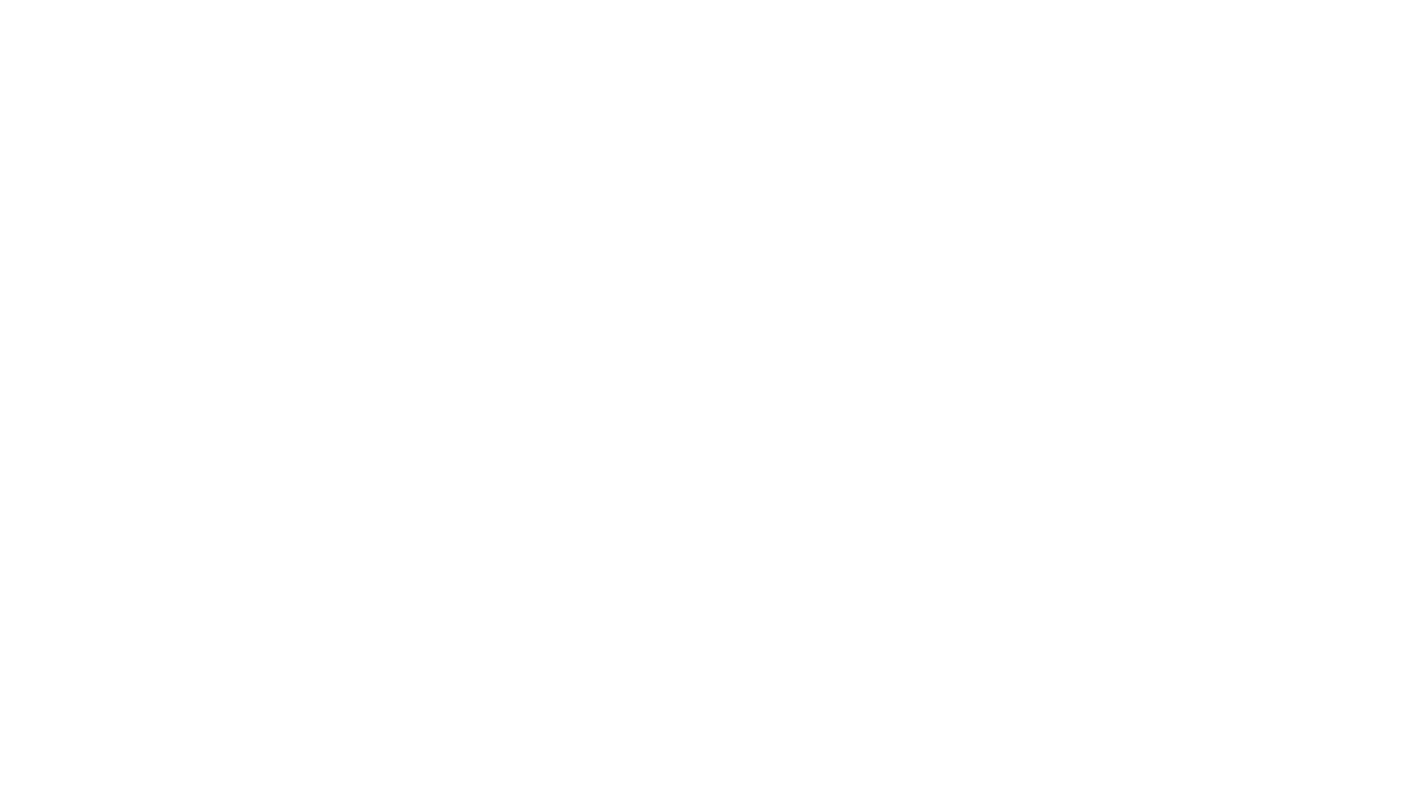 scroll, scrollTop: 0, scrollLeft: 0, axis: both 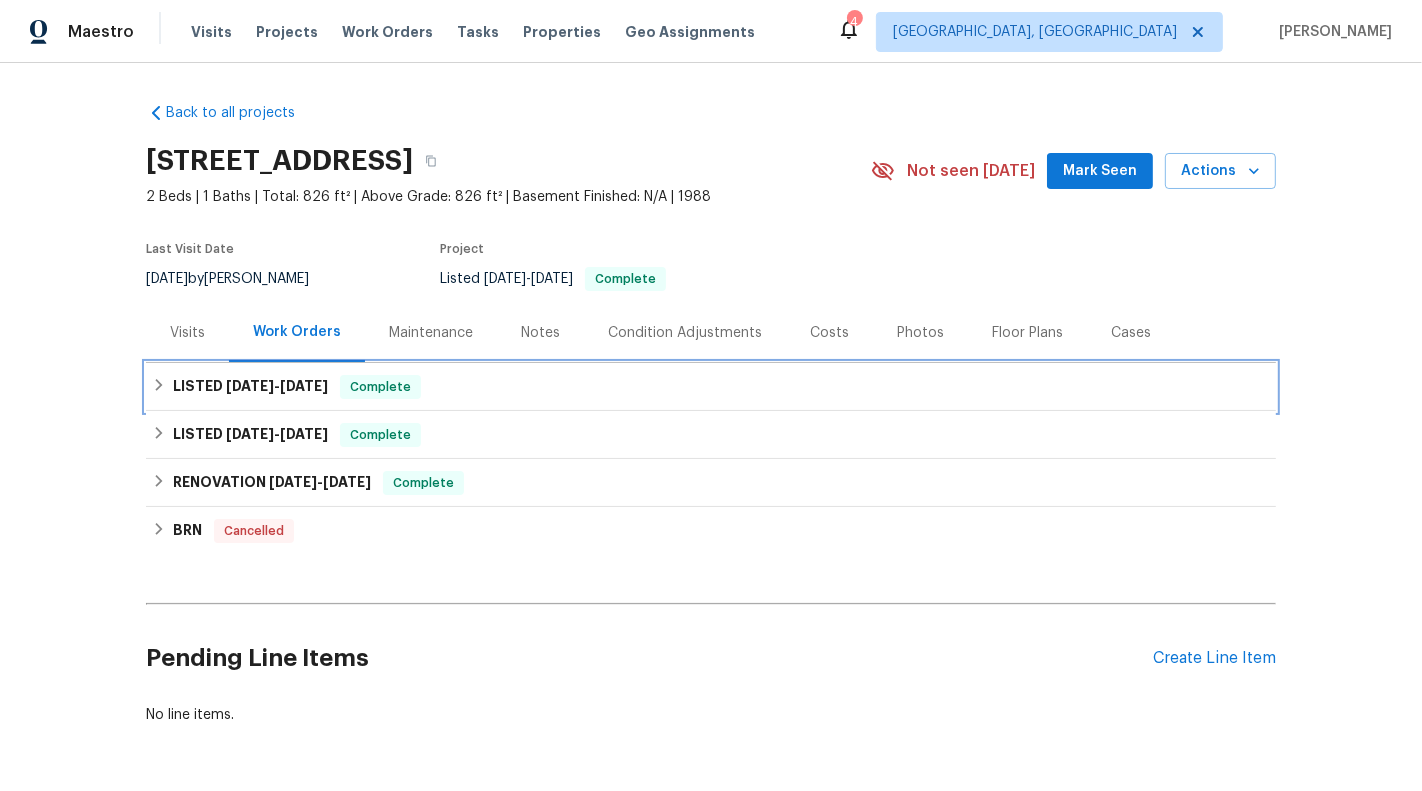 click on "LISTED   9/5/24  -  9/10/24 Complete" at bounding box center [711, 387] 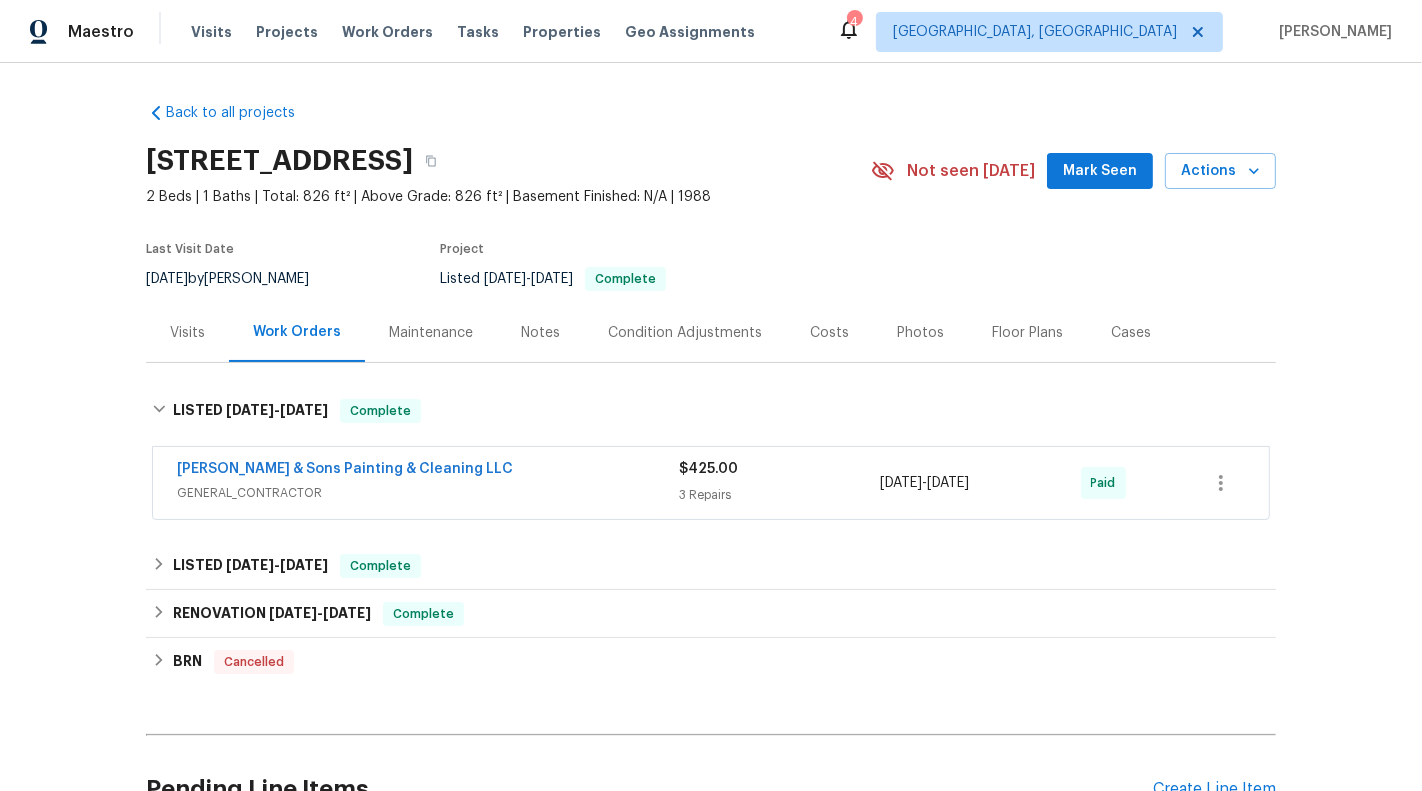 click on "Visits" at bounding box center (187, 333) 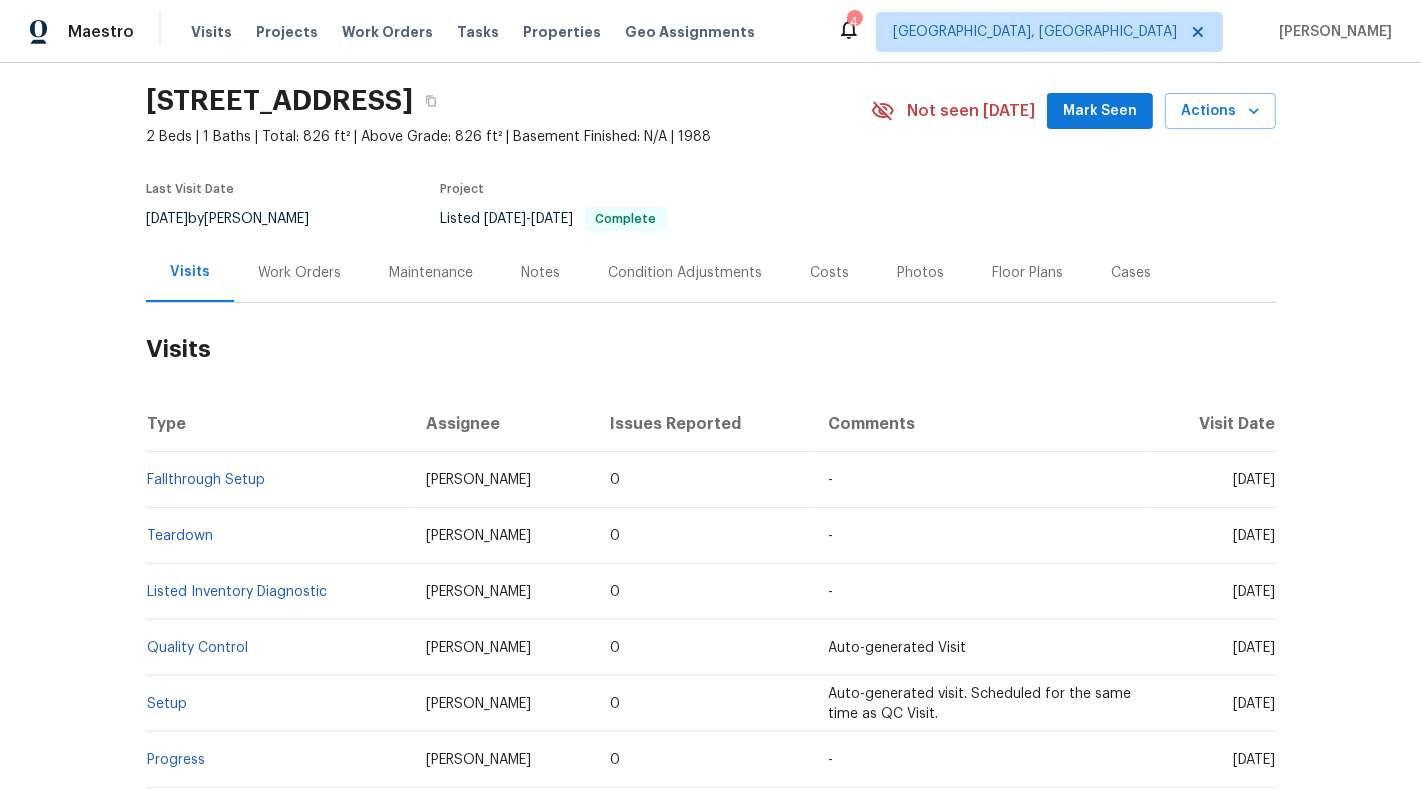 scroll, scrollTop: 0, scrollLeft: 0, axis: both 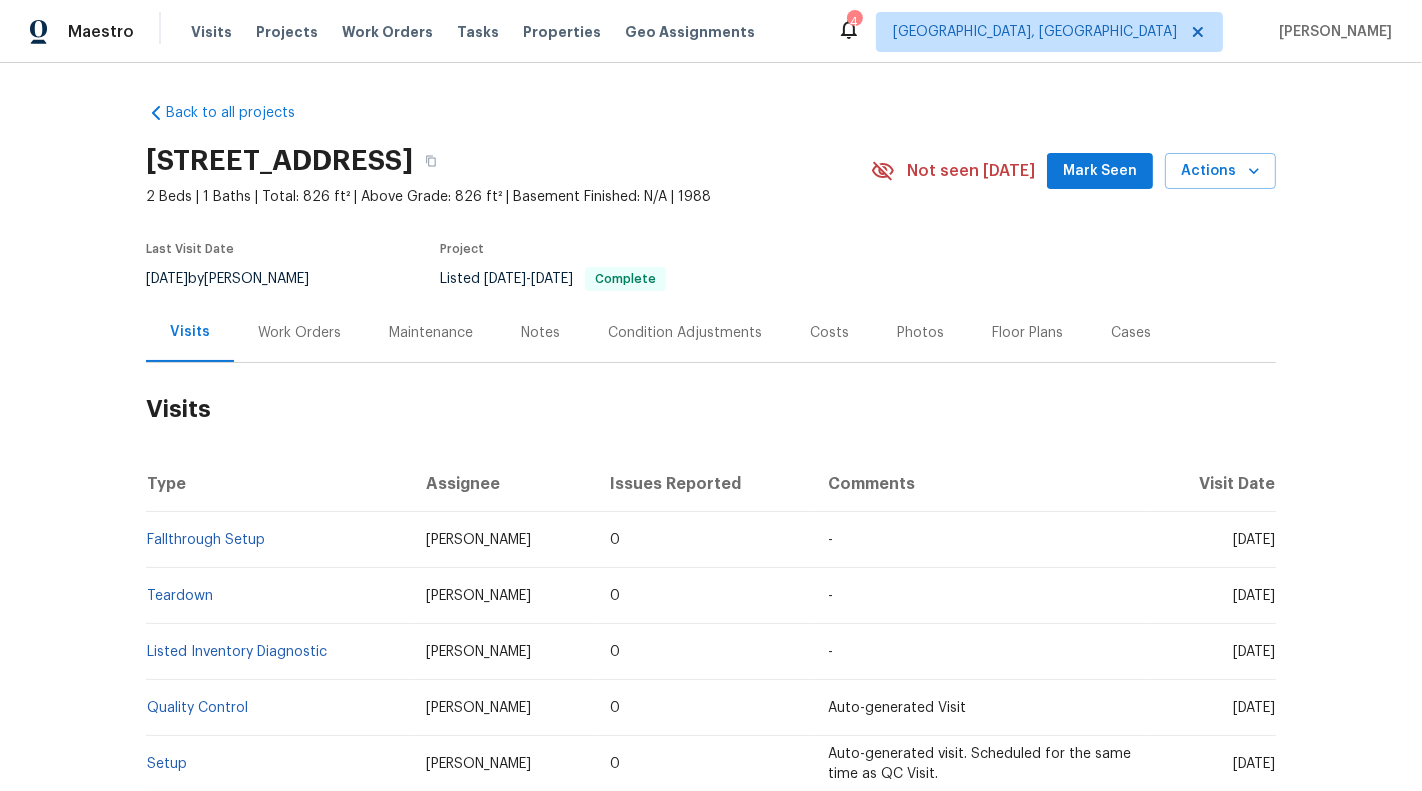 click on "Back to all projects 603 Pine Forest Trl, Knightdale, NC 27545 2 Beds | 1 Baths | Total: 826 ft² | Above Grade: 826 ft² | Basement Finished: N/A | 1988 Not seen today Mark Seen Actions Last Visit Date 6/12/2025  by  Amanda Horton   Project Listed   9/5/2024  -  9/10/2024 Complete Visits Work Orders Maintenance Notes Condition Adjustments Costs Photos Floor Plans Cases Visits Type Assignee Issues Reported Comments Visit Date Fallthrough Setup Amanda Horton 0 - Sat, Jun 07 2025 Teardown Shawn Wise 0 - Tue, Apr 22 2025 Listed Inventory Diagnostic Ryan Williams 0 - Thu, Sep 05 2024 Quality Control Jamie Baynard 0 Auto-generated Visit Fri, Aug 09 2024 Setup Jamie Baynard 0 Auto-generated visit. Scheduled for the same time as QC Visit. Mon, Aug 05 2024 Progress Jamie Baynard 0 - Thu, Aug 01 2024 Progress Jamie Baynard 0 - Wed, Jul 31 2024 Progress Jamie Baynard 0 - Mon, Jul 22 2024 Progress Jamie Baynard 0 - Fri, Jul 19 2024 Progress Jamie Baynard 0 - Wed, Jul 17 2024 Progress Jamie Baynard 0 - Mon, Jul 15 2024 0" at bounding box center [711, 427] 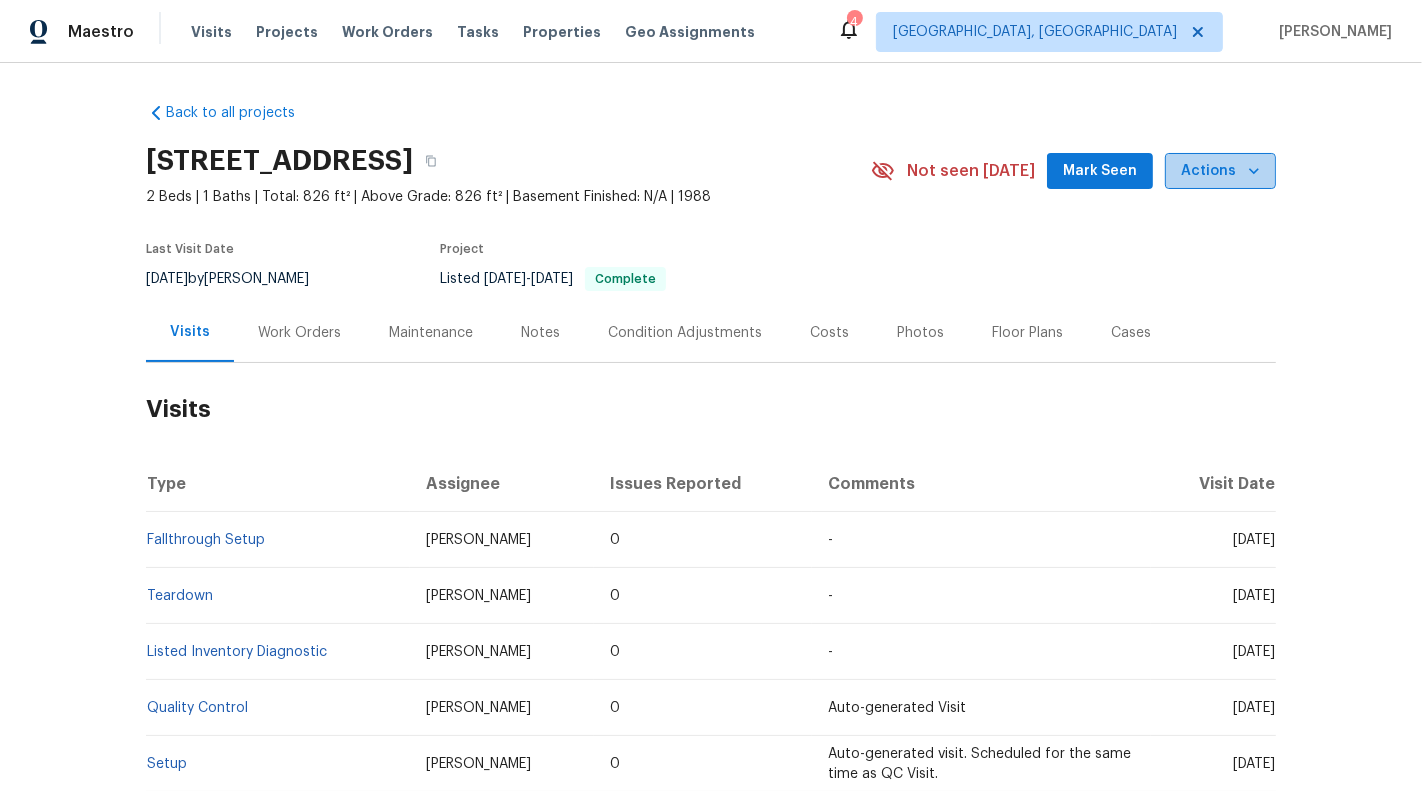 click 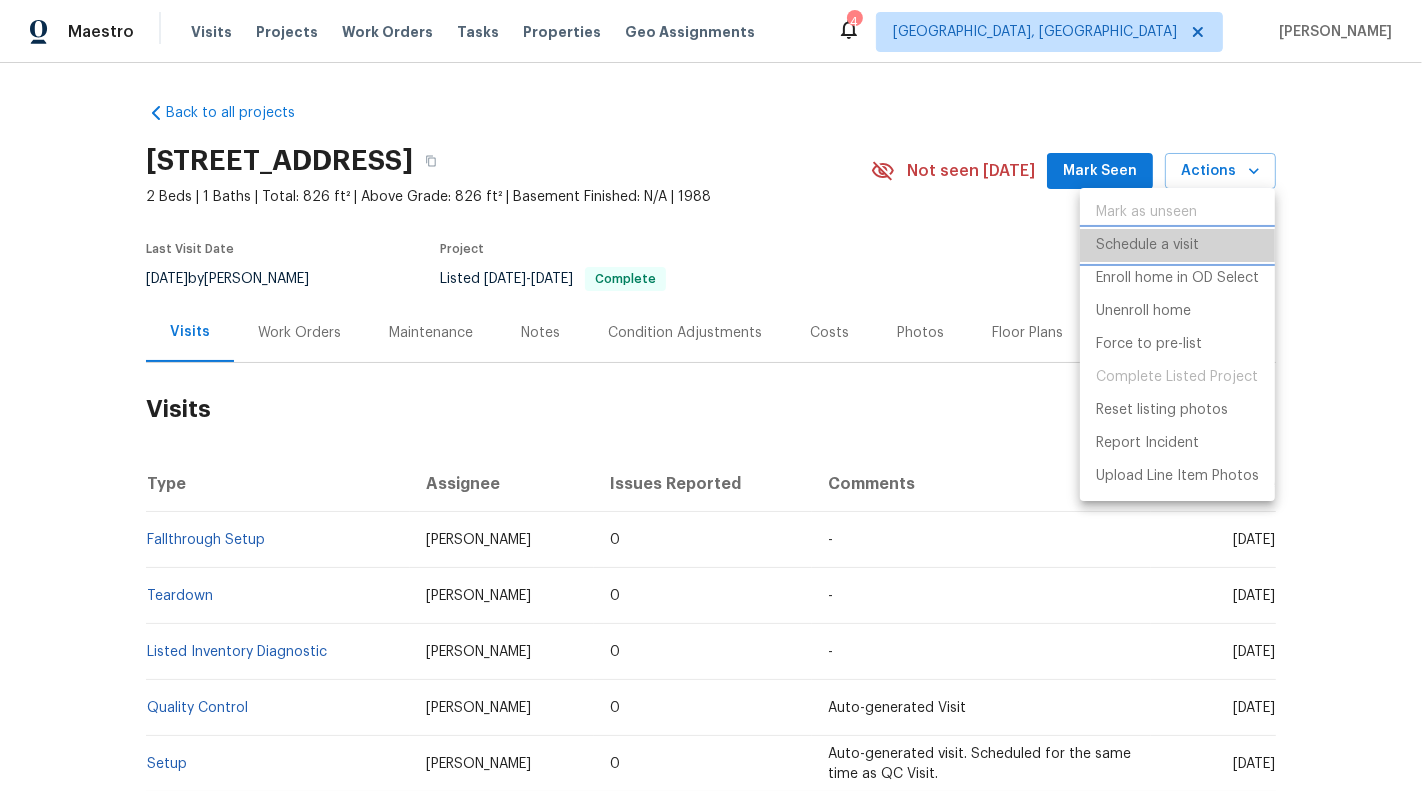 click on "Schedule a visit" at bounding box center [1177, 245] 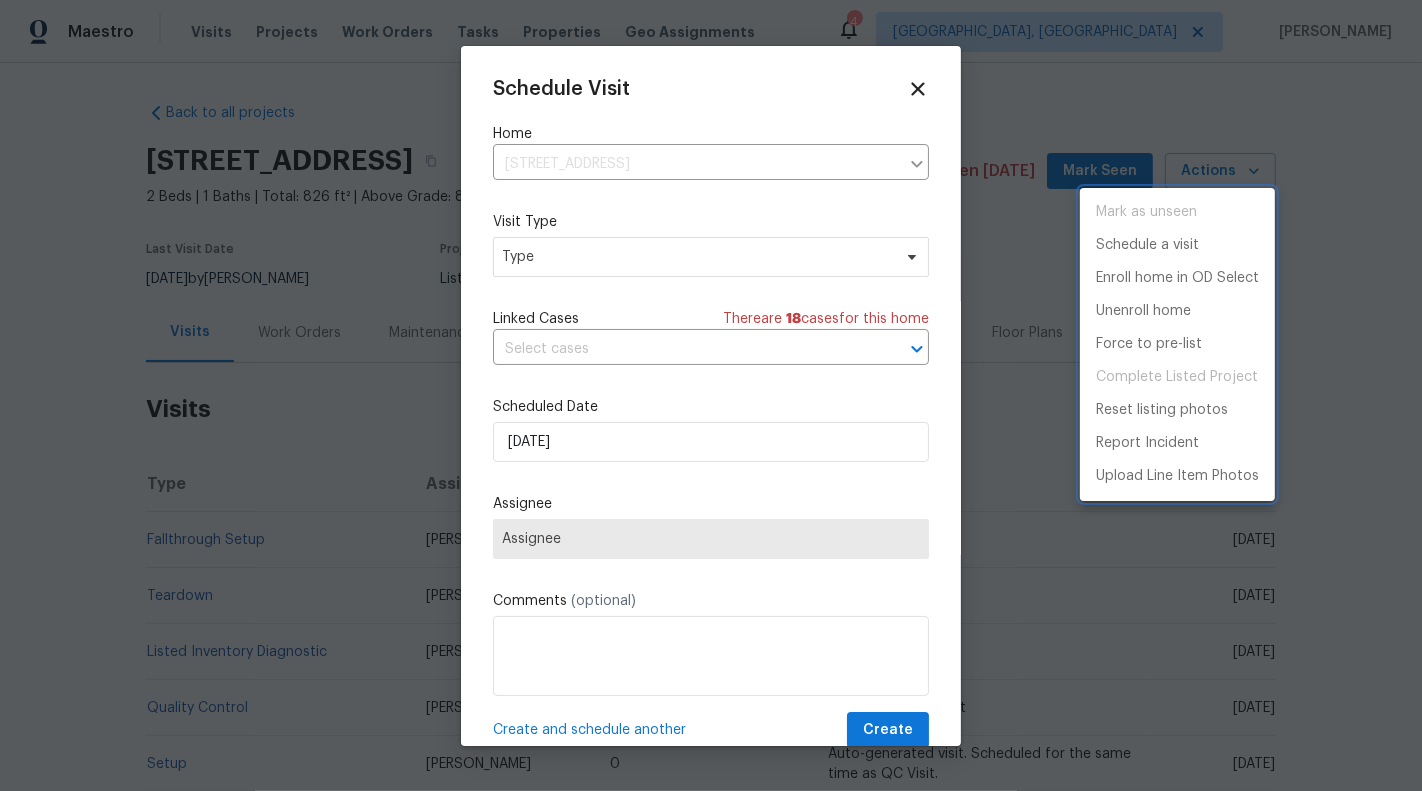 click at bounding box center [711, 395] 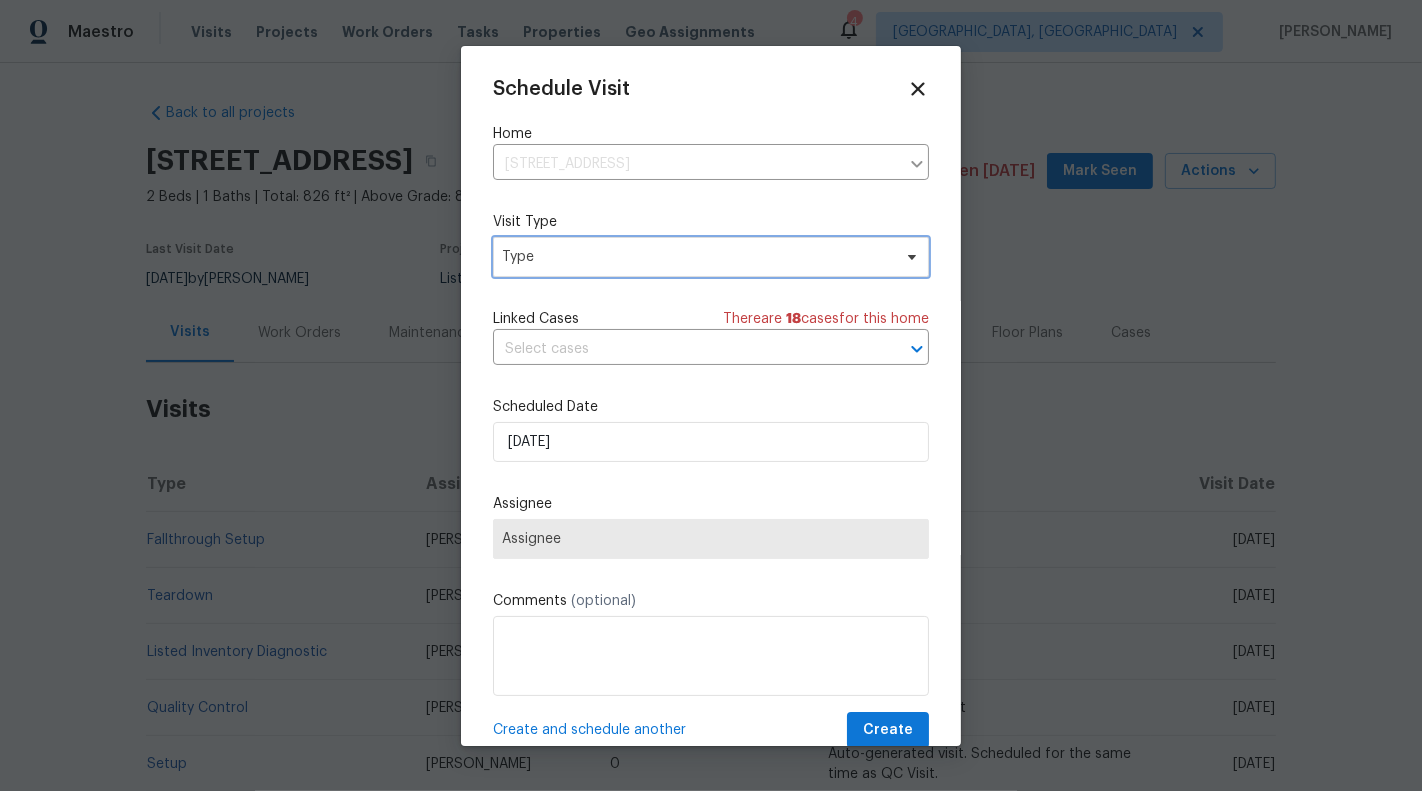 click on "Type" at bounding box center [696, 257] 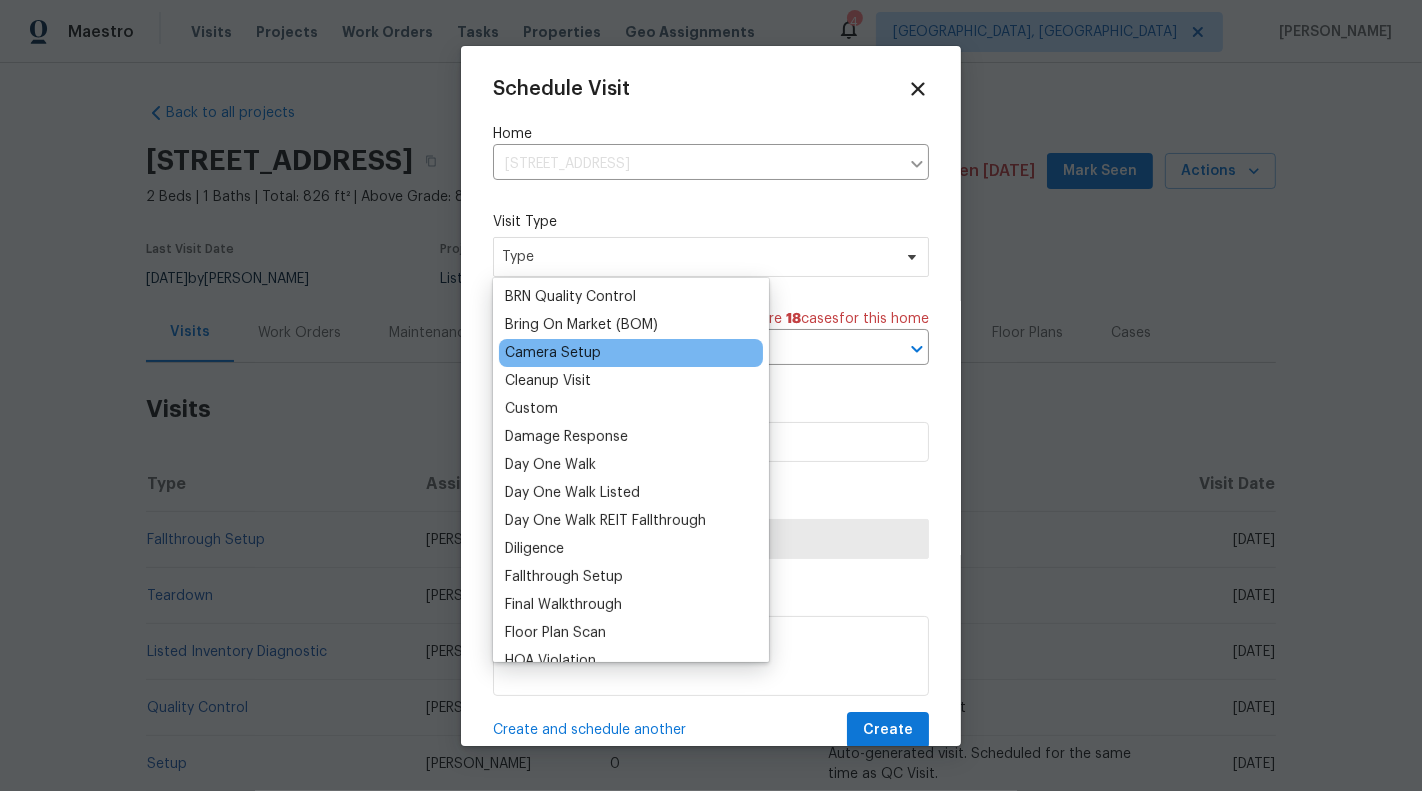 scroll, scrollTop: 344, scrollLeft: 0, axis: vertical 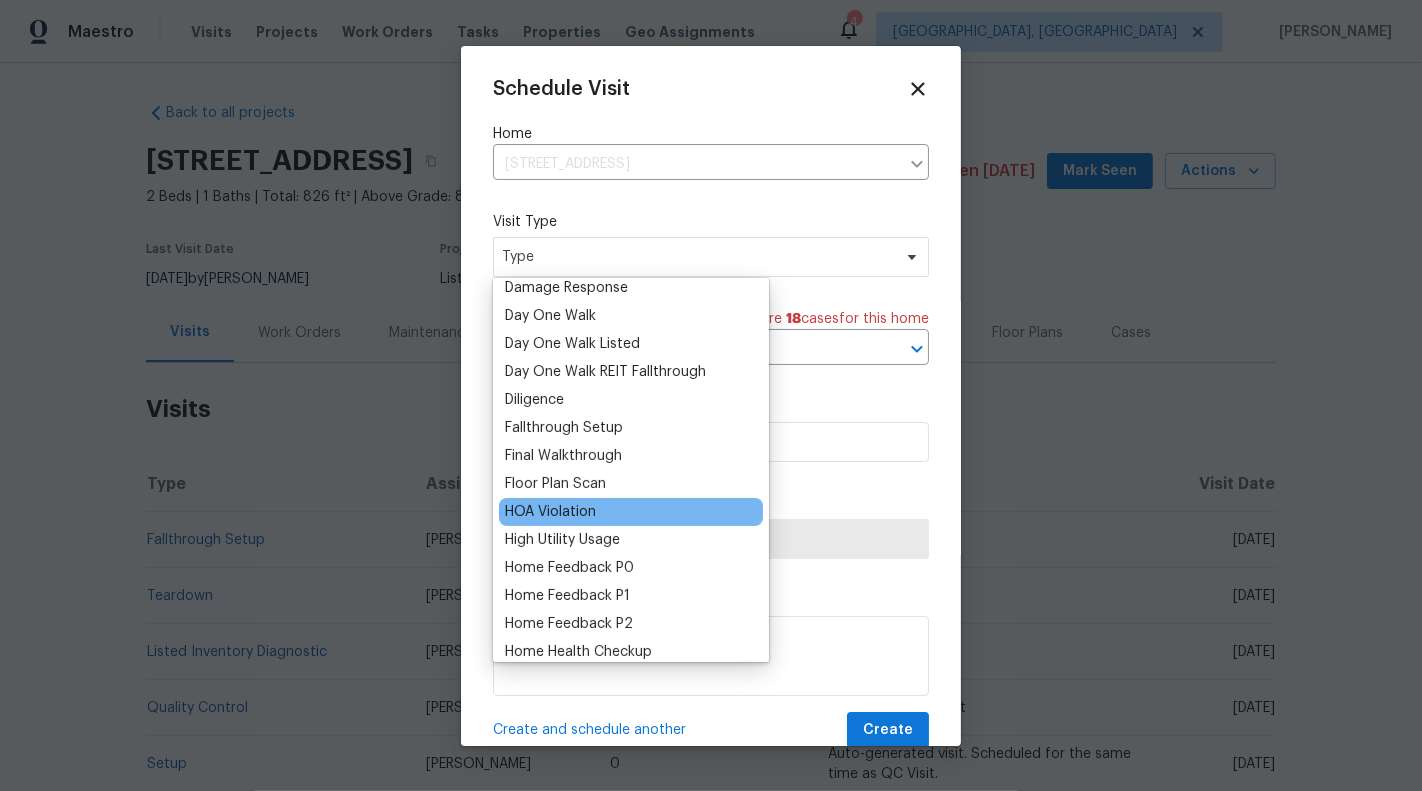 click on "HOA Violation" at bounding box center [631, 512] 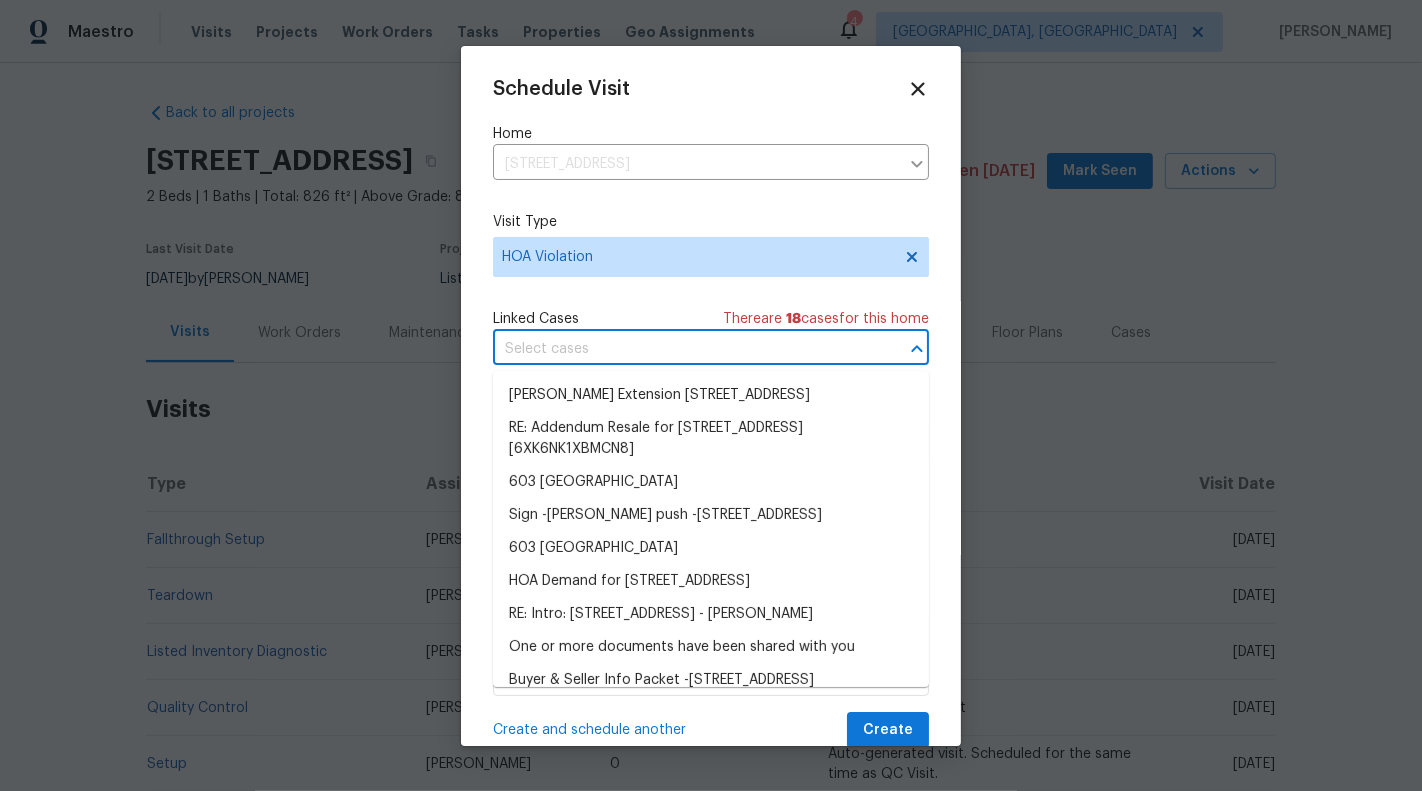 click at bounding box center (683, 349) 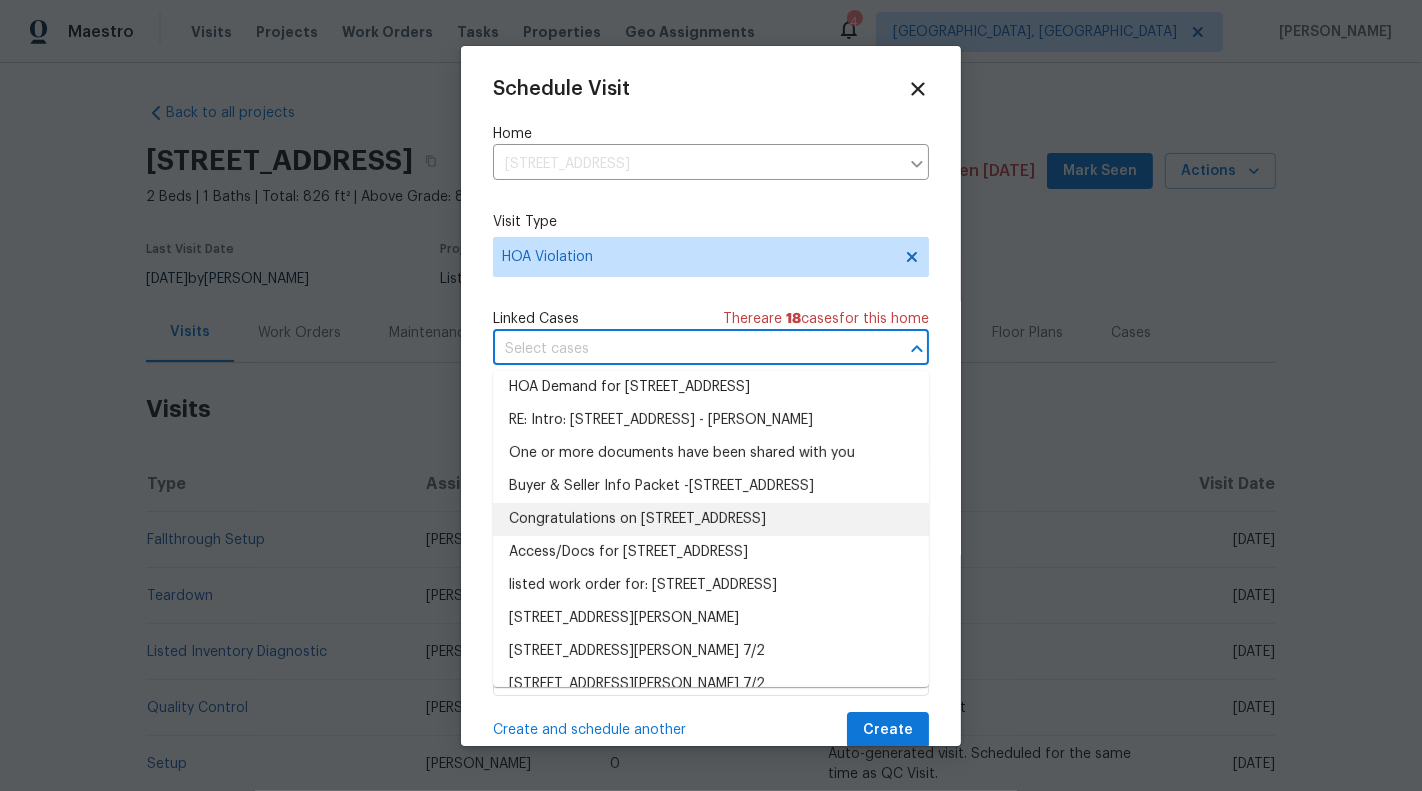 scroll, scrollTop: 356, scrollLeft: 0, axis: vertical 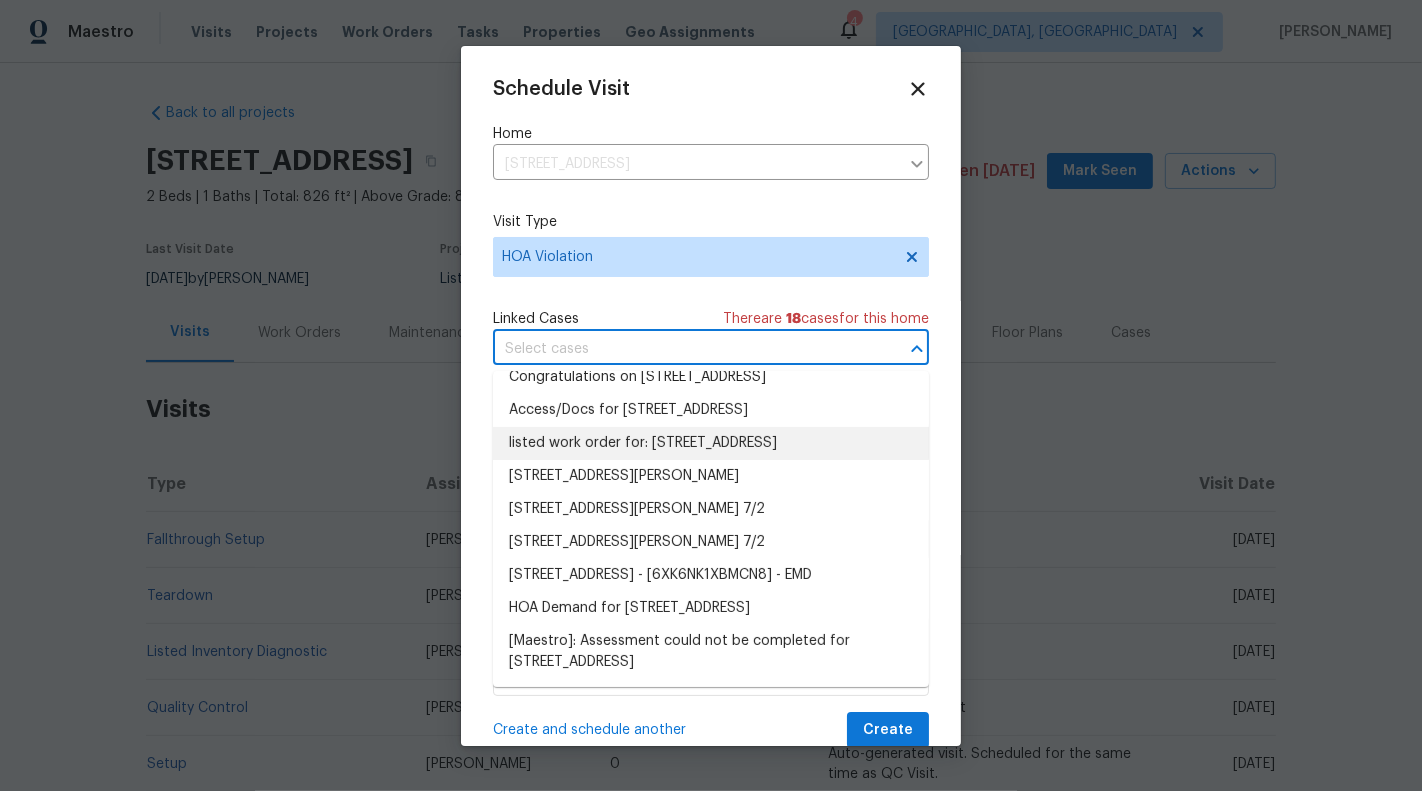 click at bounding box center [683, 349] 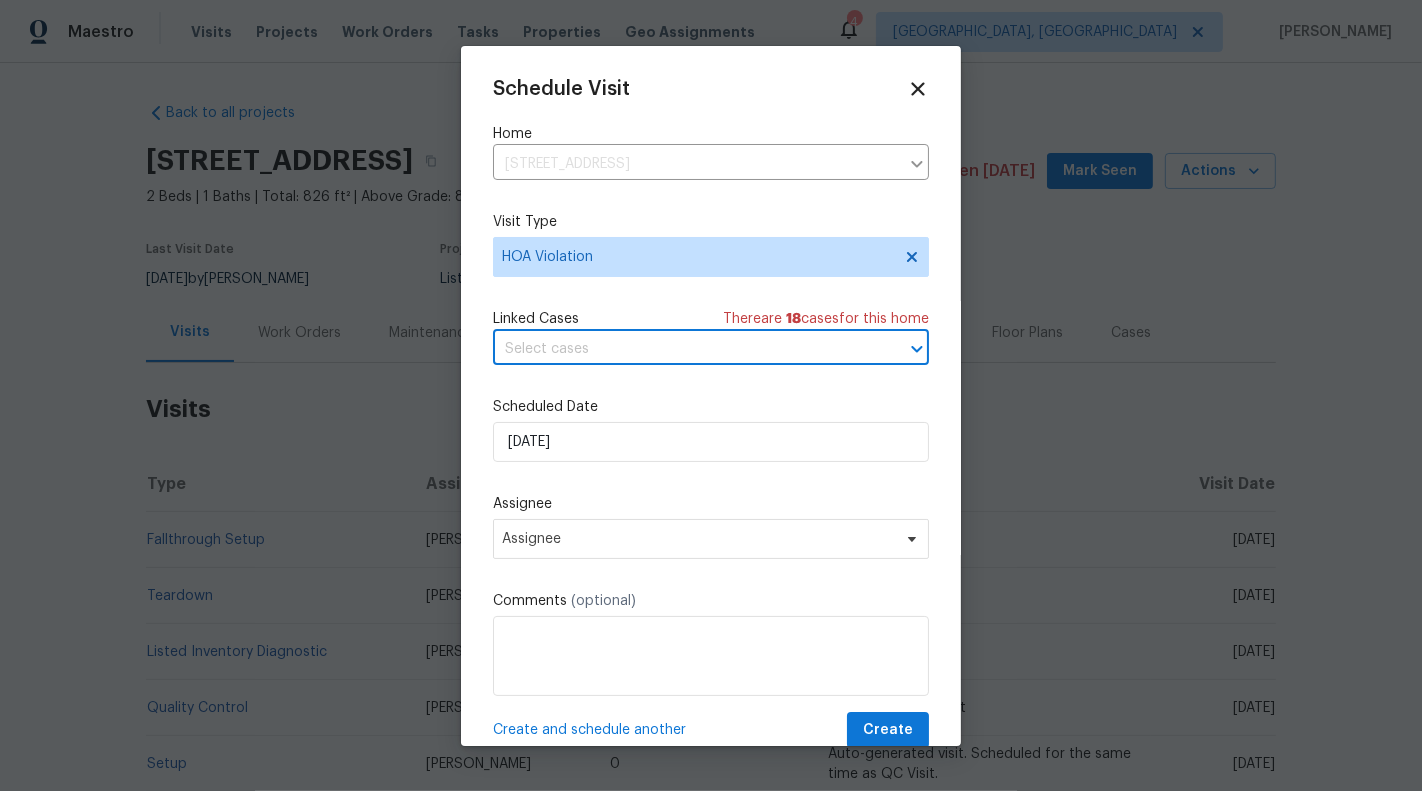 scroll, scrollTop: 37, scrollLeft: 0, axis: vertical 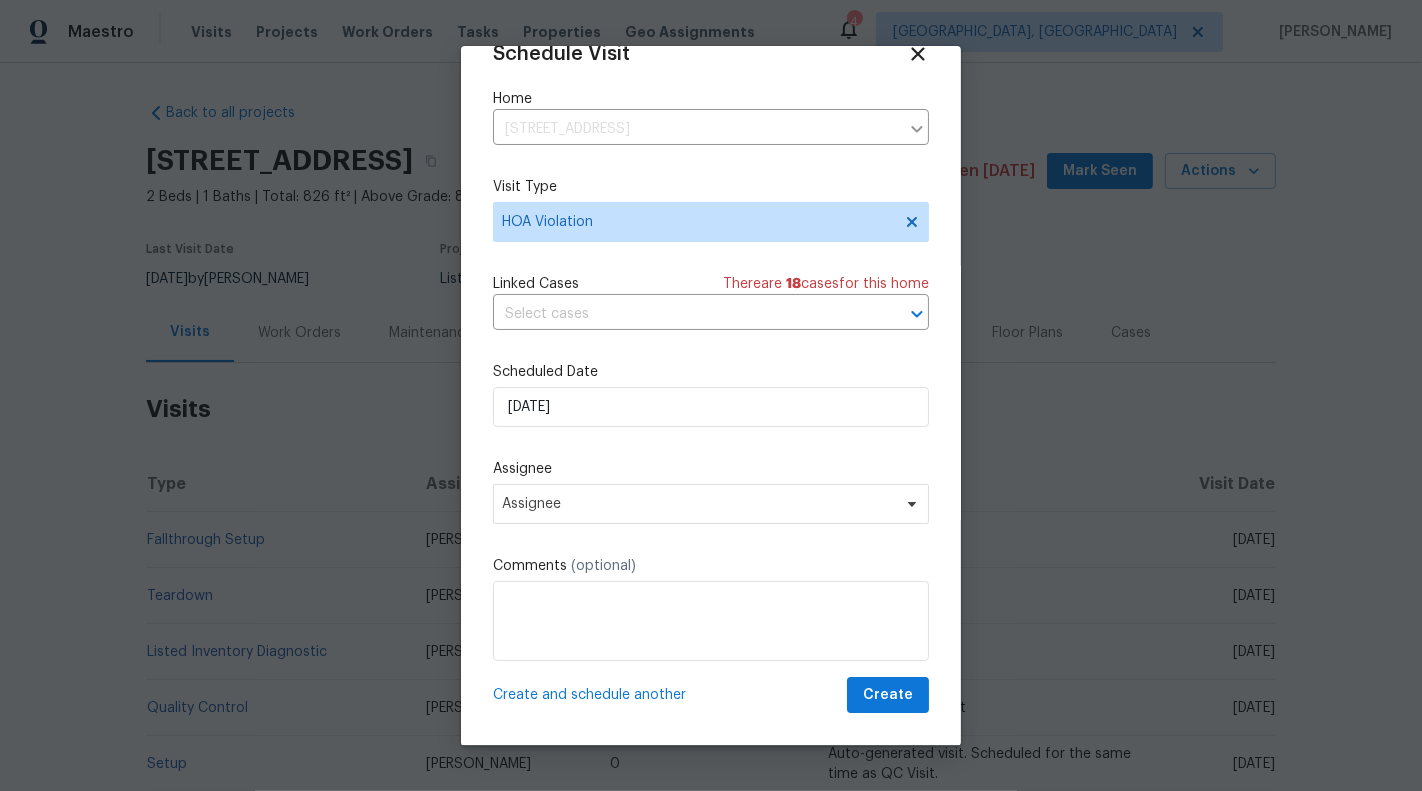 click on "Assignee   Assignee" at bounding box center (711, 491) 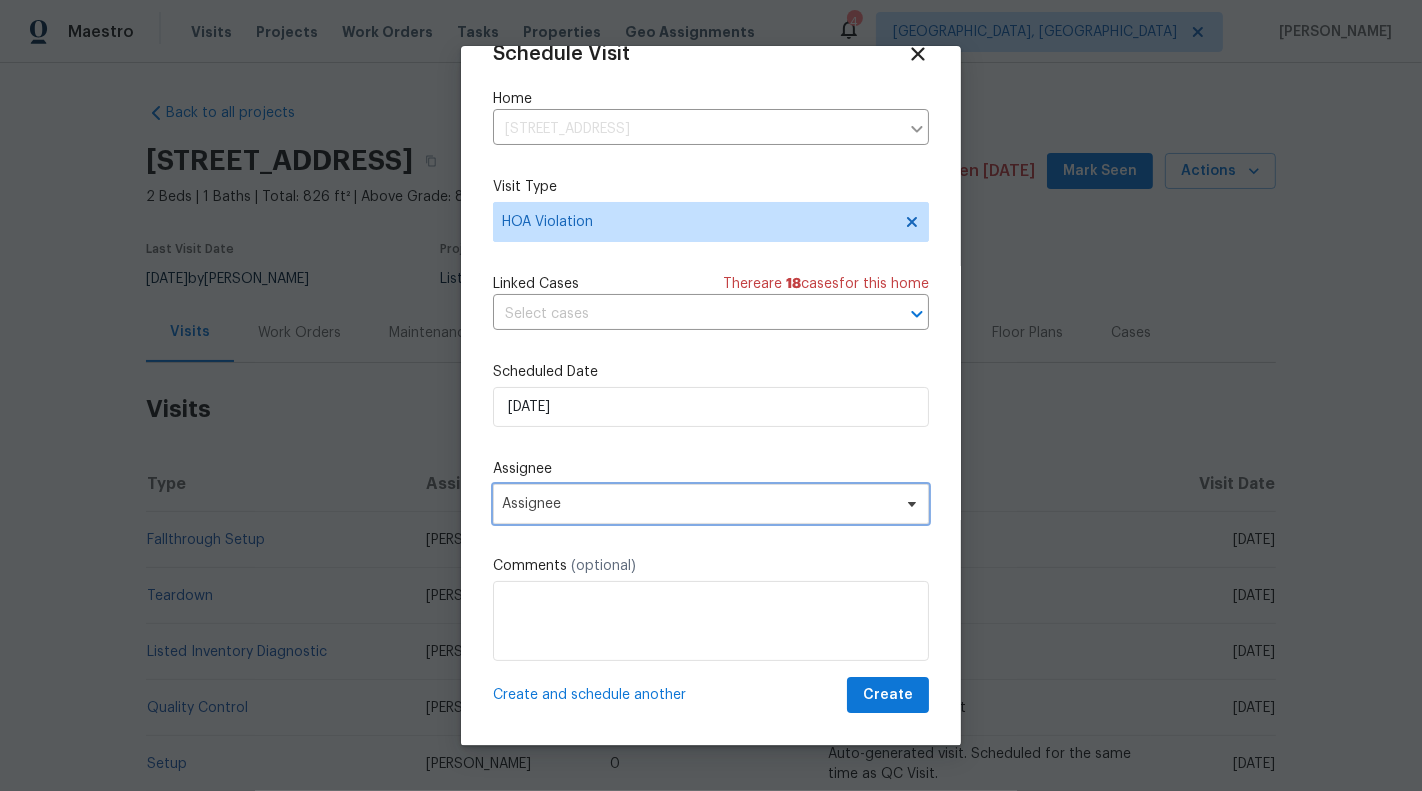 click on "Assignee" at bounding box center (711, 504) 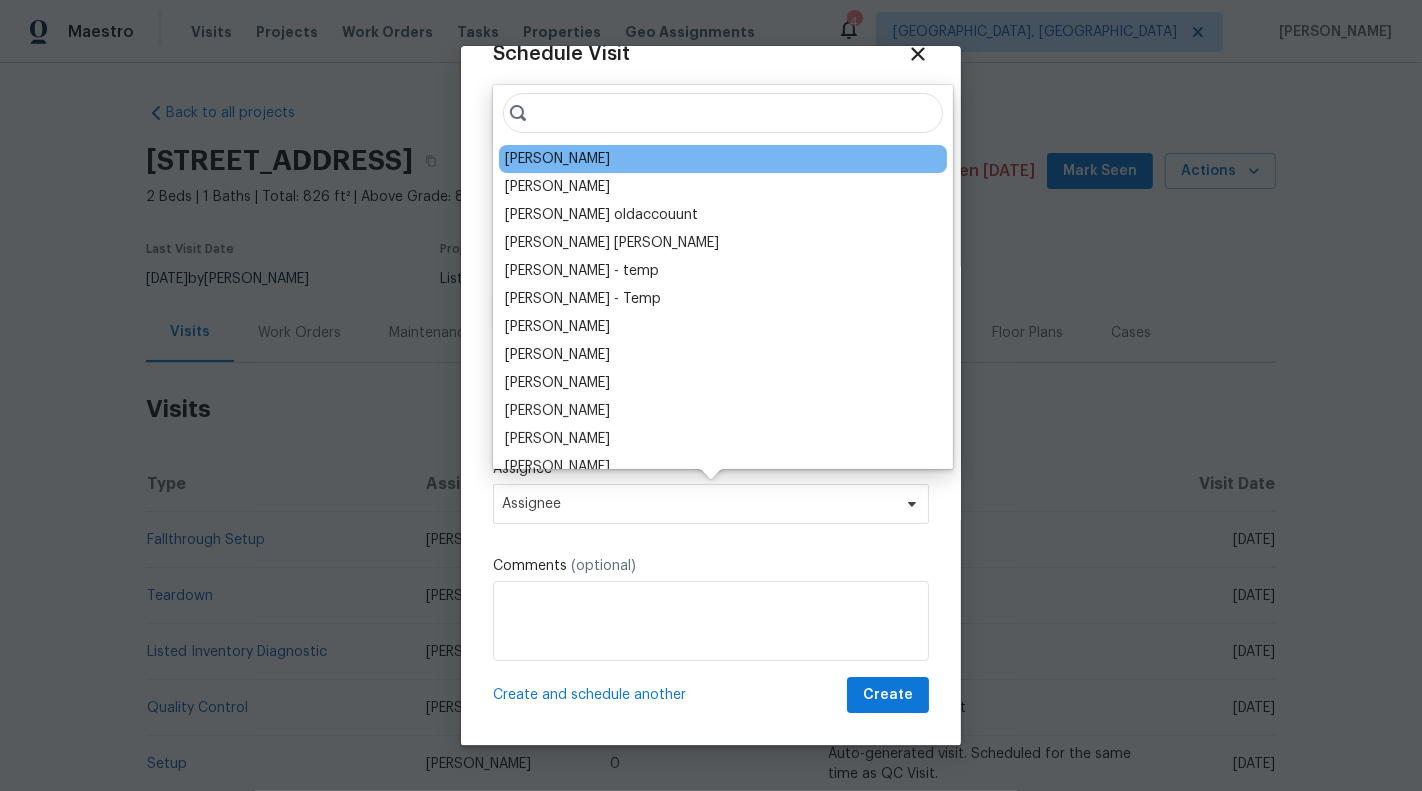 click on "Amanda Horton" at bounding box center [557, 159] 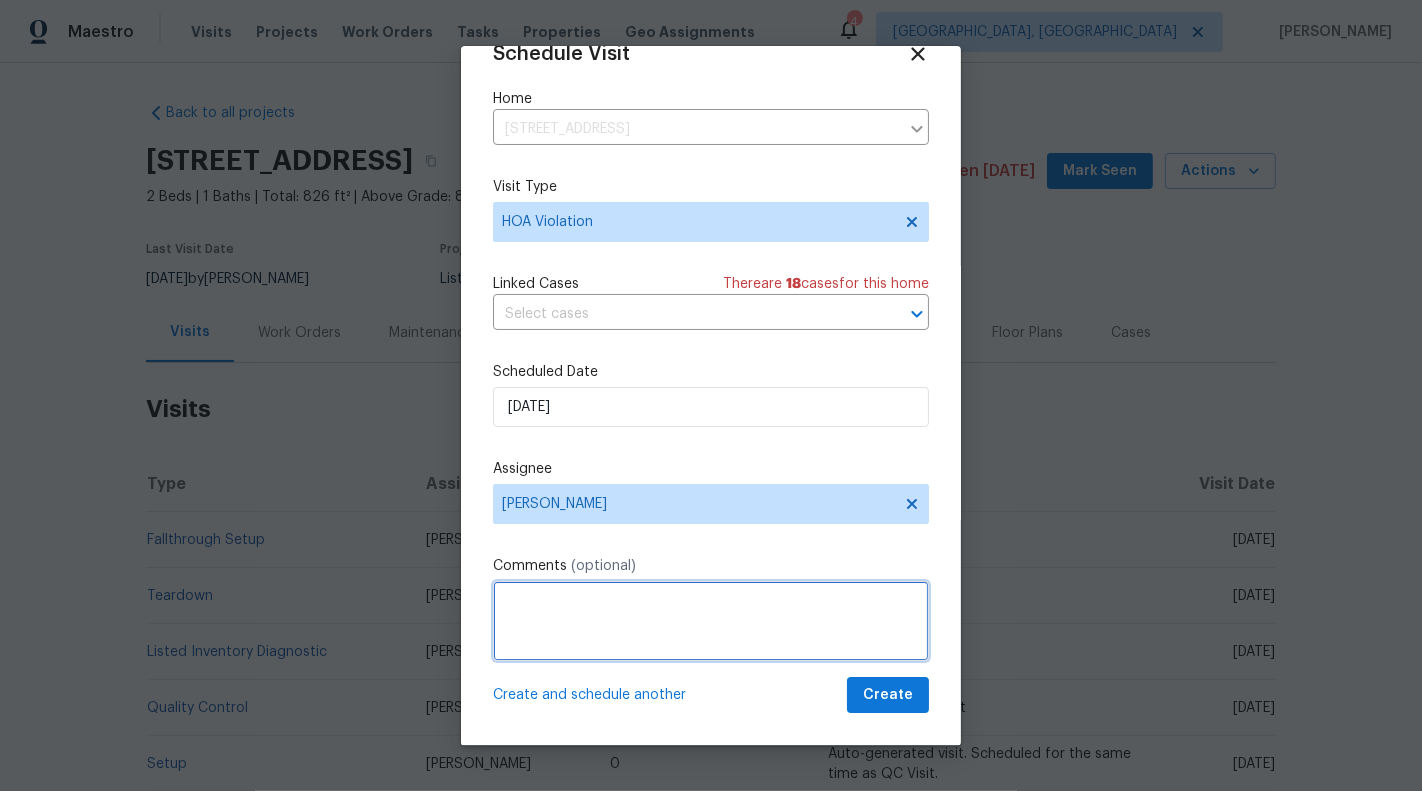 click at bounding box center (711, 621) 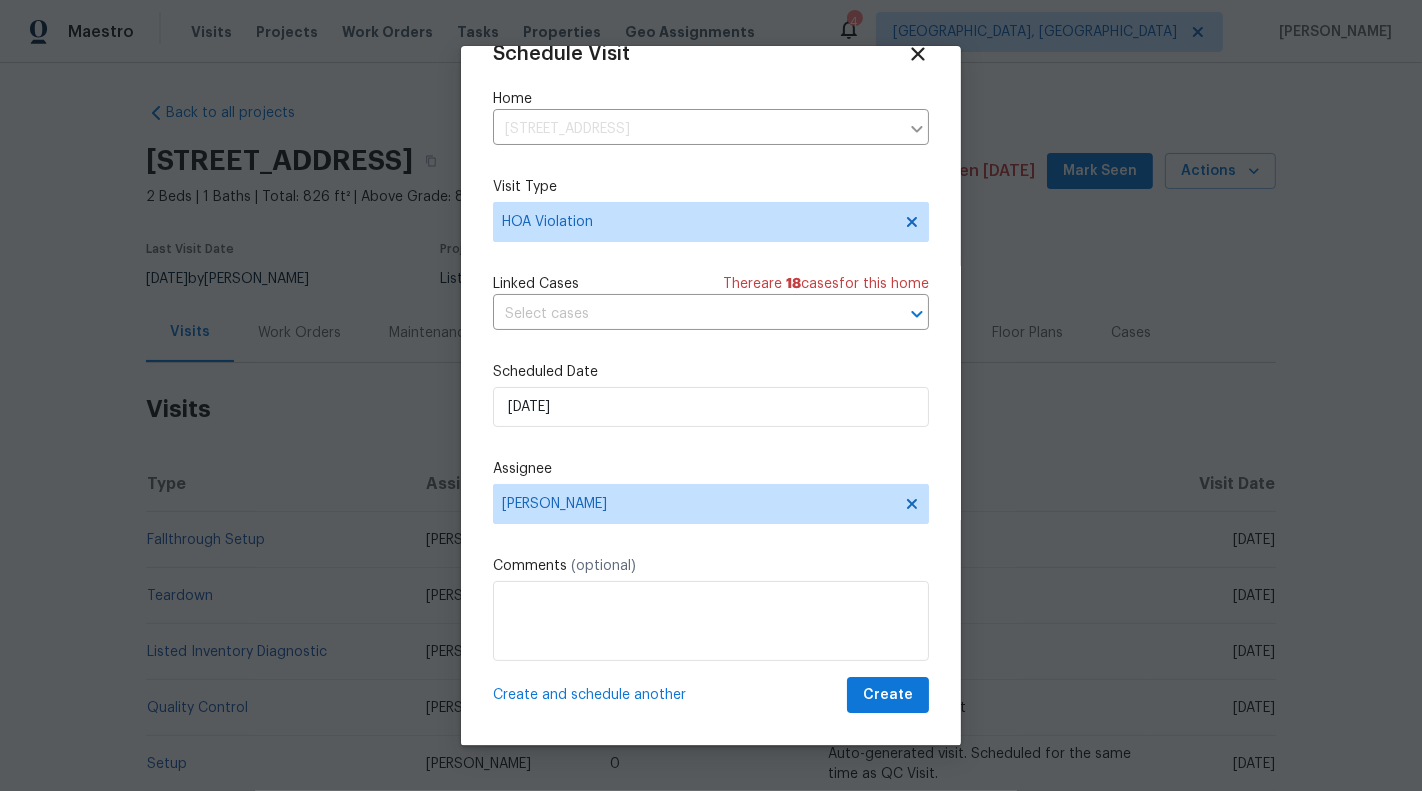 click on "Schedule Visit Home   603 Pine Forest Trl, Knightdale, NC 27545 ​ Visit Type   HOA Violation Linked Cases There  are   18  case s  for this home   ​ Scheduled Date   21/07/2025 Assignee   Amanda Horton Comments   (optional) Create and schedule another Create" at bounding box center [711, 378] 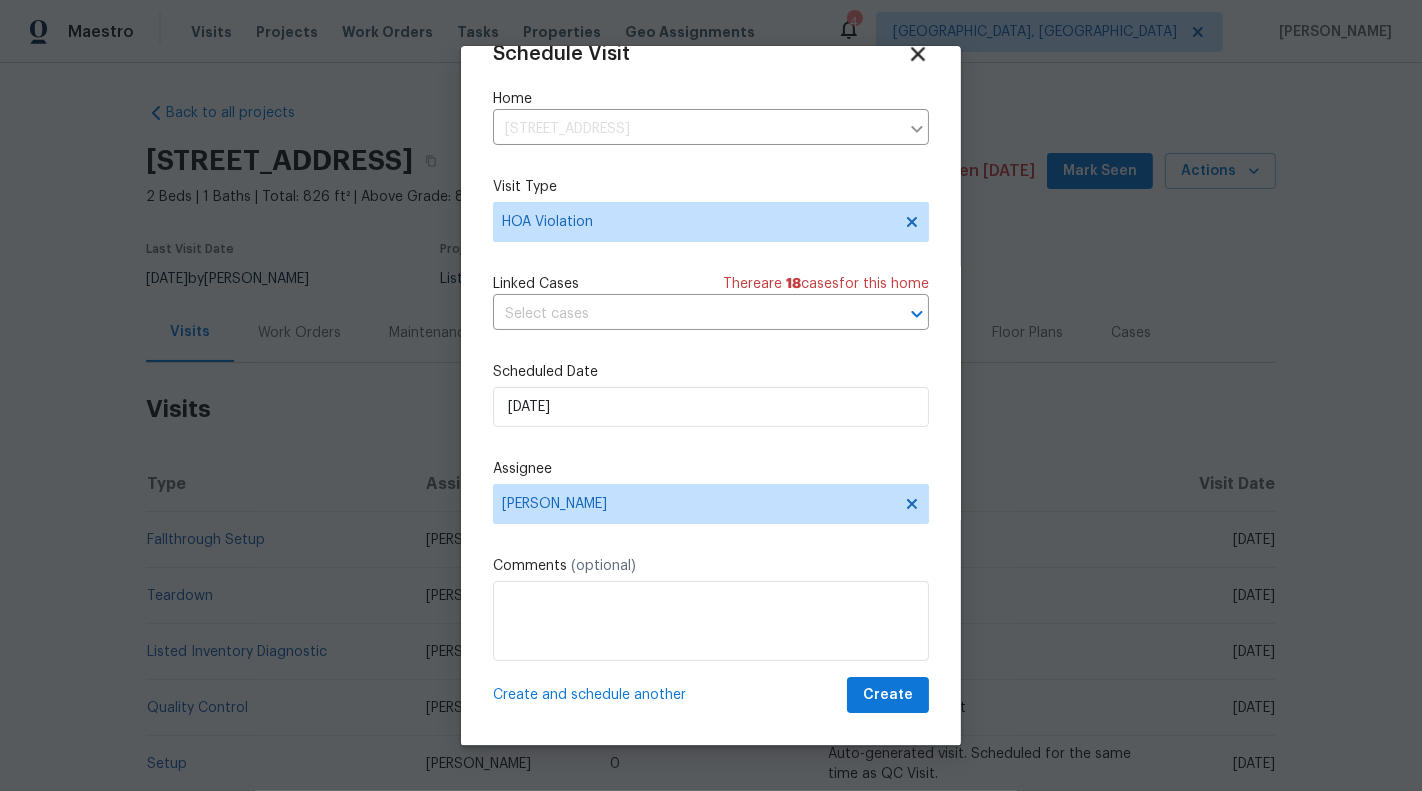 click 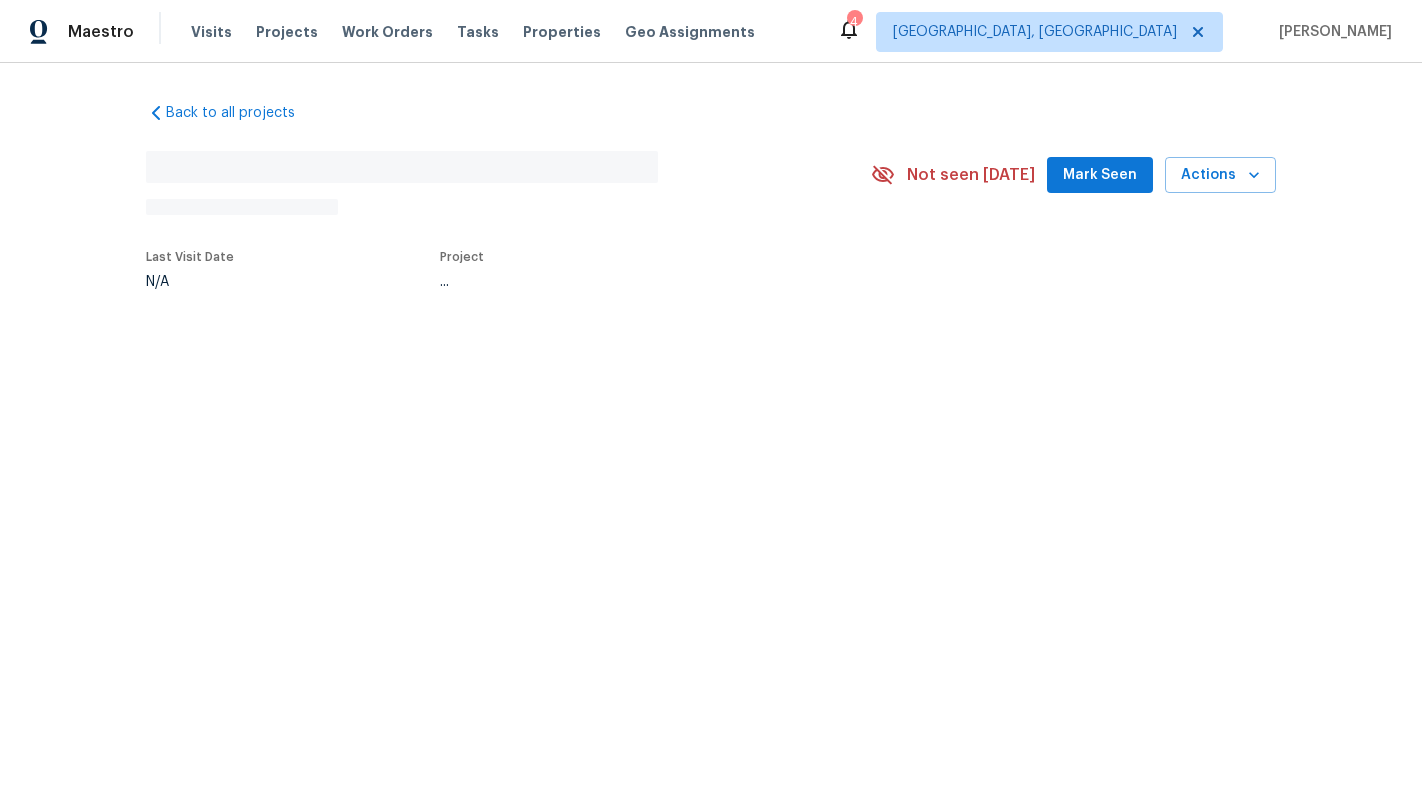 scroll, scrollTop: 0, scrollLeft: 0, axis: both 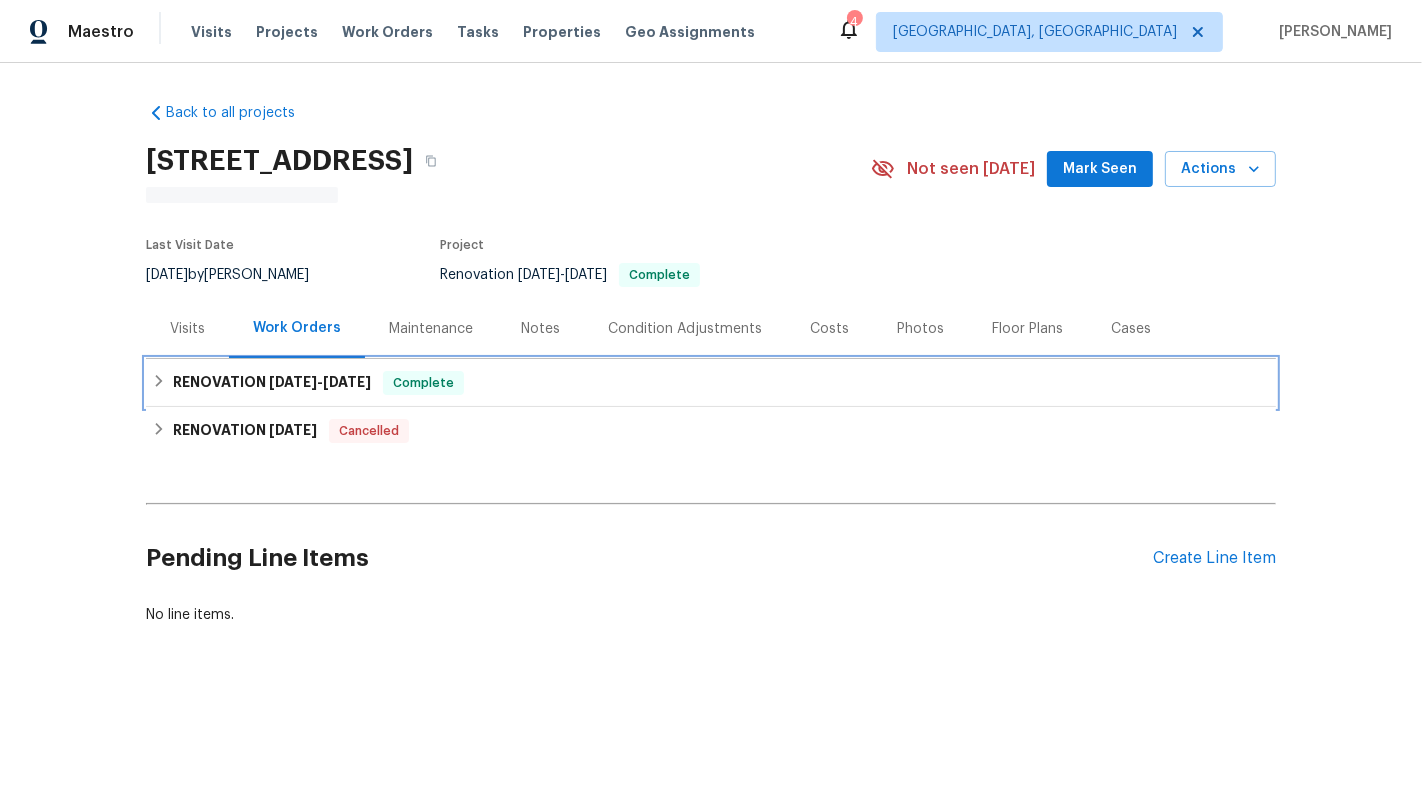 click on "RENOVATION   7/1/25  -  7/16/25 Complete" at bounding box center (711, 383) 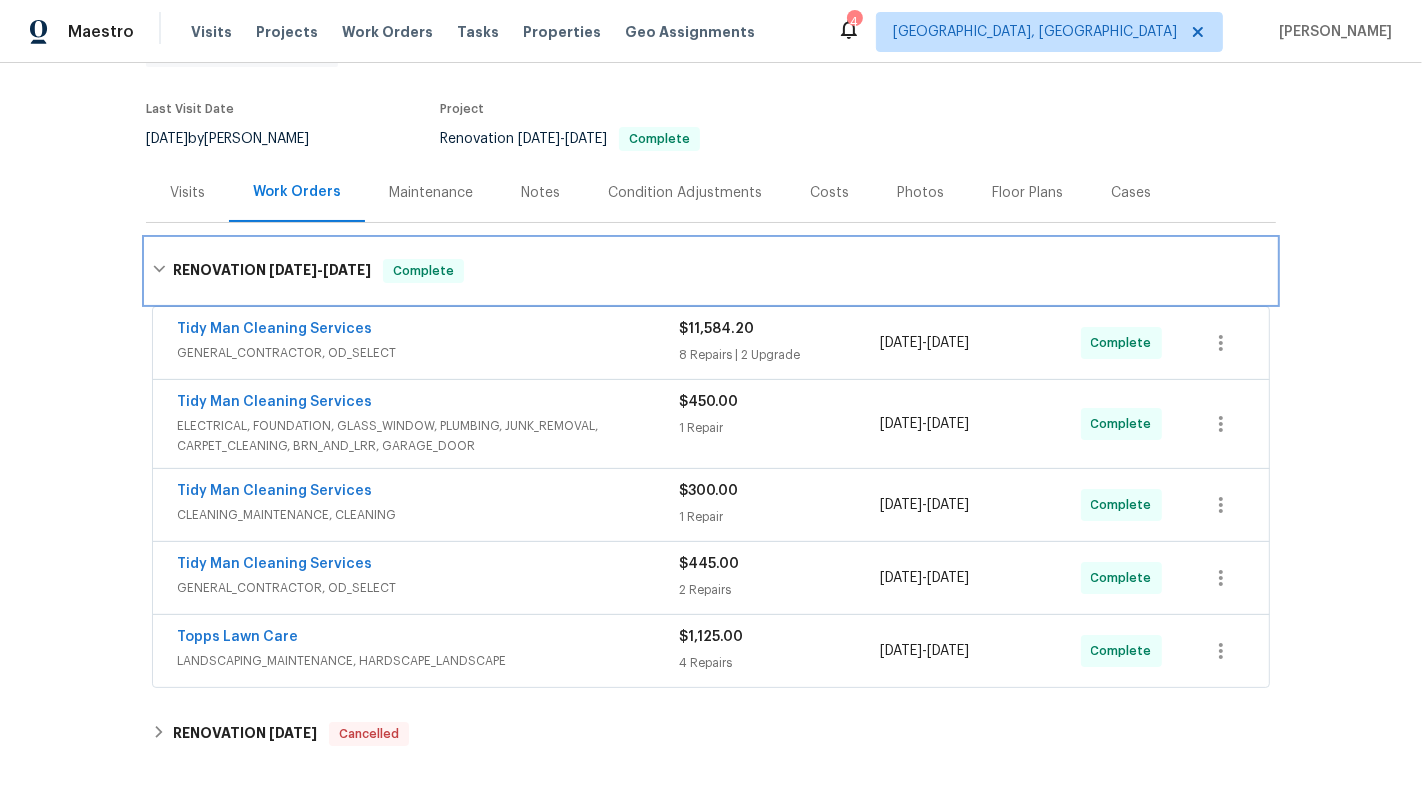 scroll, scrollTop: 140, scrollLeft: 0, axis: vertical 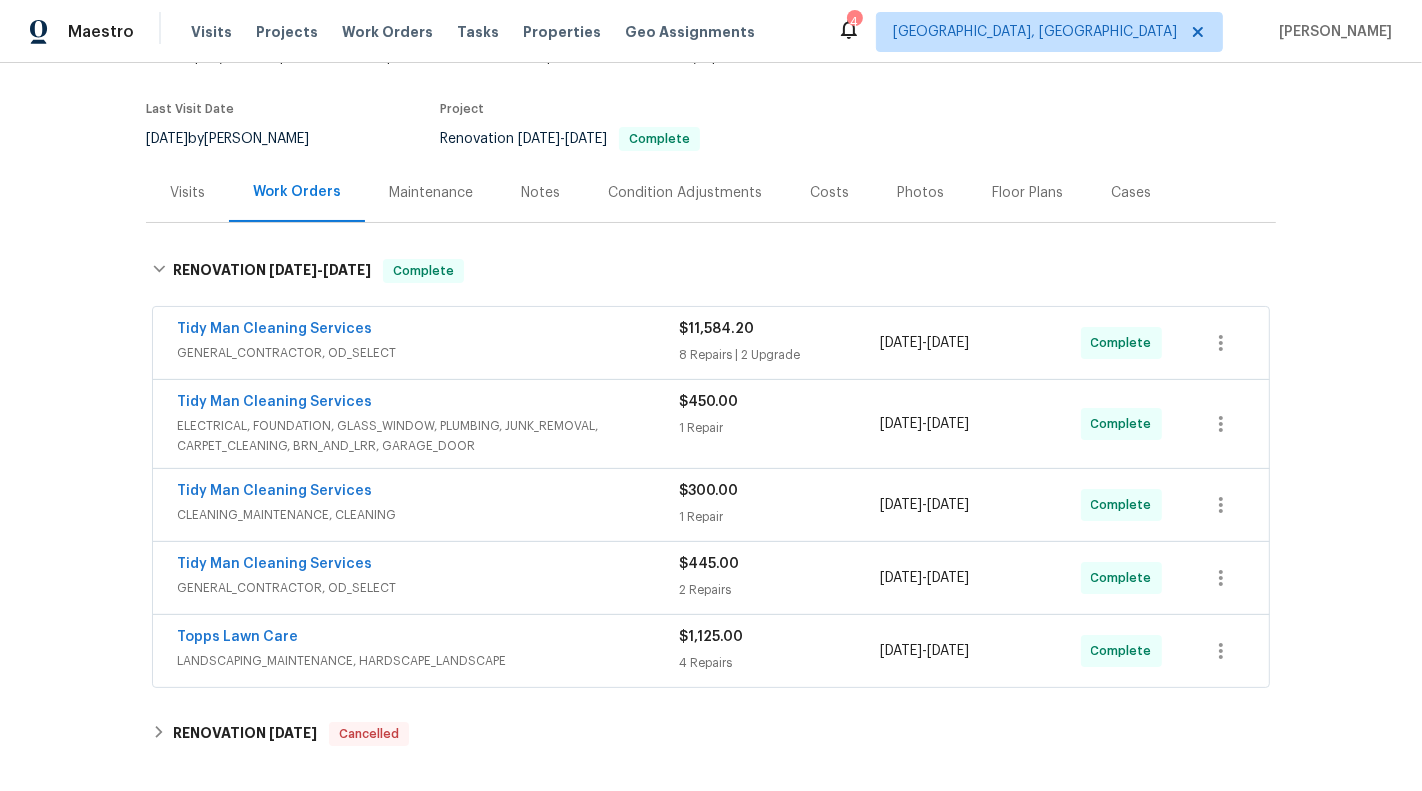click on "$11,584.20 8 Repairs | 2 Upgrade" at bounding box center (779, 343) 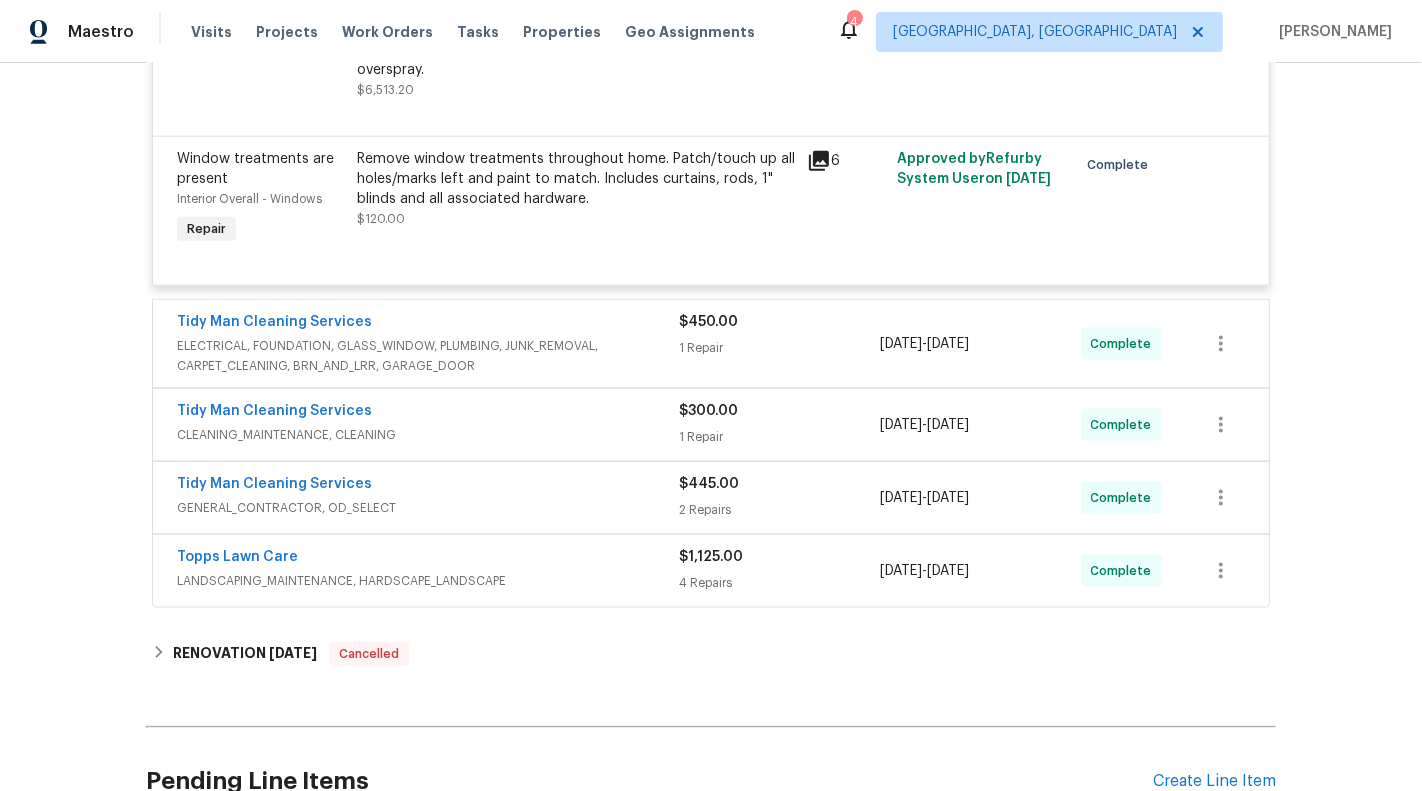 click on "1 Repair" at bounding box center [779, 348] 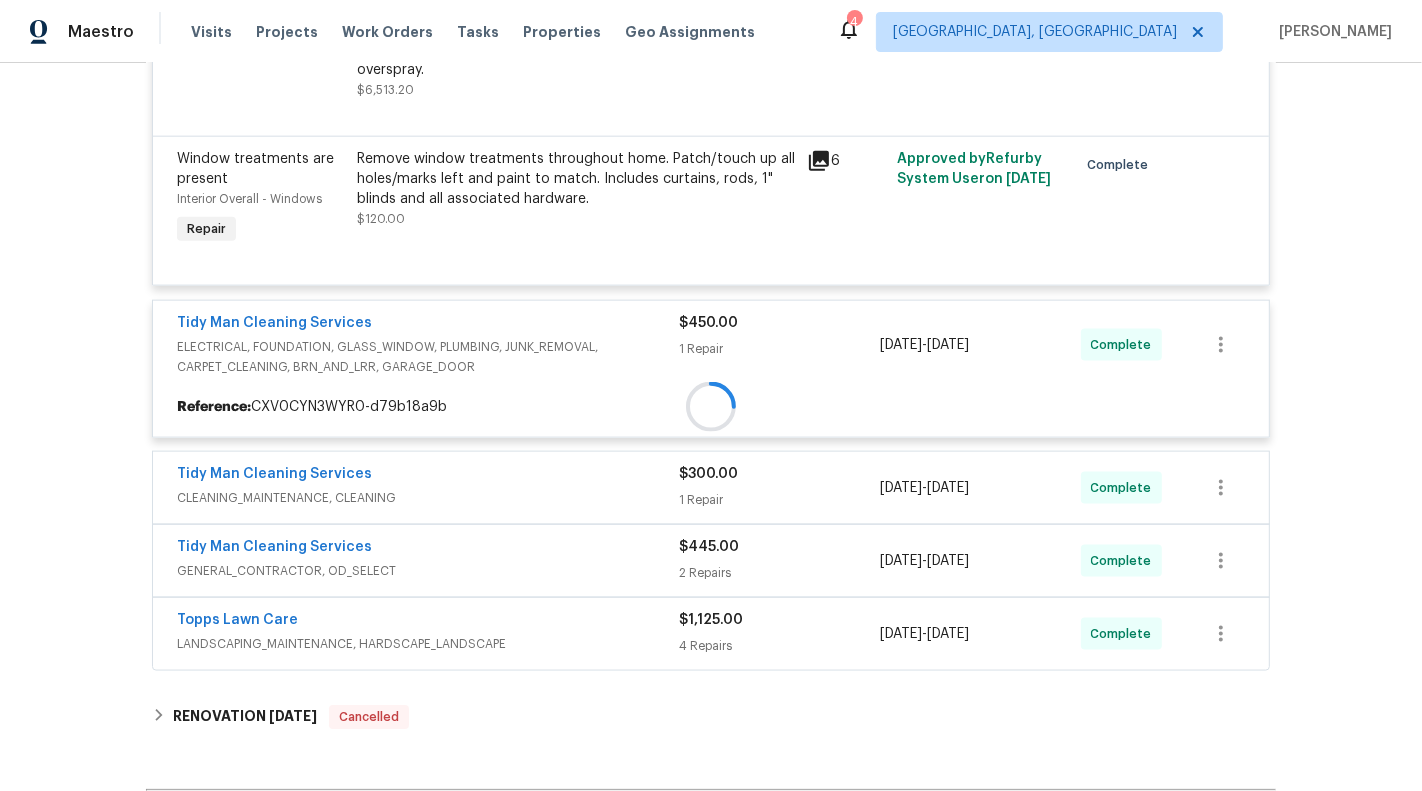 scroll, scrollTop: 2292, scrollLeft: 0, axis: vertical 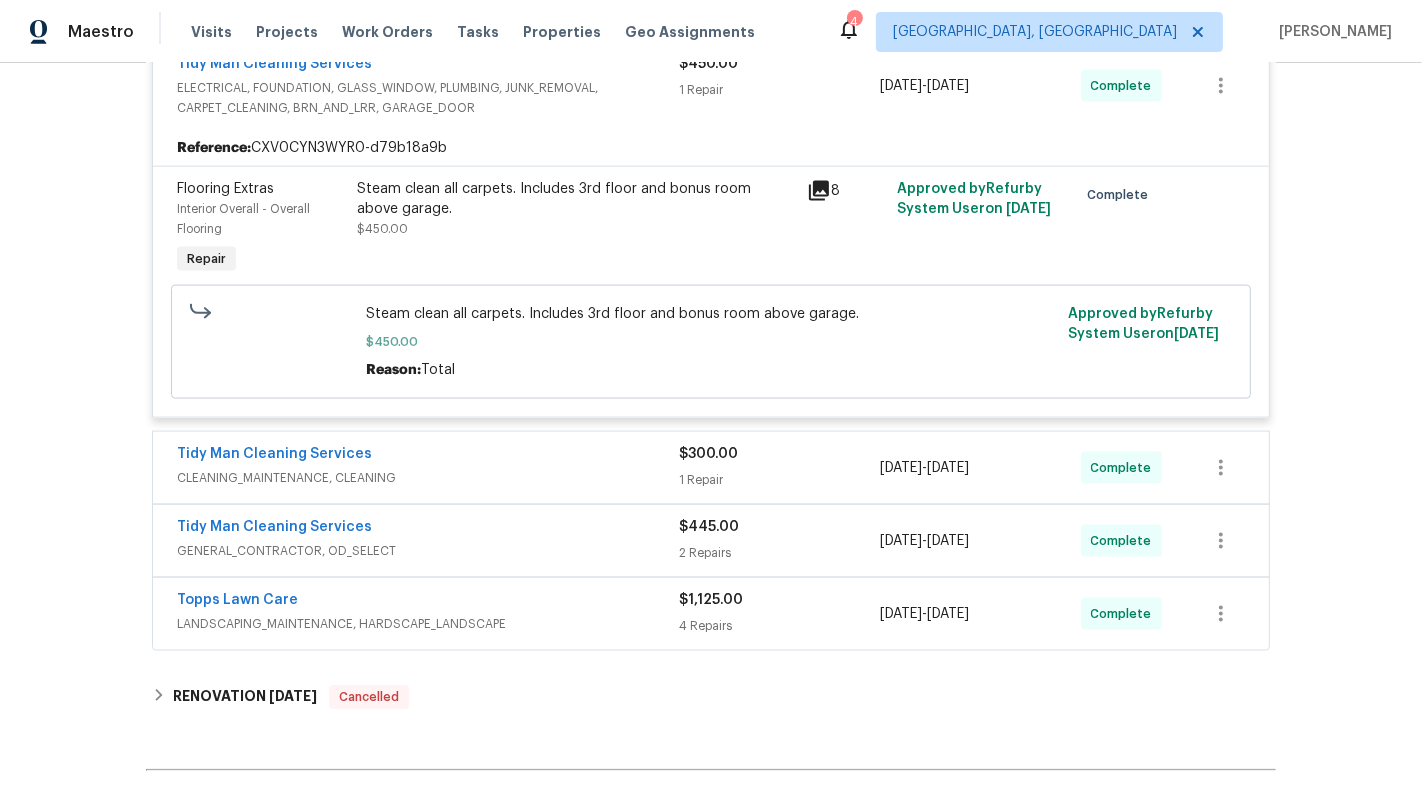 click on "1 Repair" at bounding box center [779, 480] 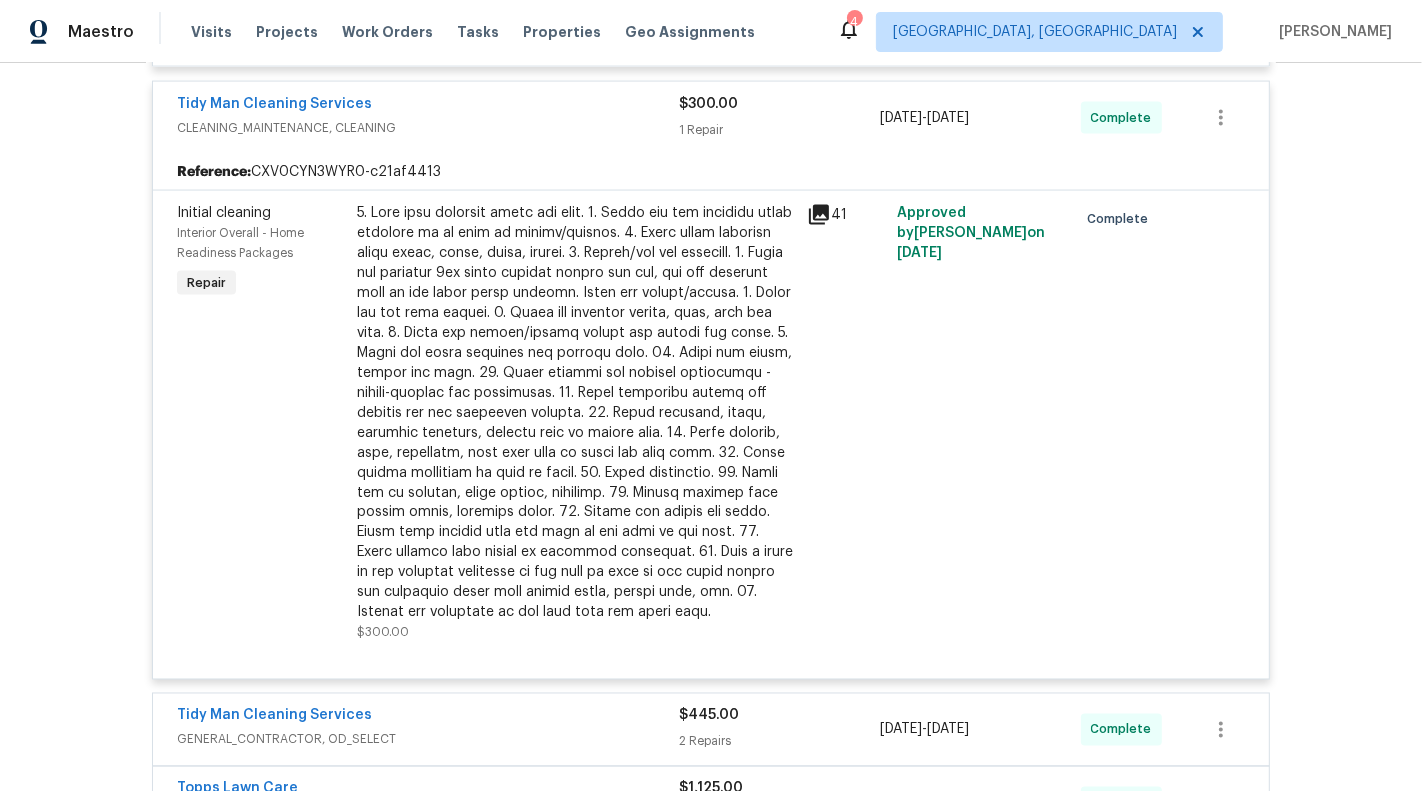 scroll, scrollTop: 3167, scrollLeft: 0, axis: vertical 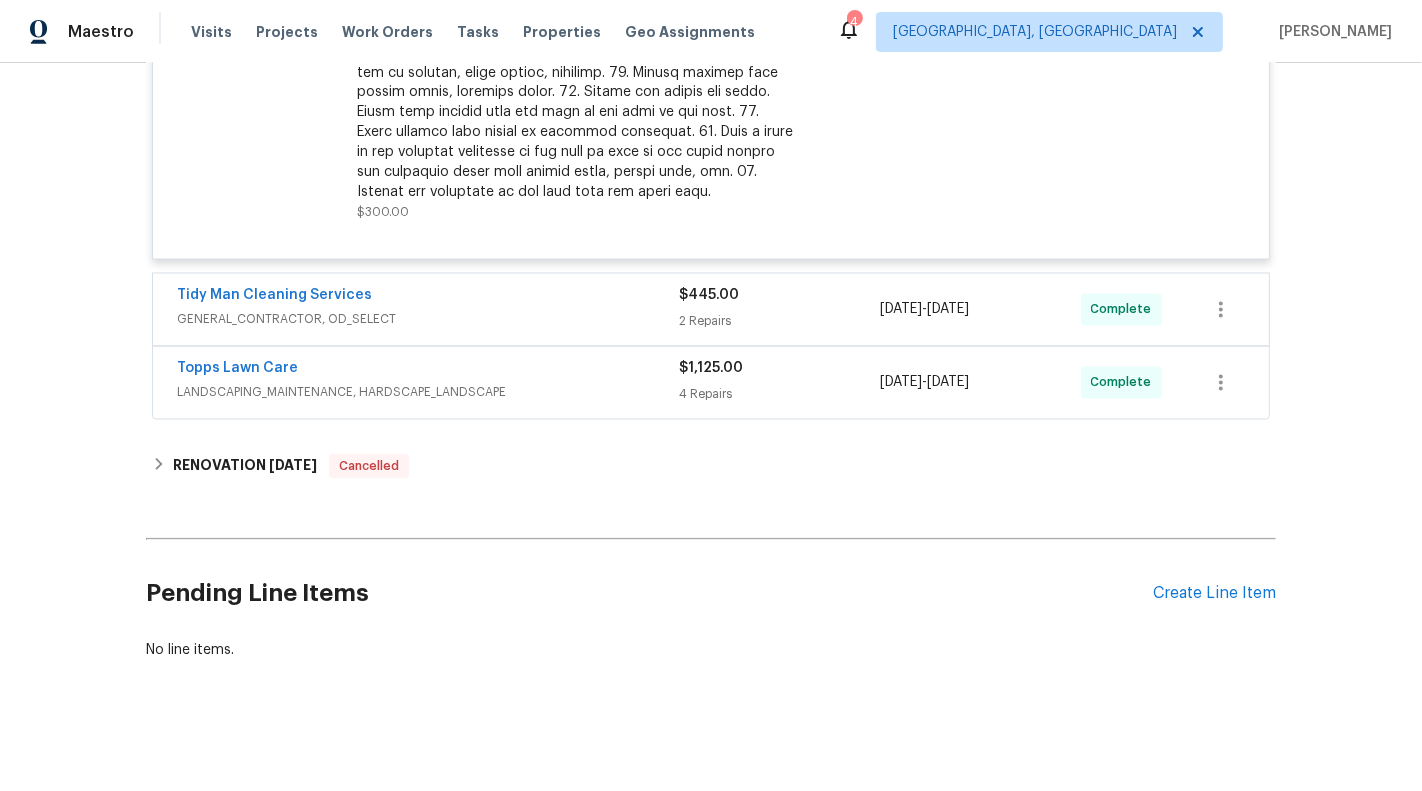 click on "$445.00 2 Repairs" at bounding box center [779, 310] 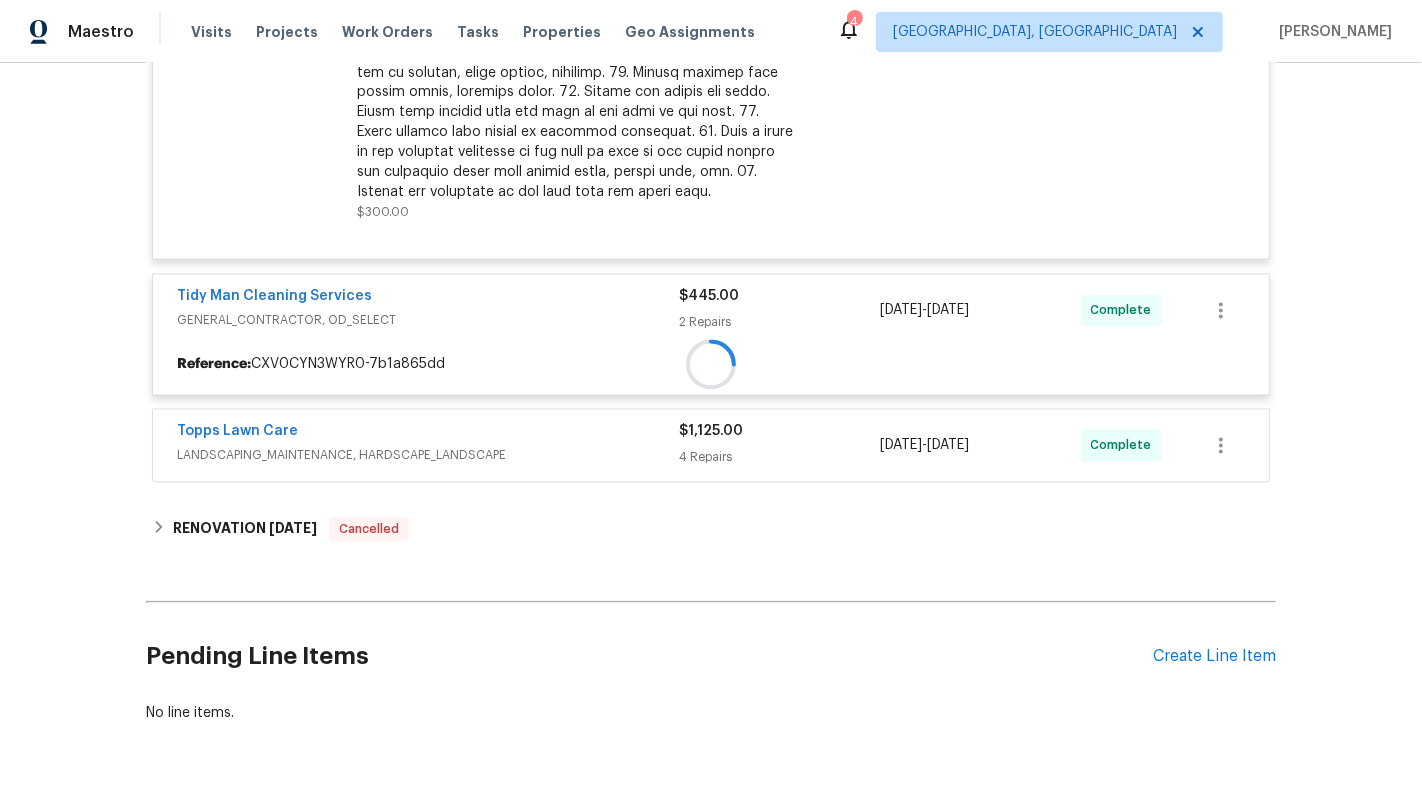 scroll, scrollTop: 3230, scrollLeft: 0, axis: vertical 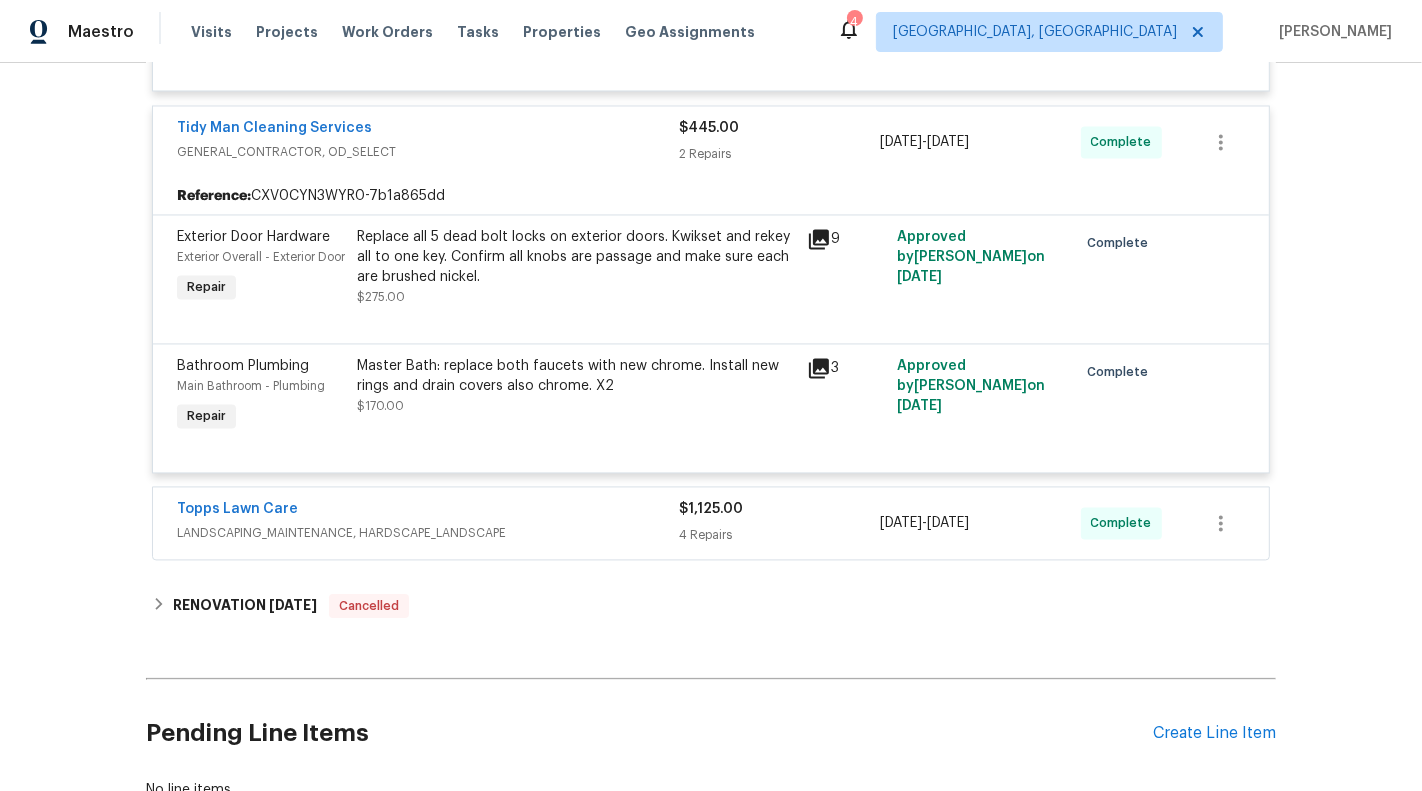 click on "$1,125.00 4 Repairs" at bounding box center (779, 523) 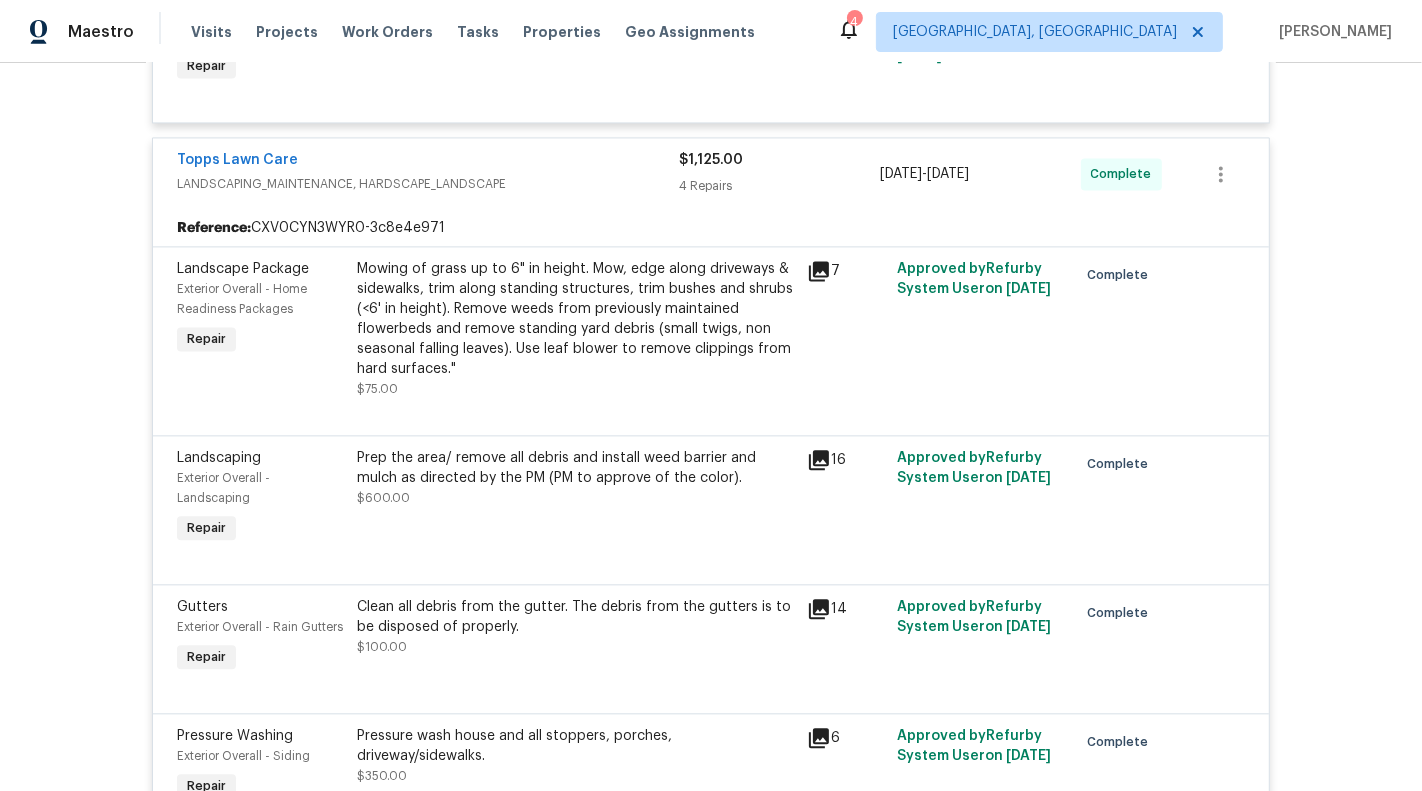 scroll, scrollTop: 3702, scrollLeft: 0, axis: vertical 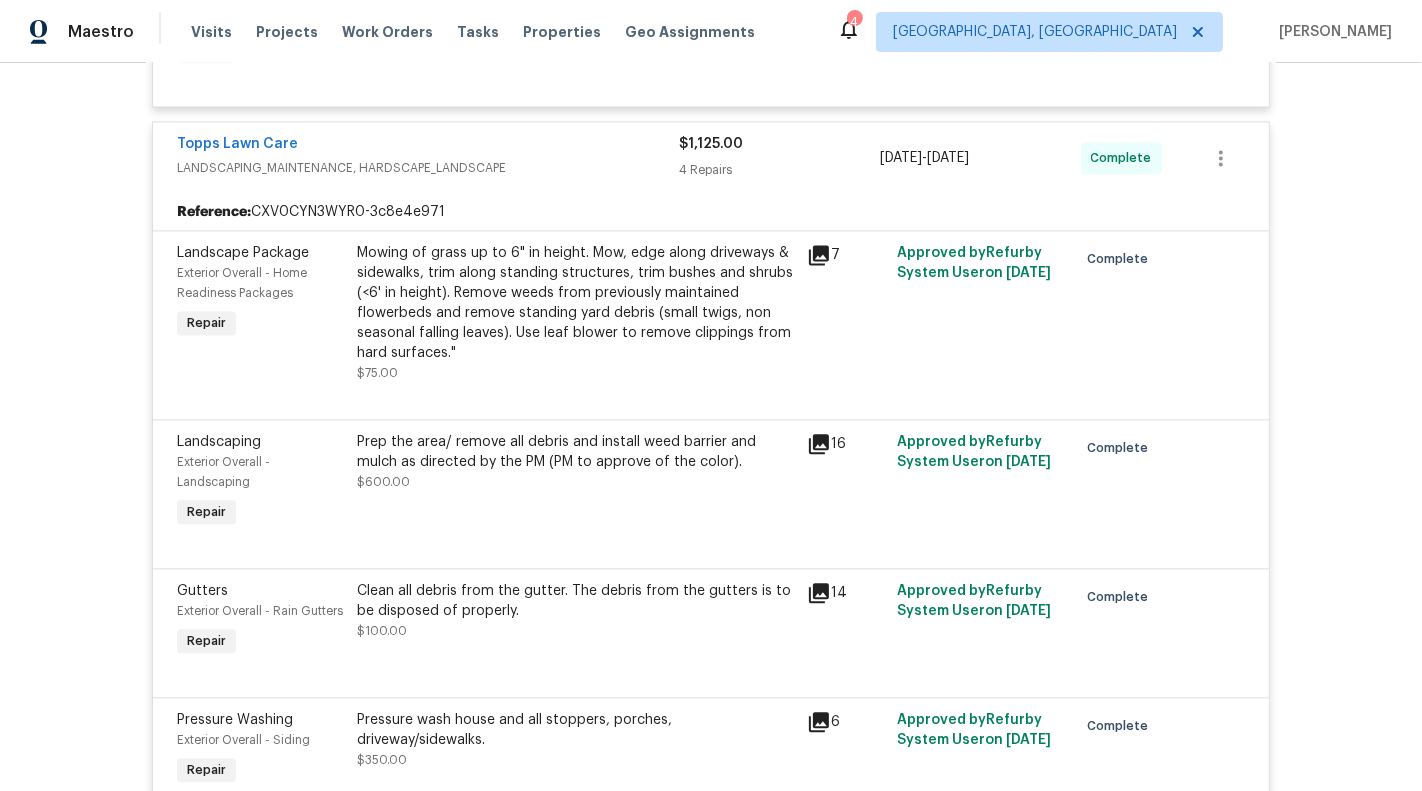 click on "Mowing of grass up to 6" in height. Mow, edge along driveways & sidewalks, trim along standing structures, trim bushes and shrubs (<6' in height). Remove weeds from previously maintained flowerbeds and remove standing yard debris (small twigs, non seasonal falling leaves).  Use leaf blower to remove clippings from hard surfaces."" at bounding box center (576, 303) 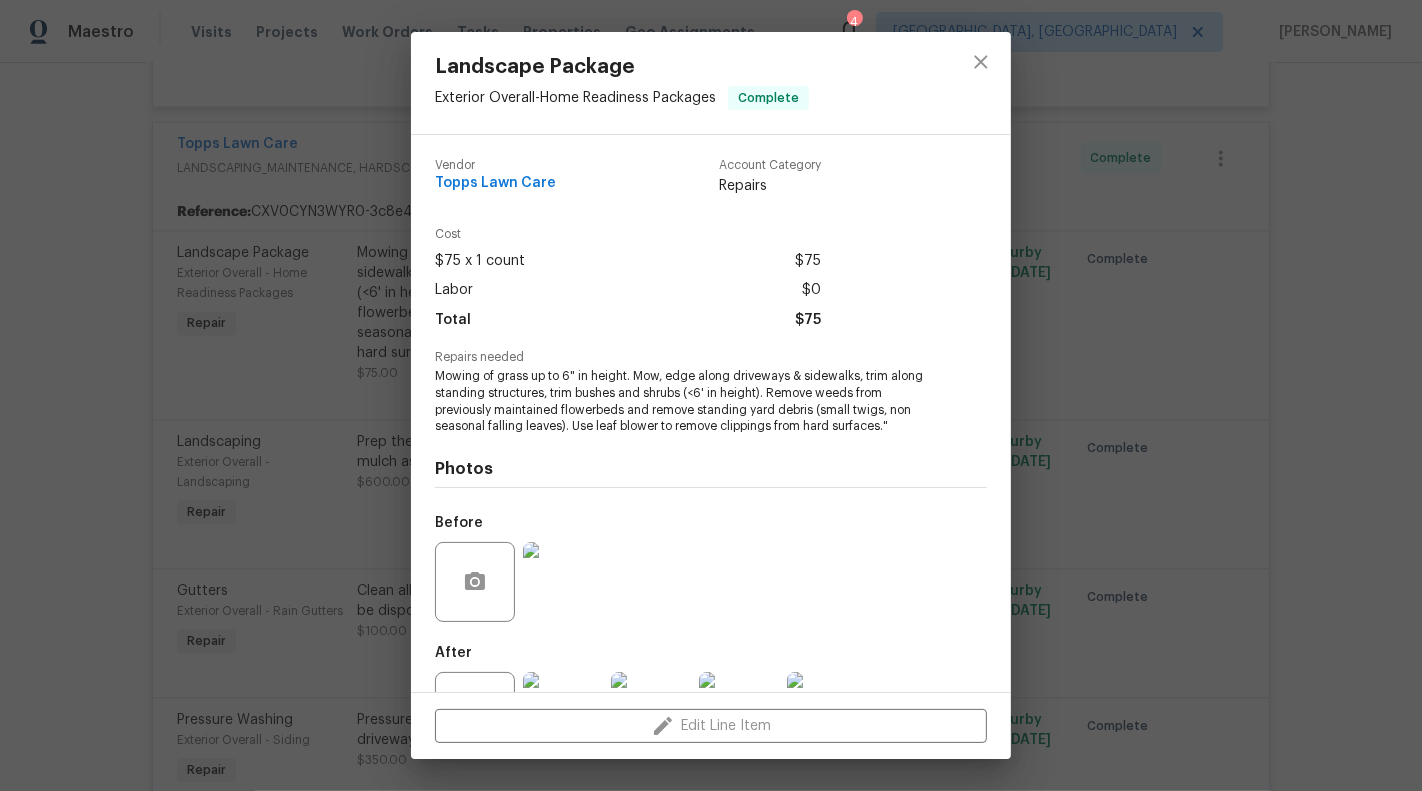 scroll, scrollTop: 80, scrollLeft: 0, axis: vertical 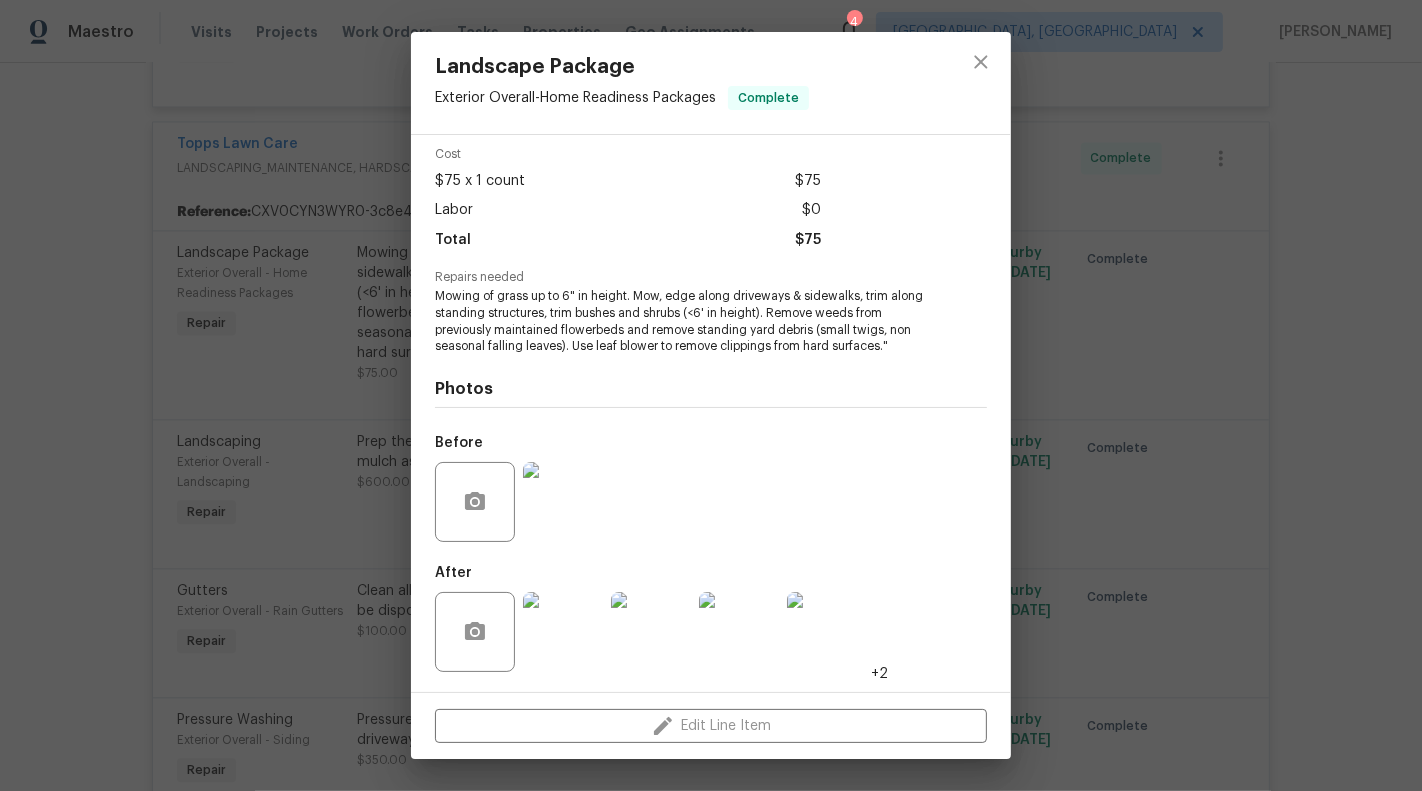 click at bounding box center (563, 632) 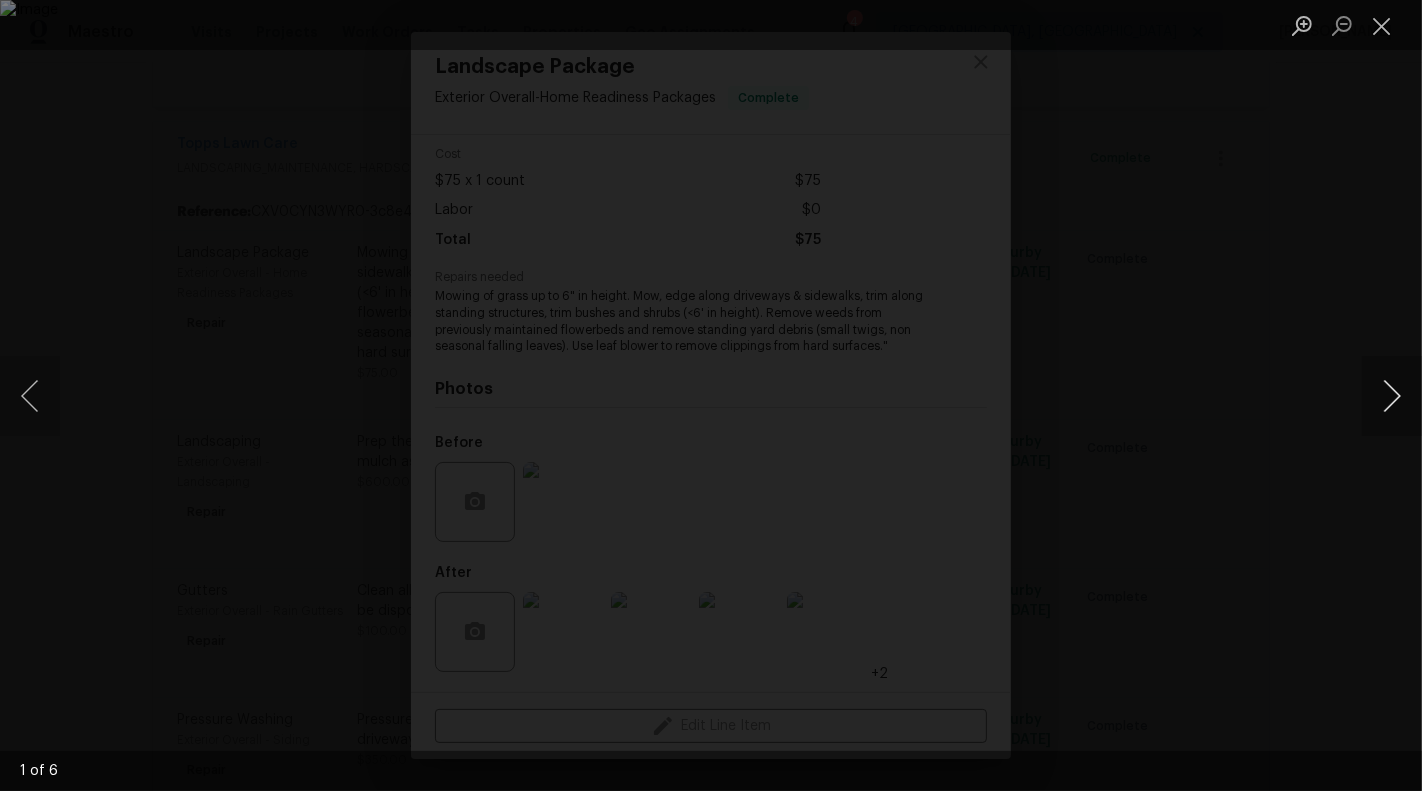 click at bounding box center [1392, 396] 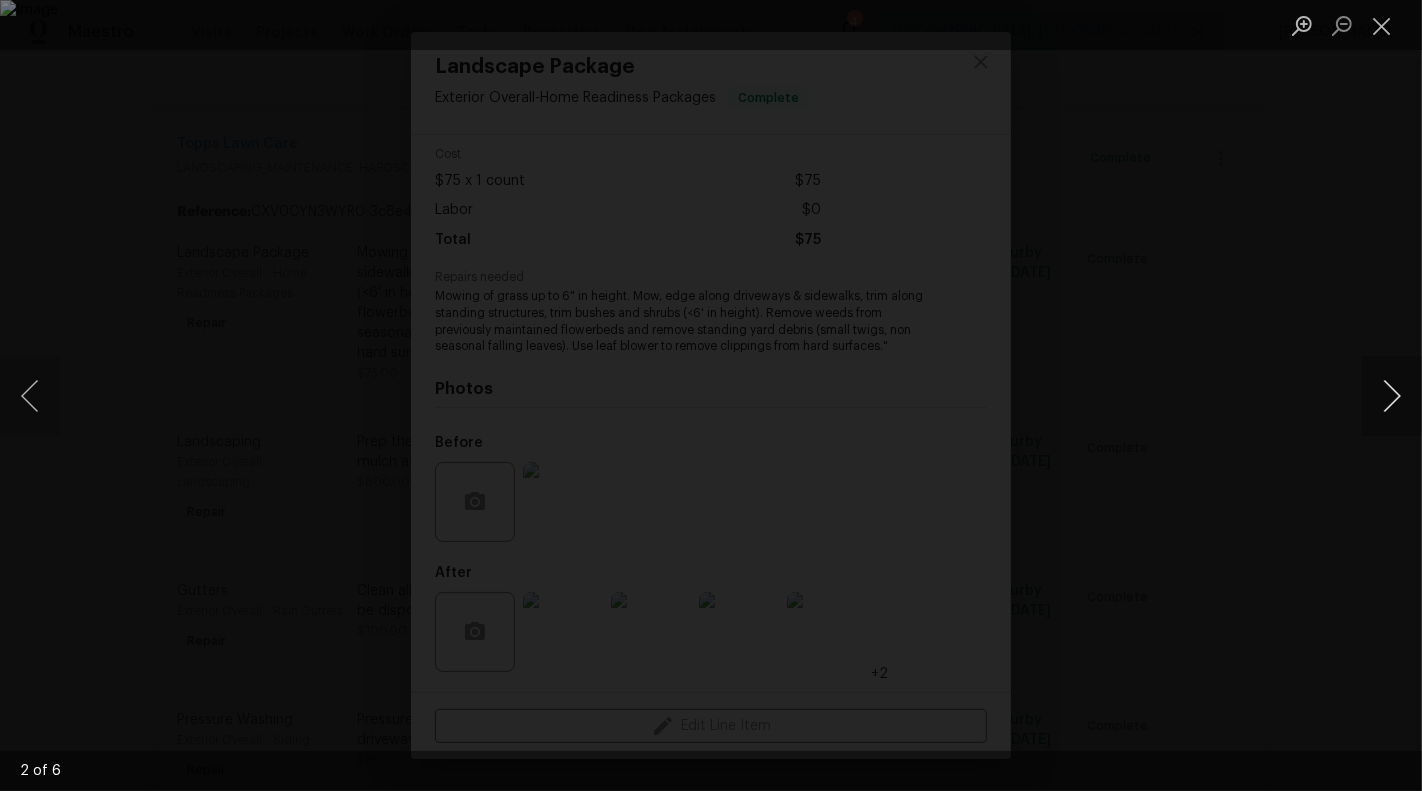 click at bounding box center [1392, 396] 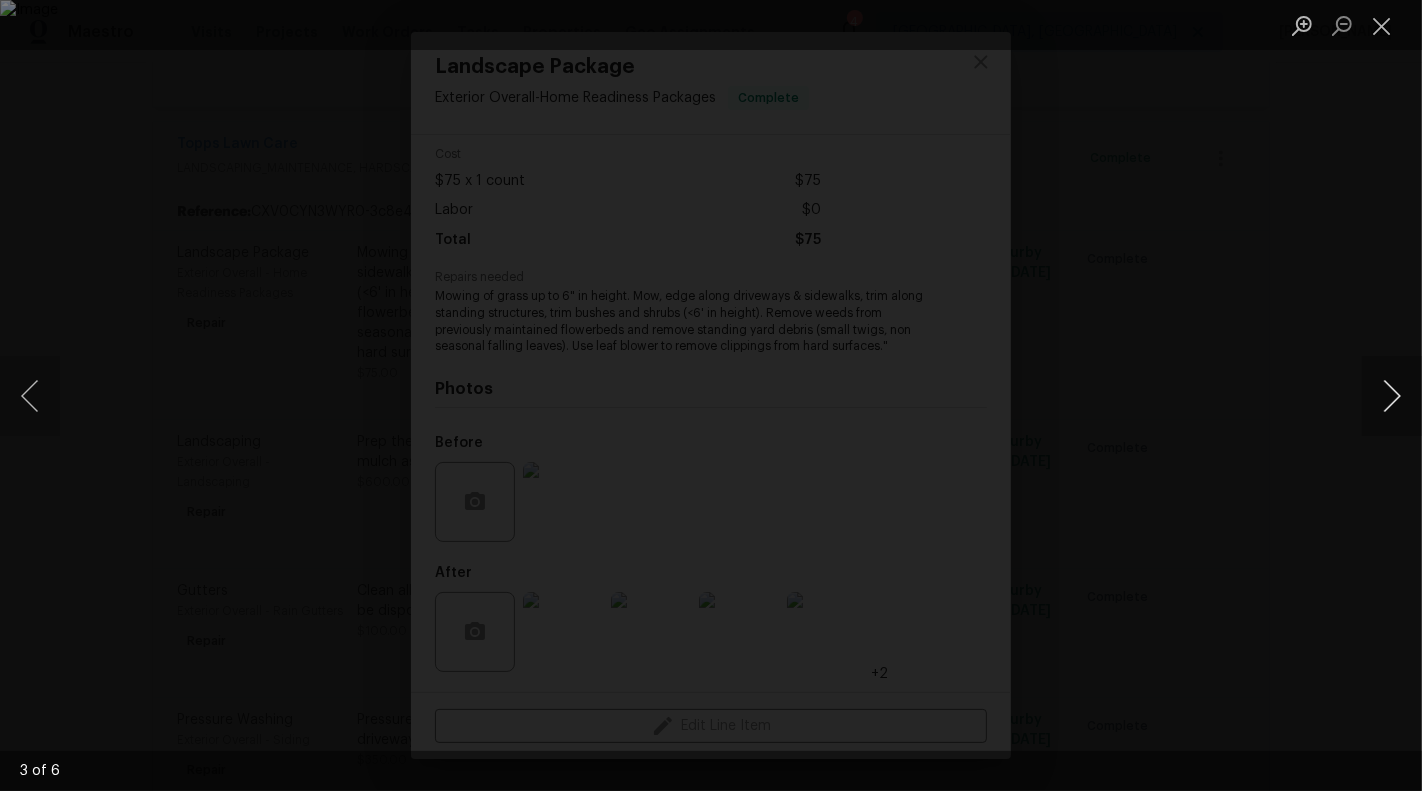 click at bounding box center [1392, 396] 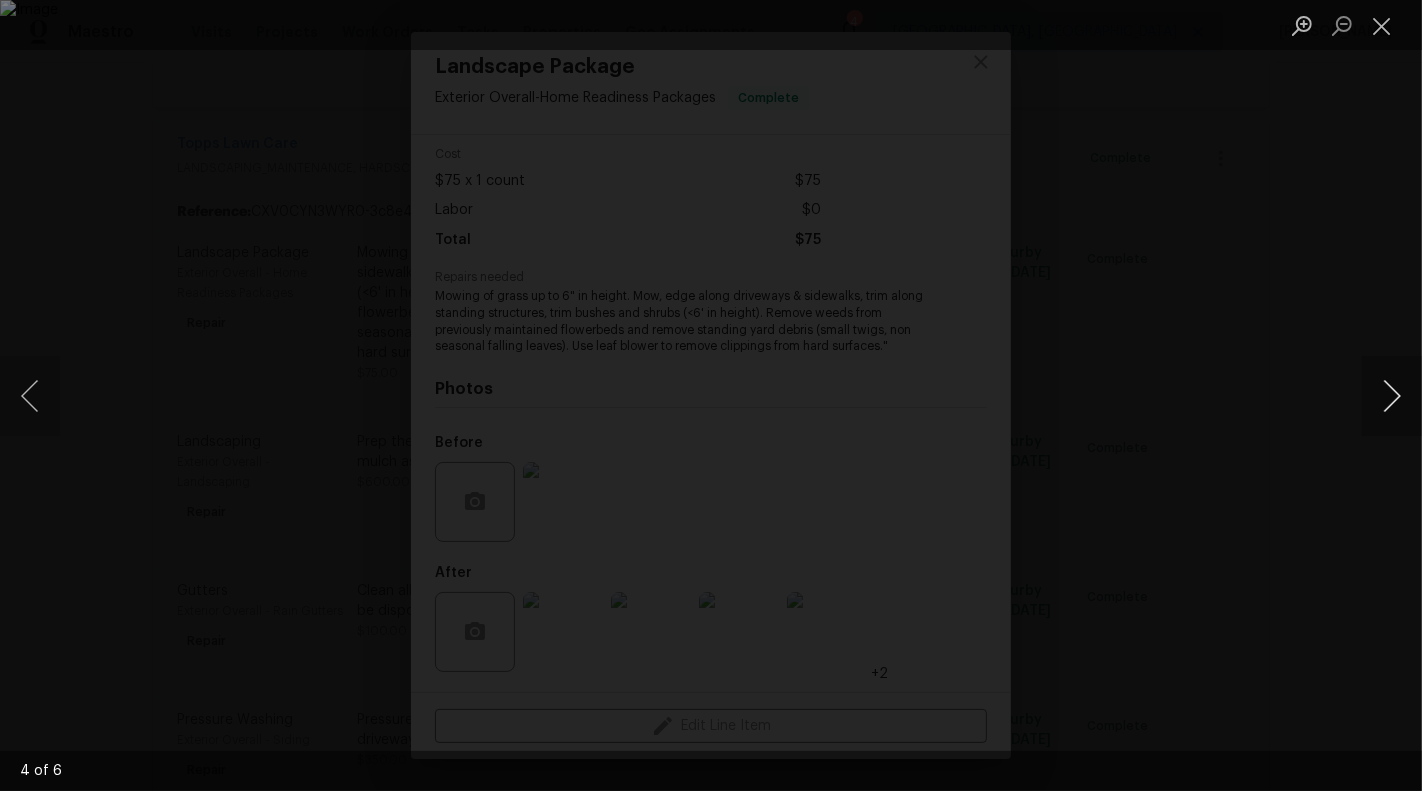 click at bounding box center (1392, 396) 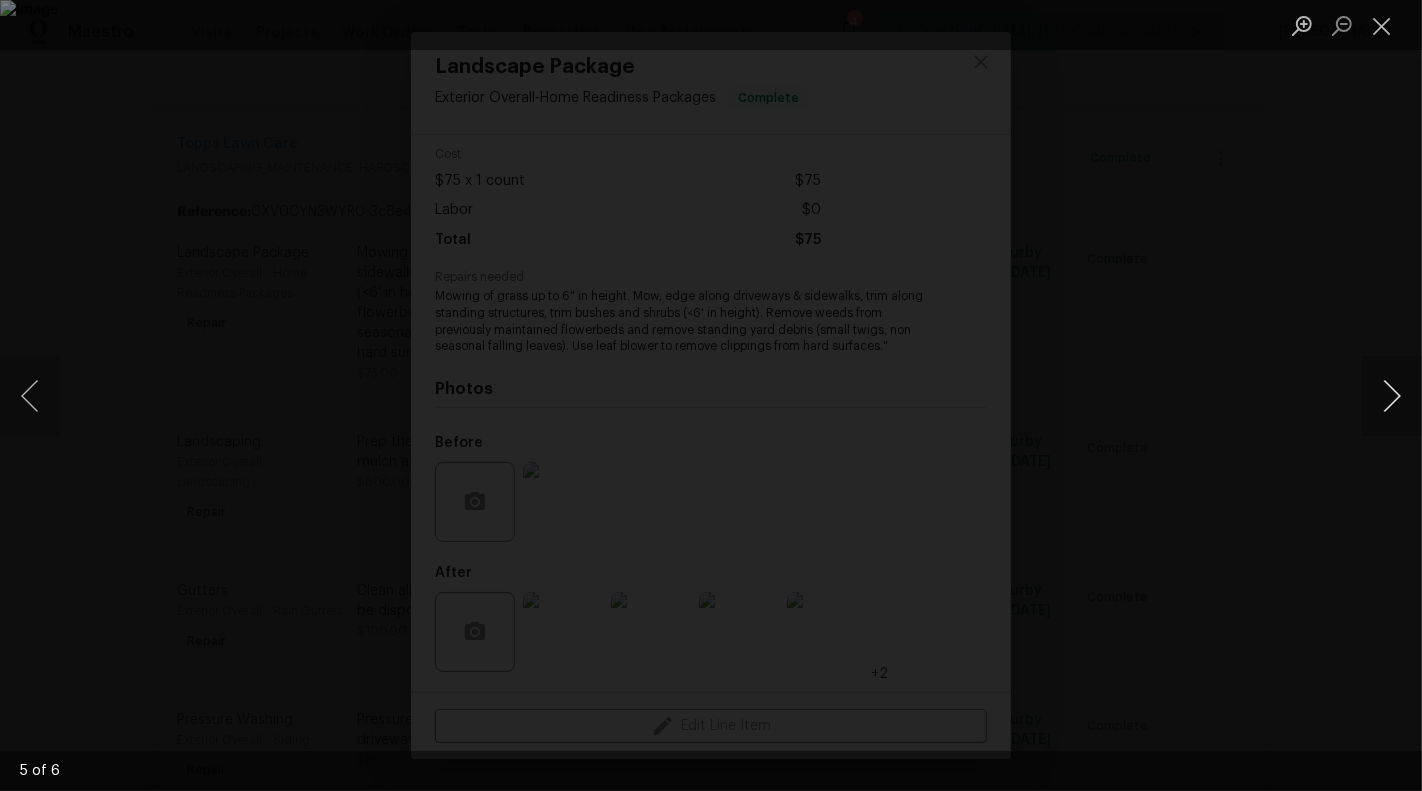 click at bounding box center [1392, 396] 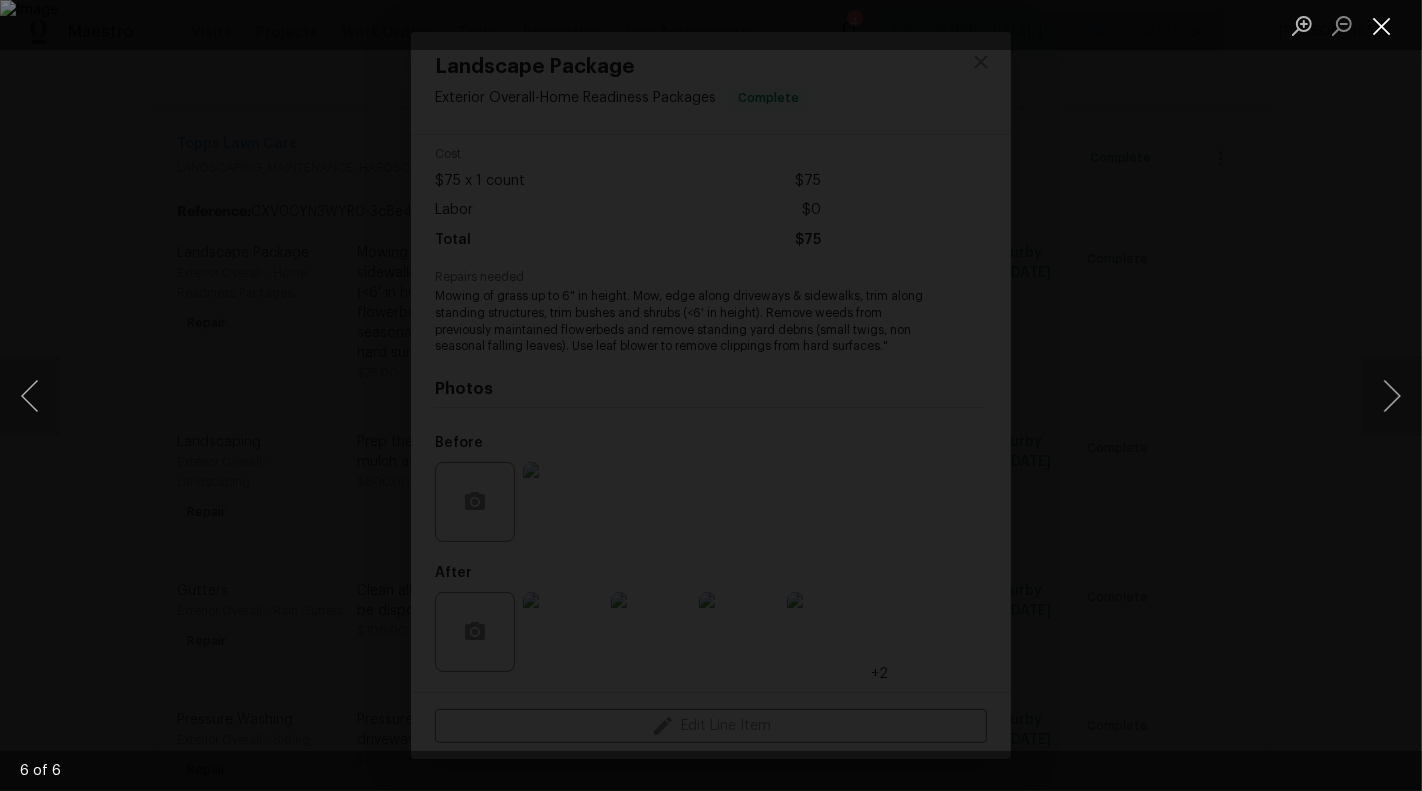 click at bounding box center [1382, 25] 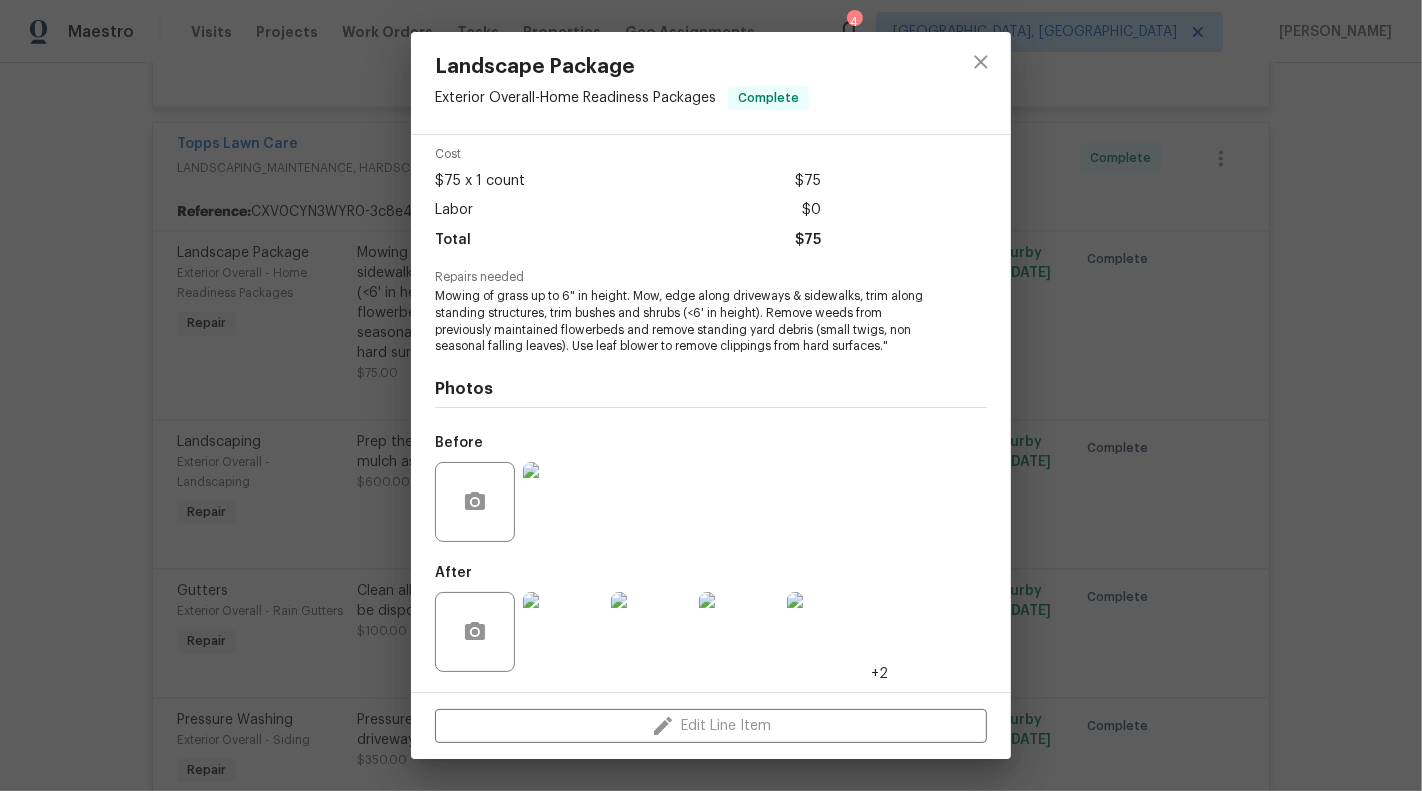 click at bounding box center (563, 632) 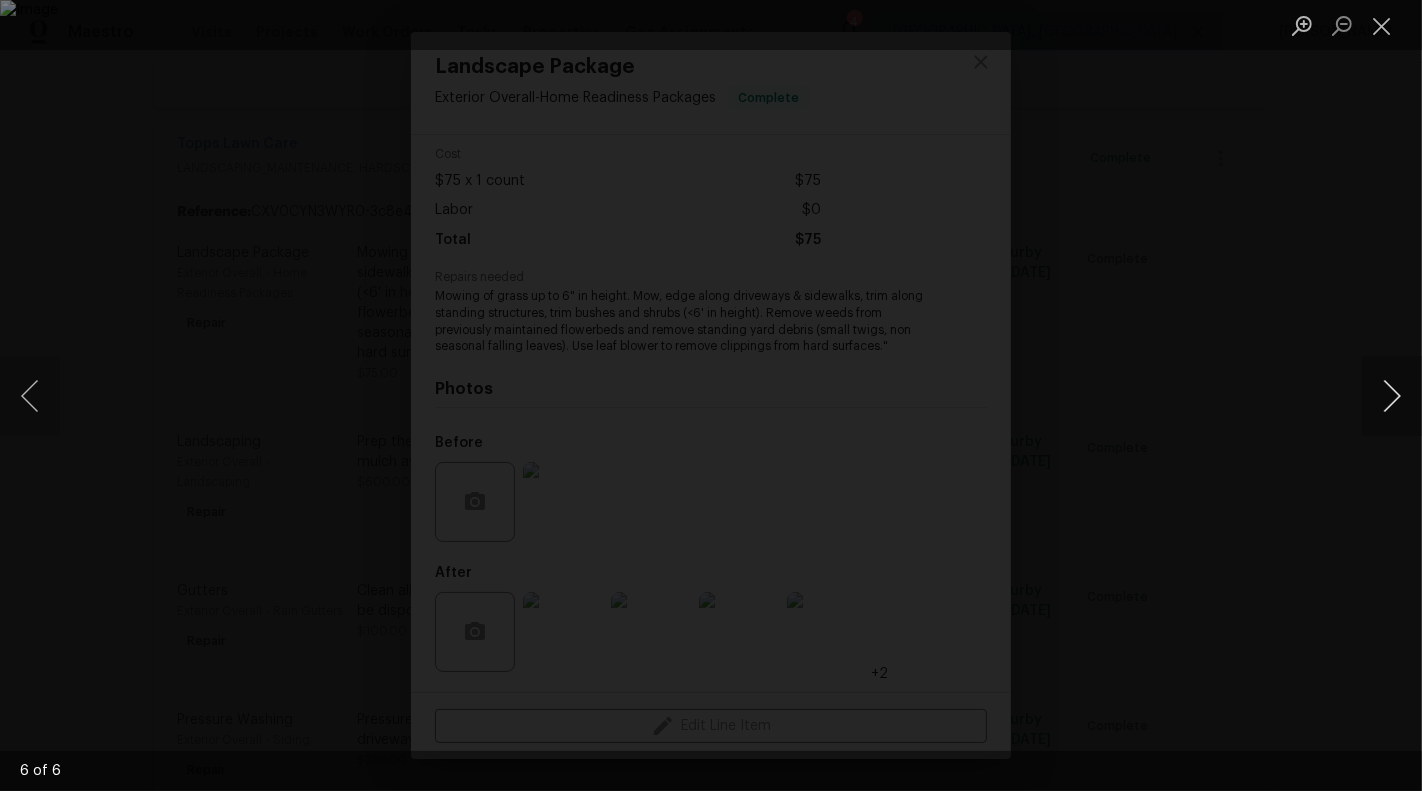 click at bounding box center (1392, 396) 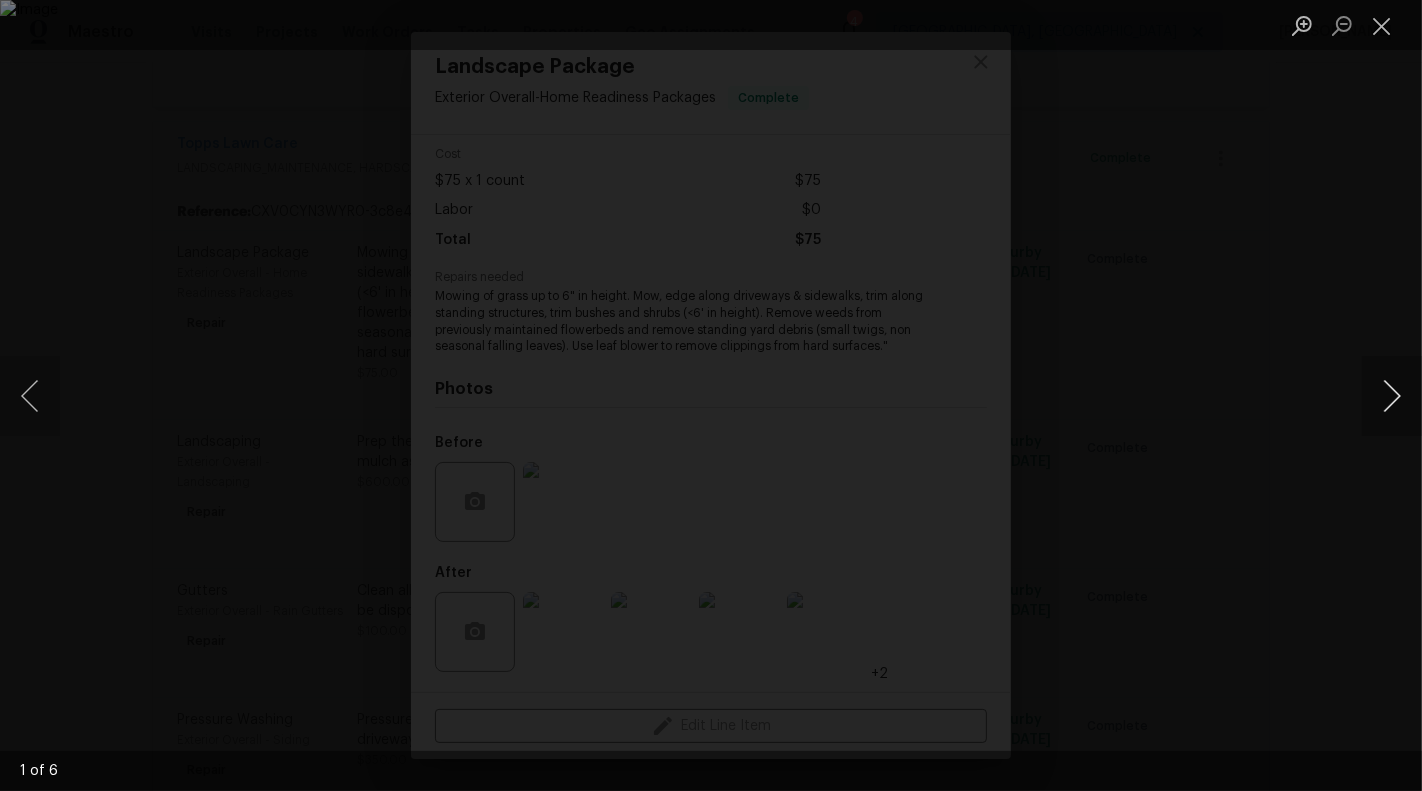 click at bounding box center (1392, 396) 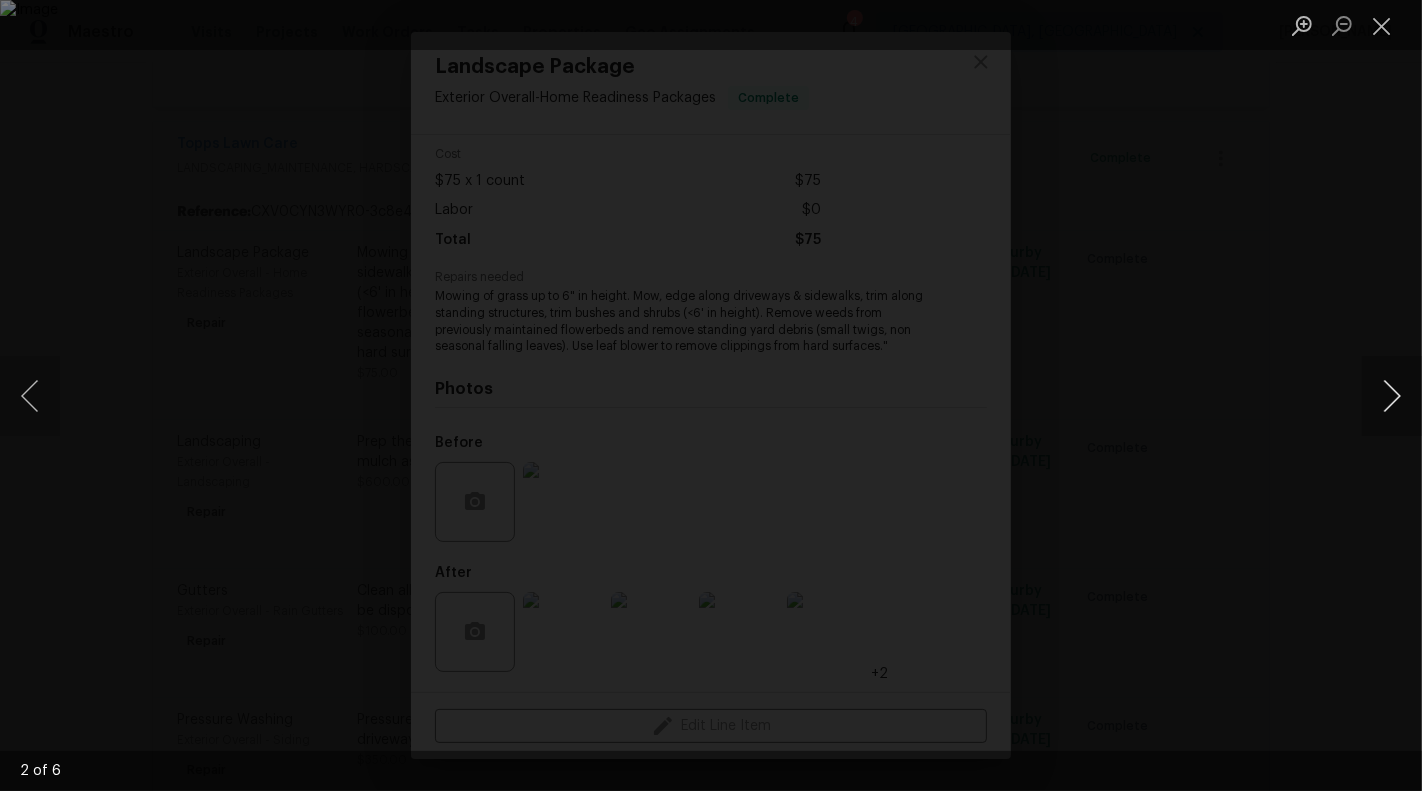 click at bounding box center (1392, 396) 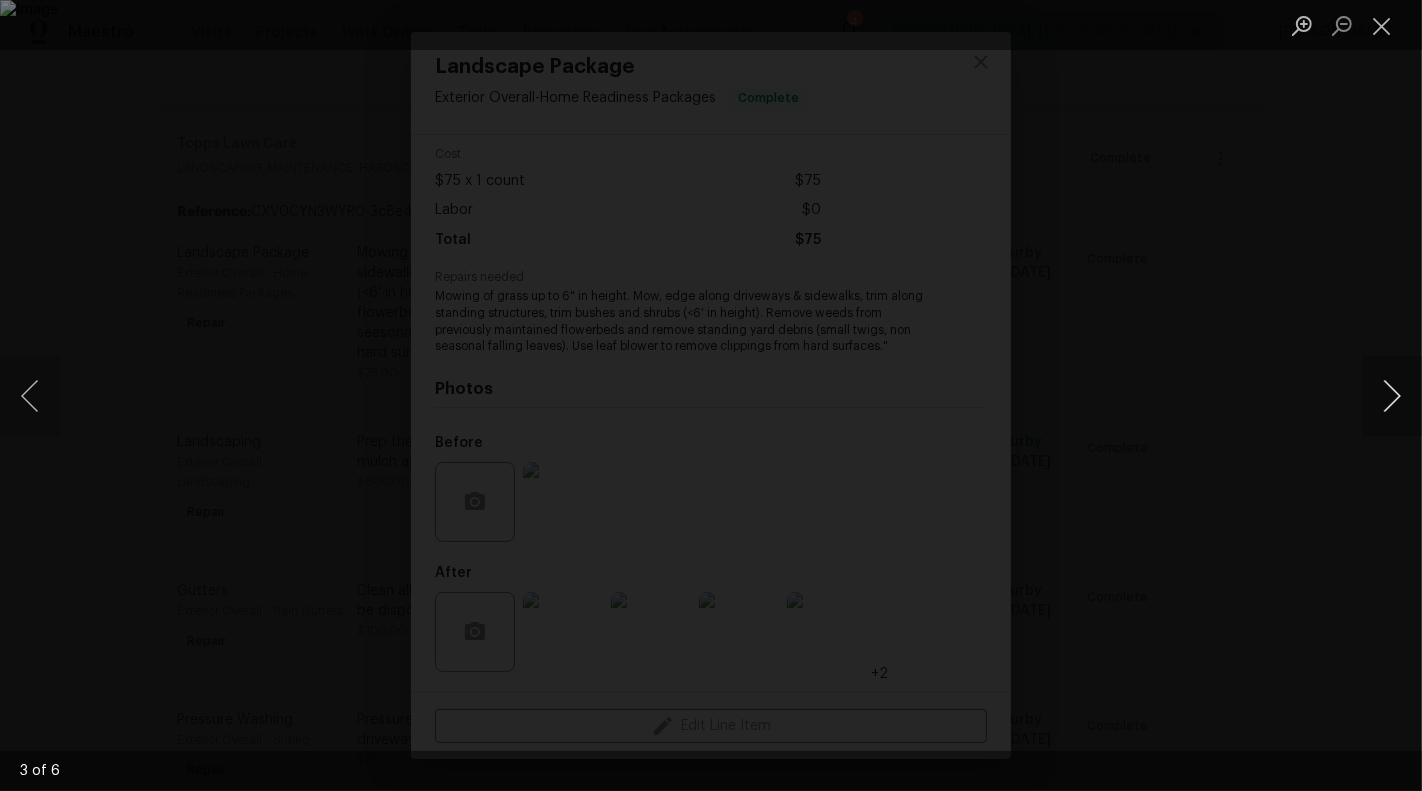 click at bounding box center (1392, 396) 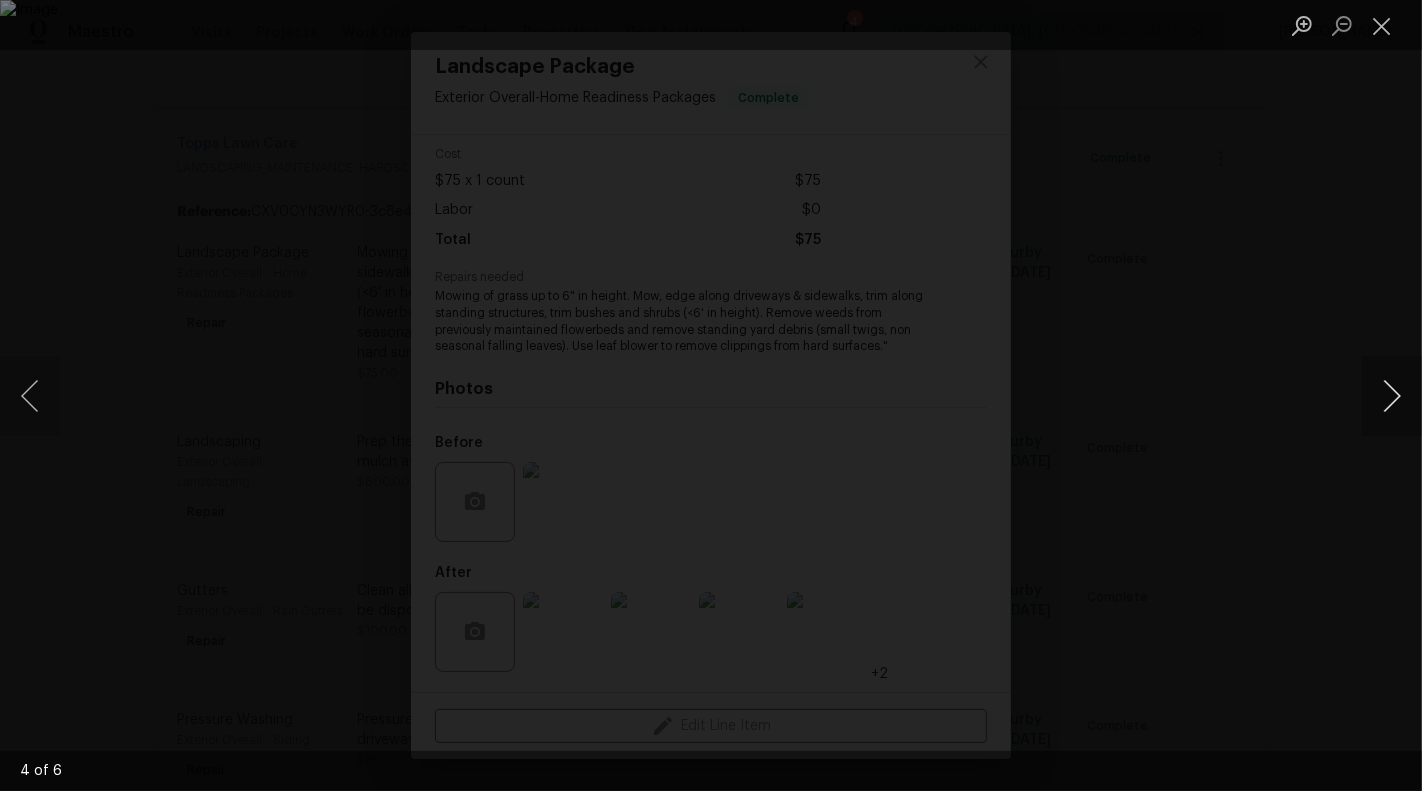 click at bounding box center (1392, 396) 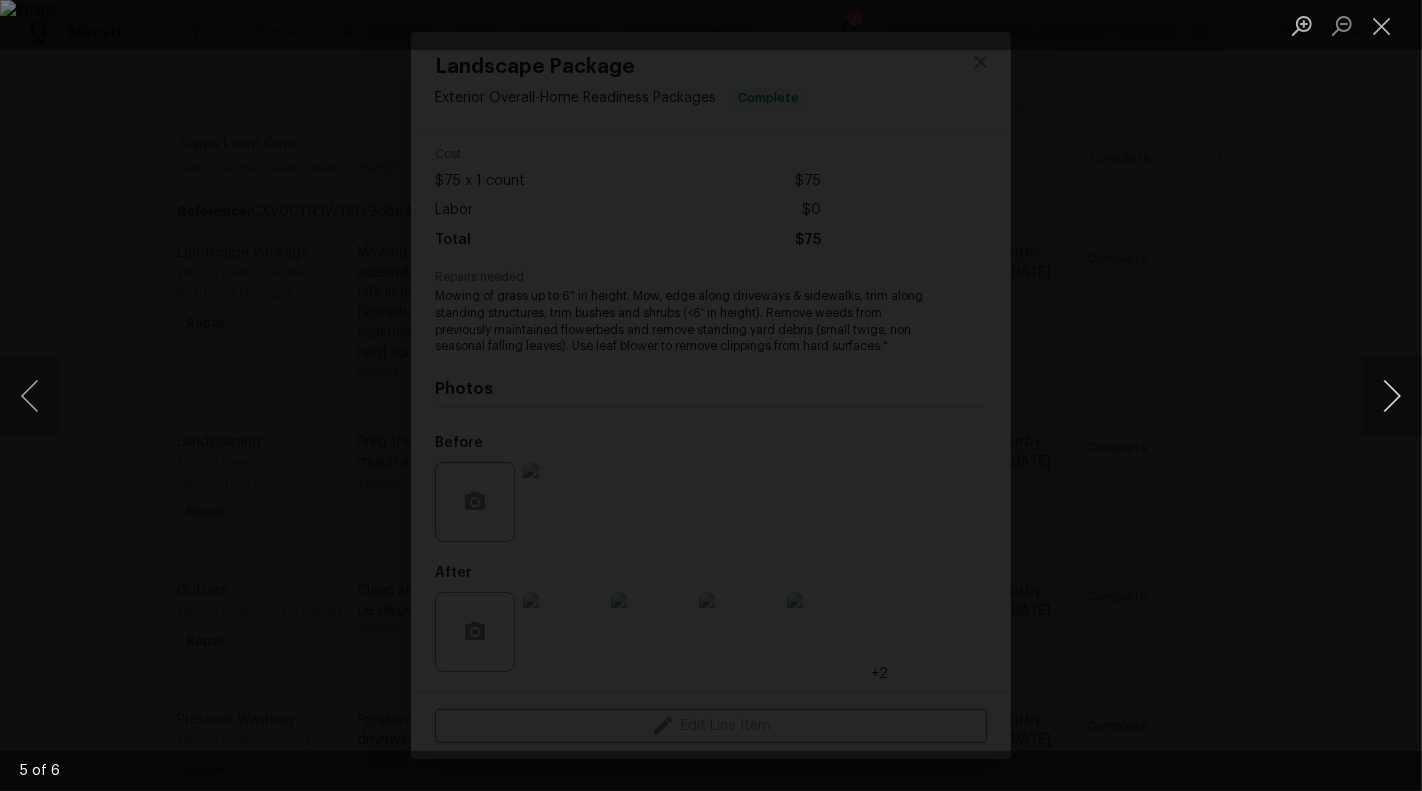 click at bounding box center (1392, 396) 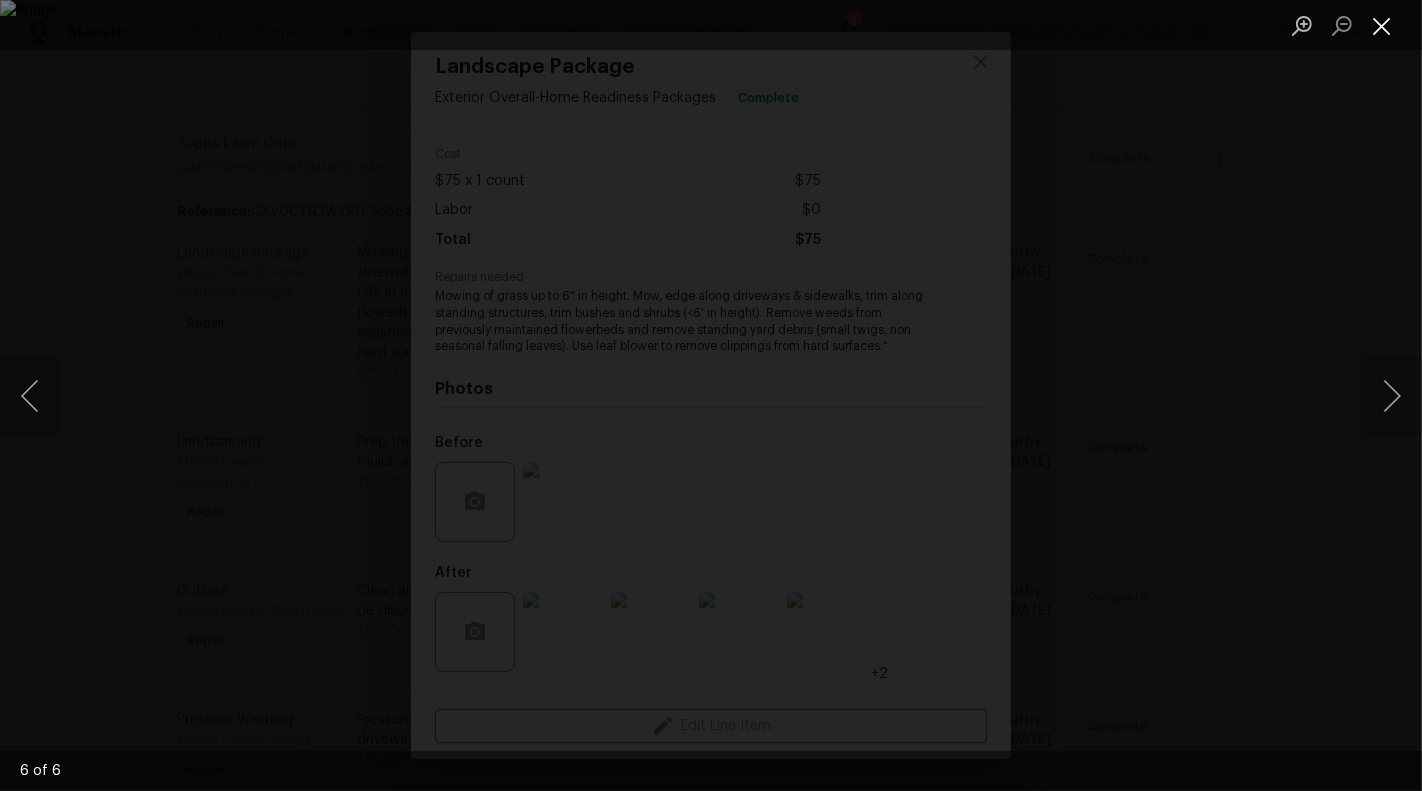 click at bounding box center (1382, 25) 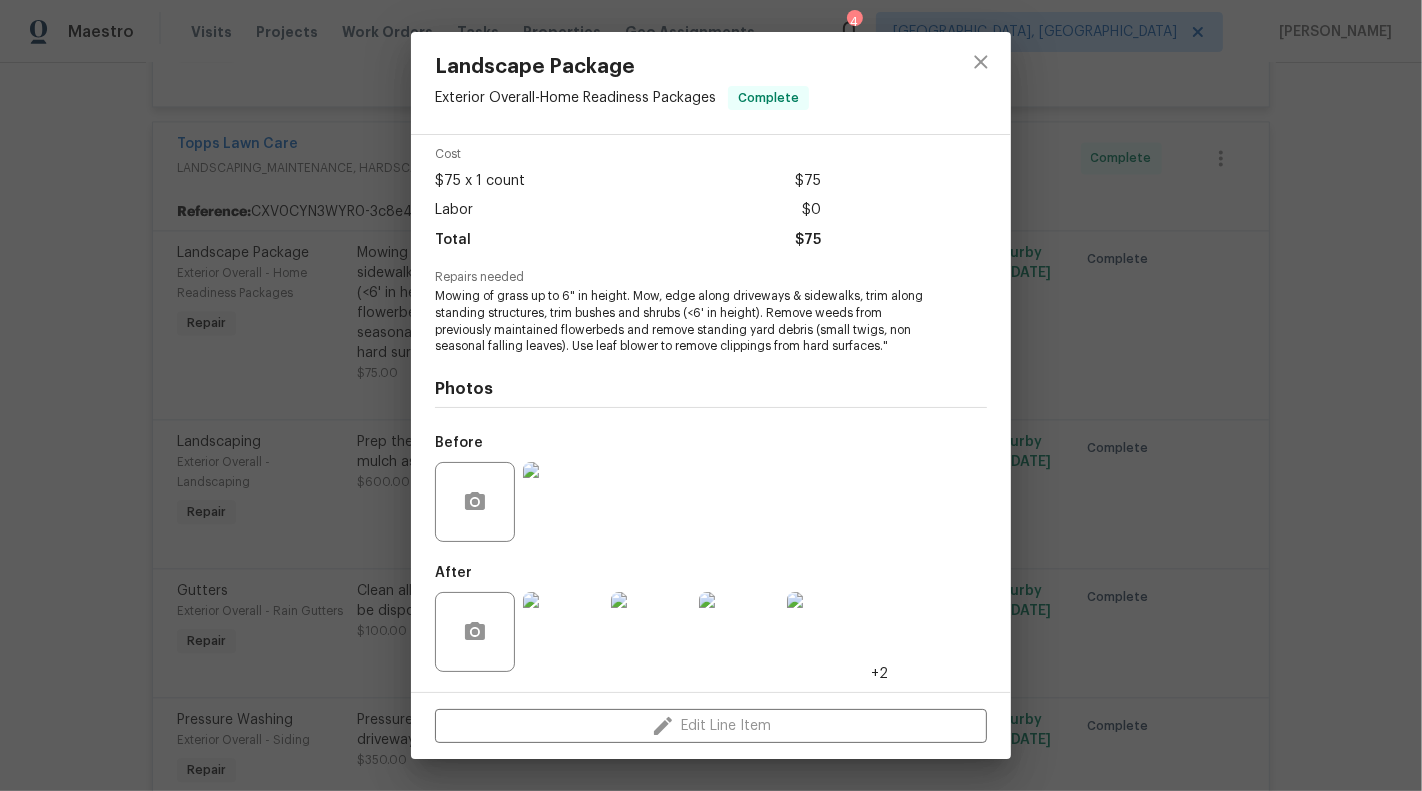 click on "Landscape Package Exterior Overall  -  Home Readiness Packages Complete Vendor Topps Lawn Care Account Category Repairs Cost $75 x 1 count $75 Labor $0 Total $75 Repairs needed Mowing of grass up to 6" in height. Mow, edge along driveways & sidewalks, trim along standing structures, trim bushes and shrubs (<6' in height). Remove weeds from previously maintained flowerbeds and remove standing yard debris (small twigs, non seasonal falling leaves).  Use leaf blower to remove clippings from hard surfaces." Photos Before After  +2  Edit Line Item" at bounding box center [711, 395] 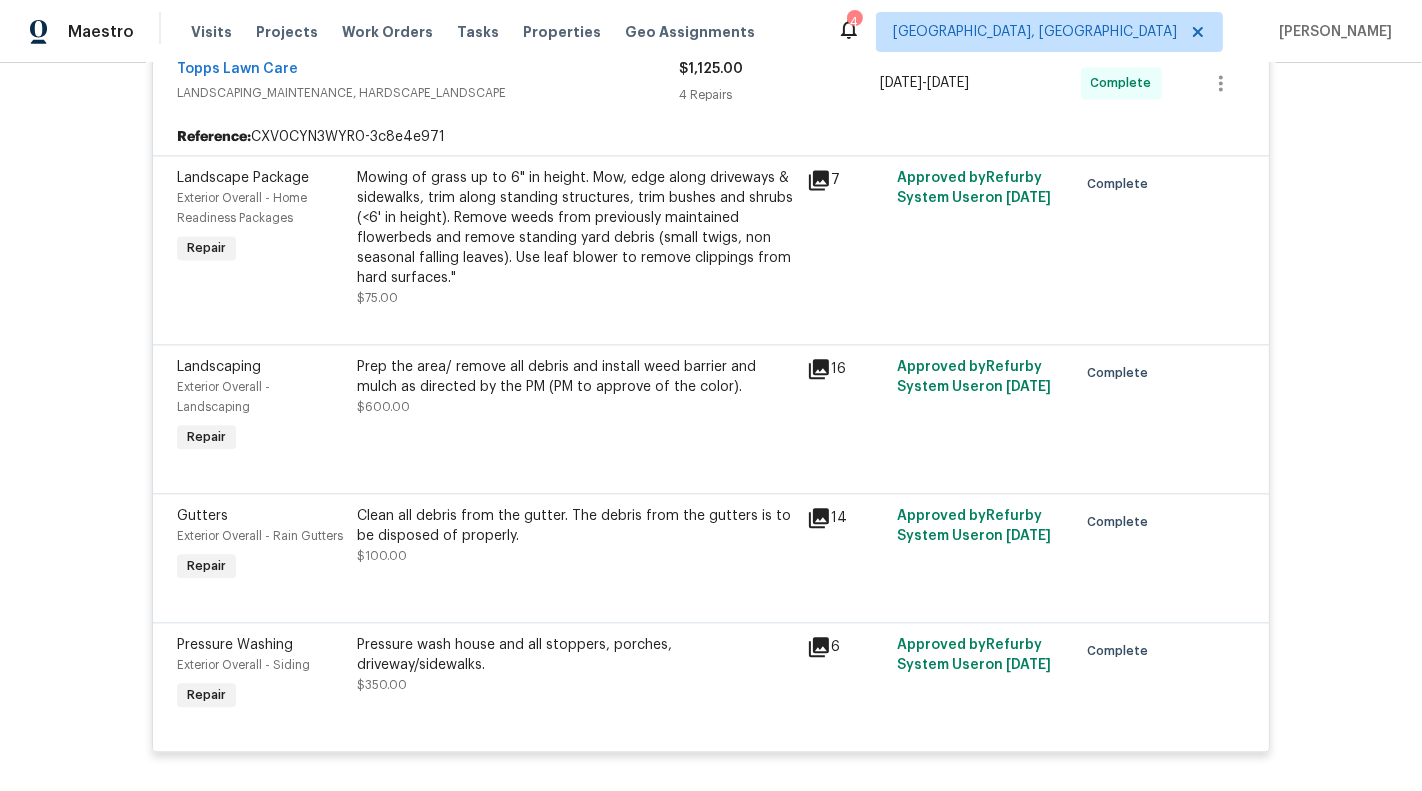 scroll, scrollTop: 3791, scrollLeft: 0, axis: vertical 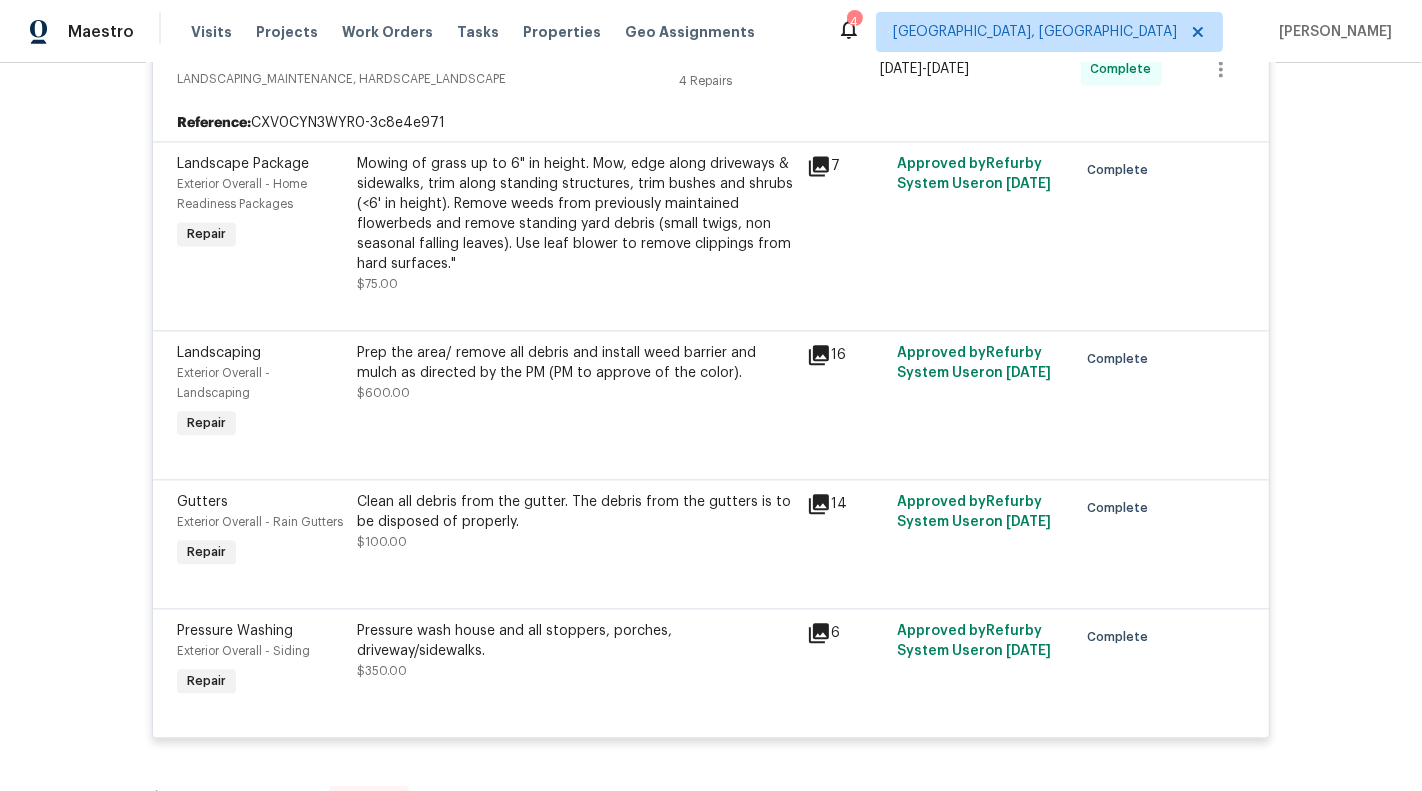 click on "Prep the area/ remove all debris and install weed barrier and mulch as directed by the PM (PM to approve of the color)." at bounding box center [576, 363] 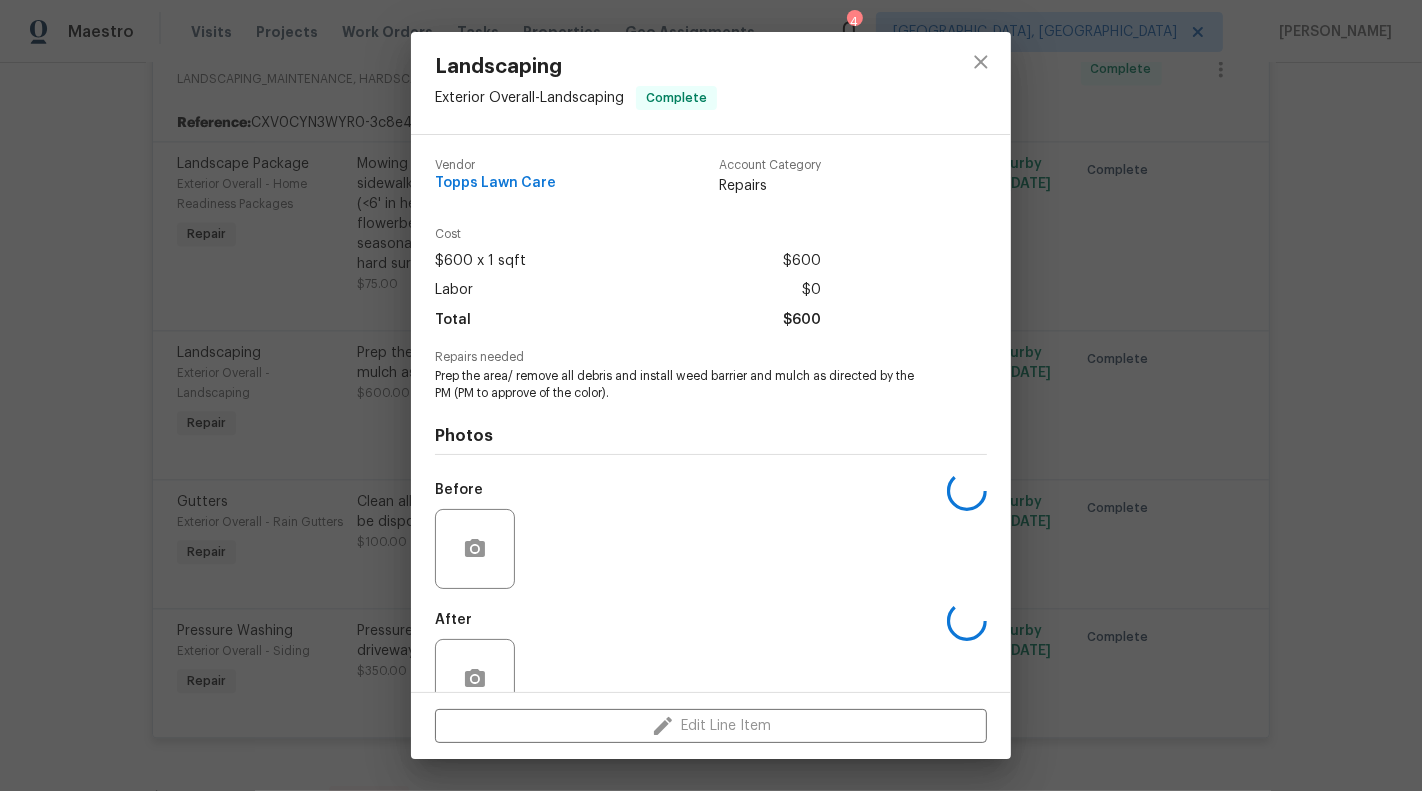 scroll, scrollTop: 47, scrollLeft: 0, axis: vertical 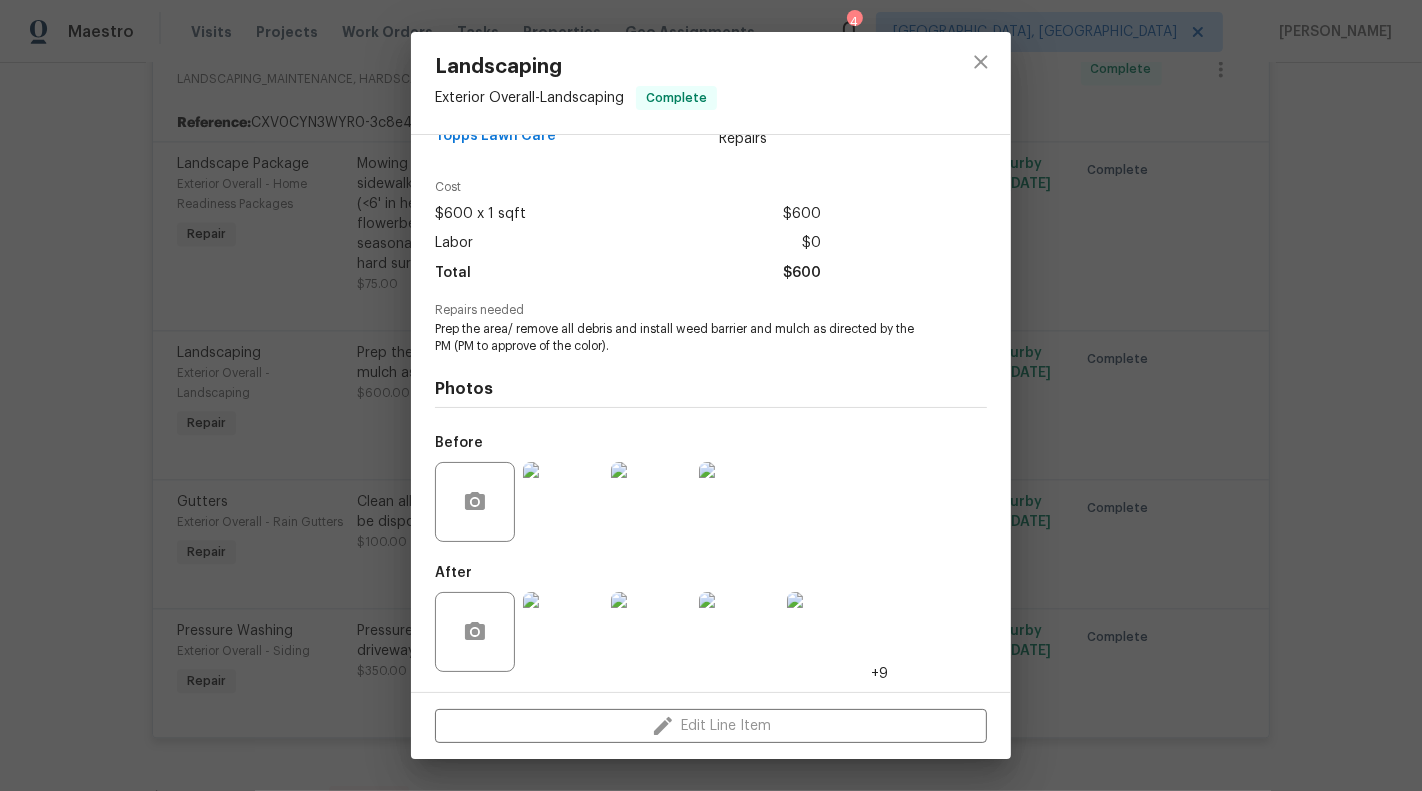 click at bounding box center [563, 632] 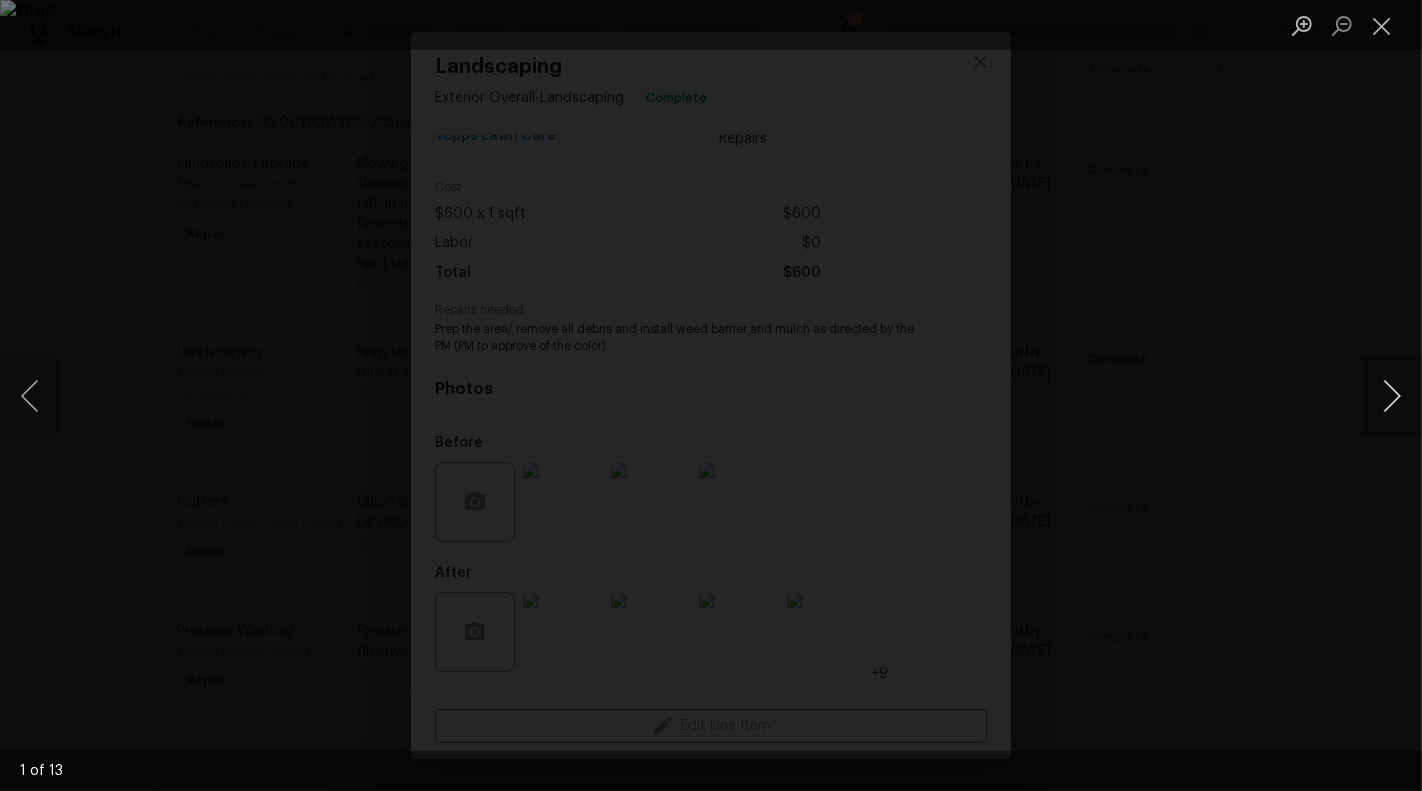 click at bounding box center [1392, 396] 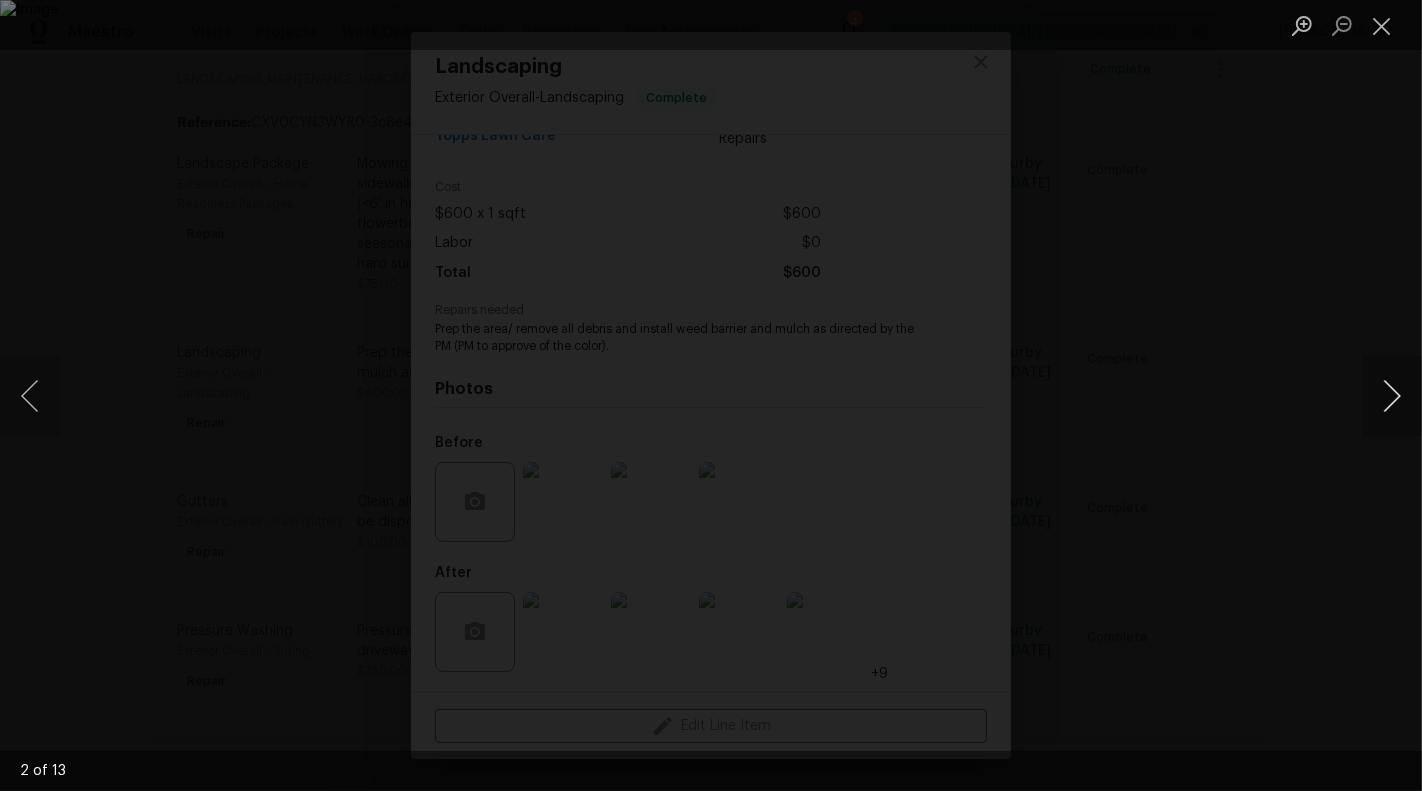 click at bounding box center [1392, 396] 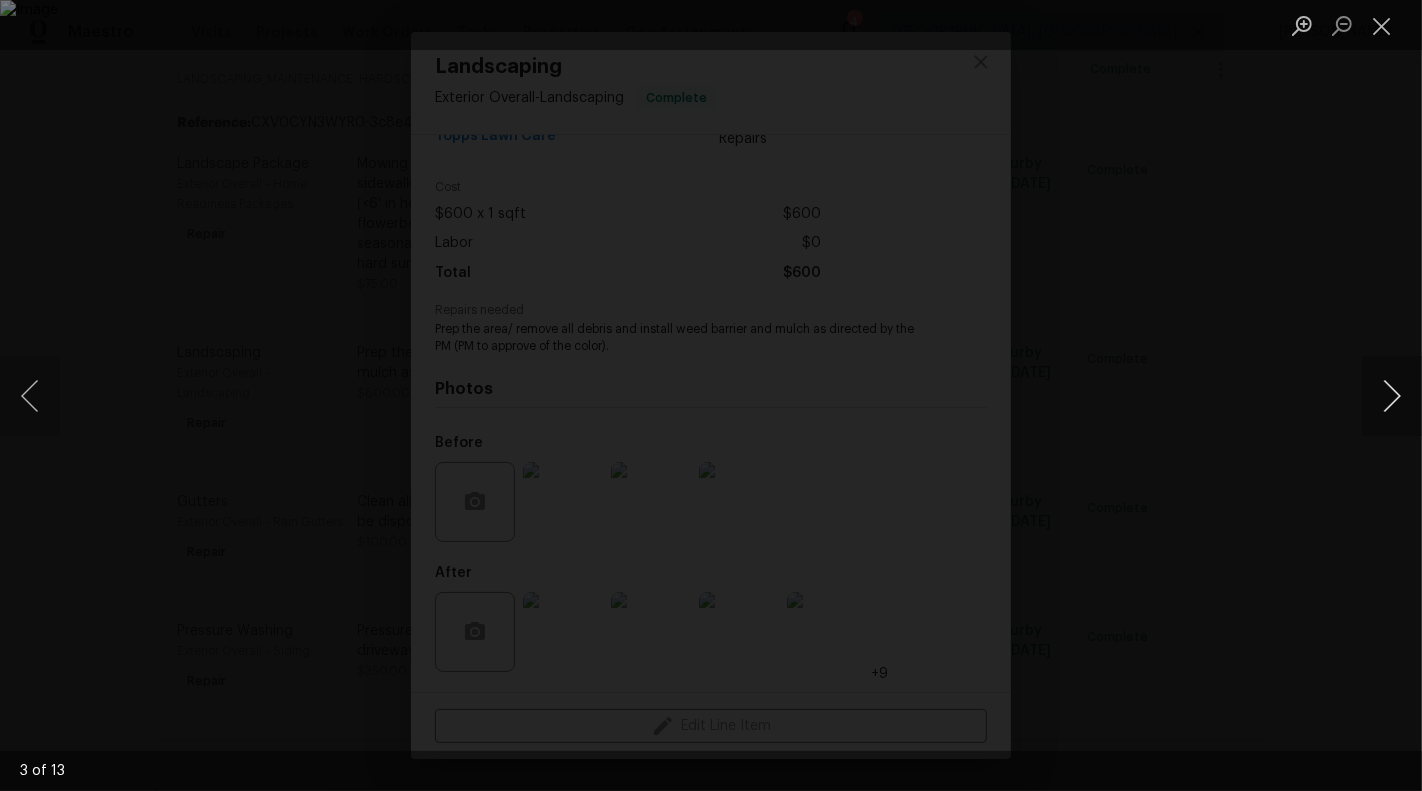 click at bounding box center [1392, 396] 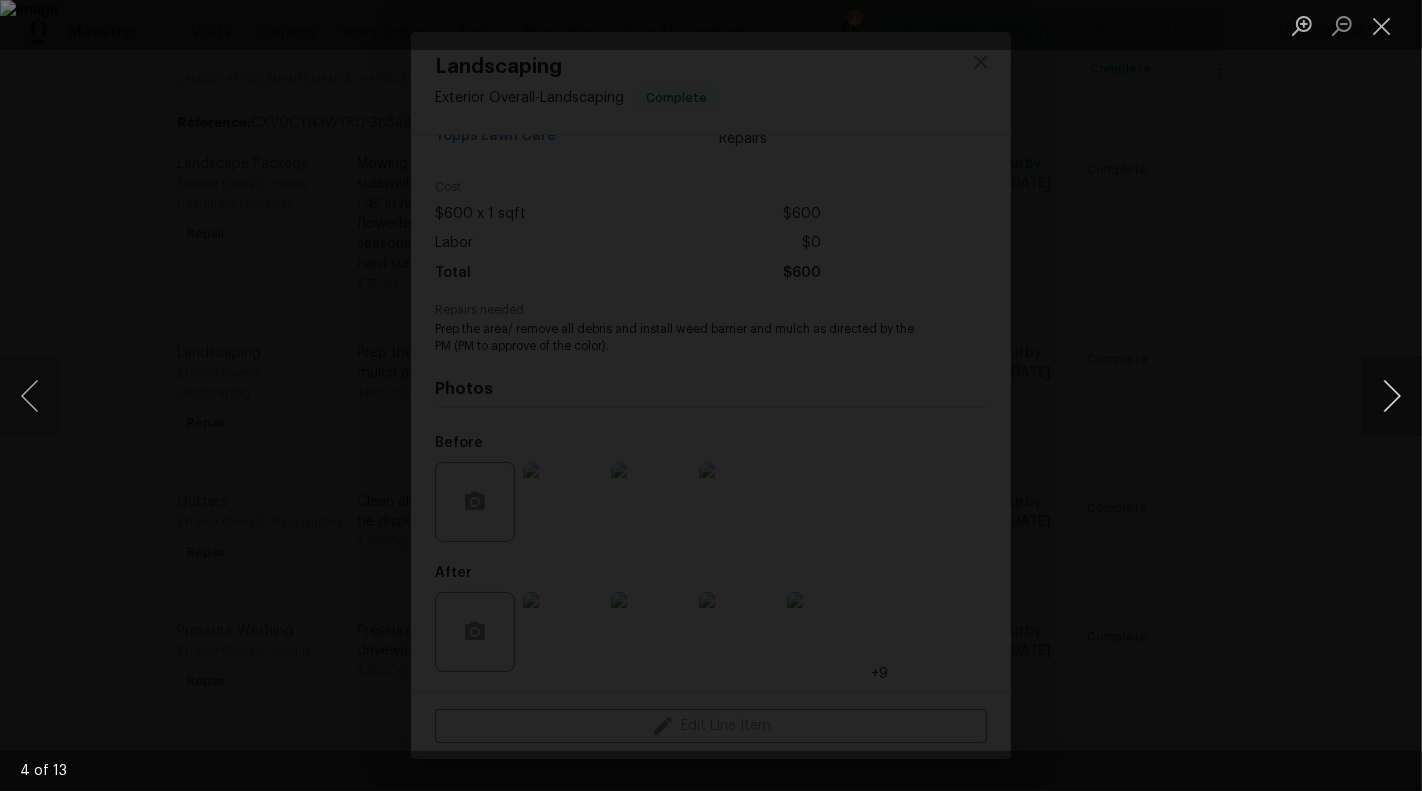 click at bounding box center (1392, 396) 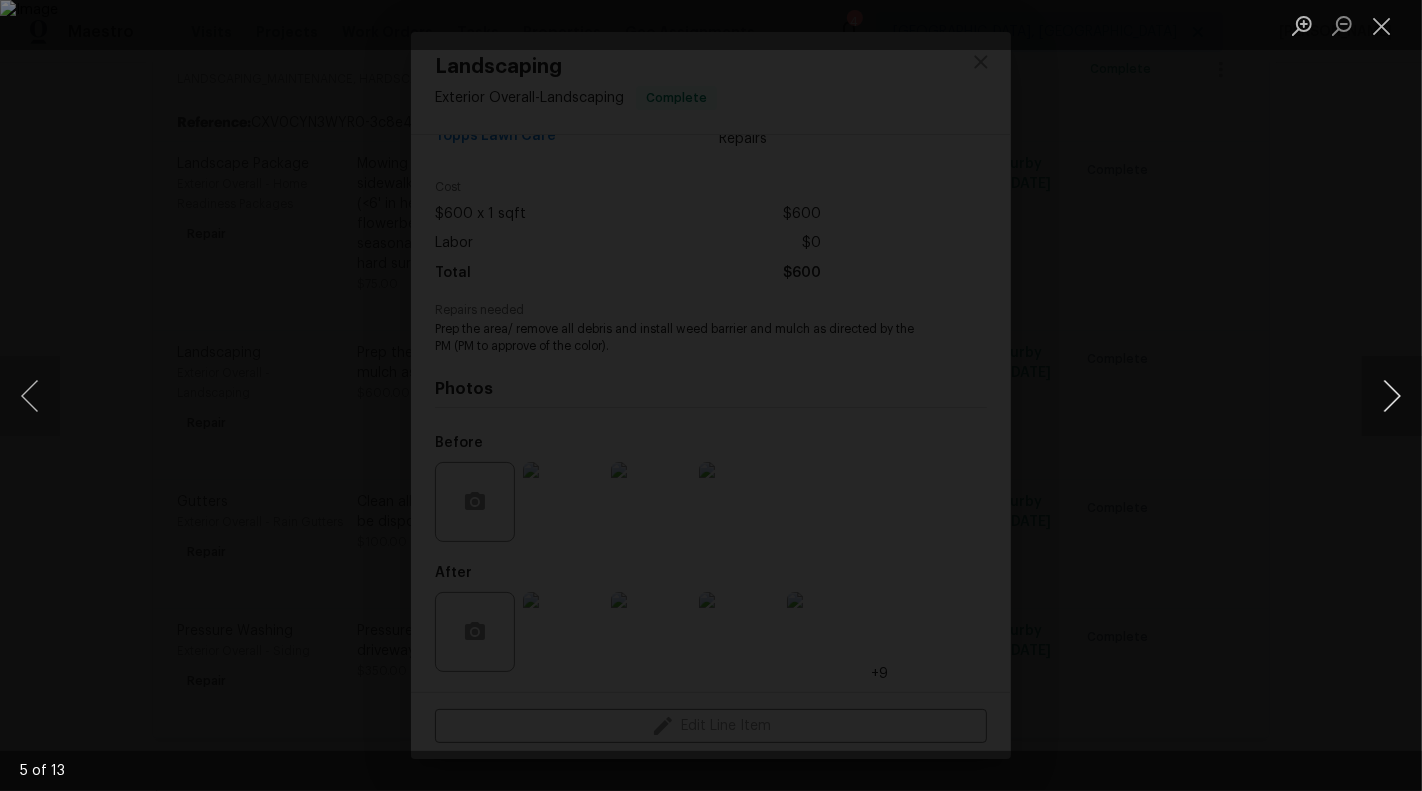 click at bounding box center [1392, 396] 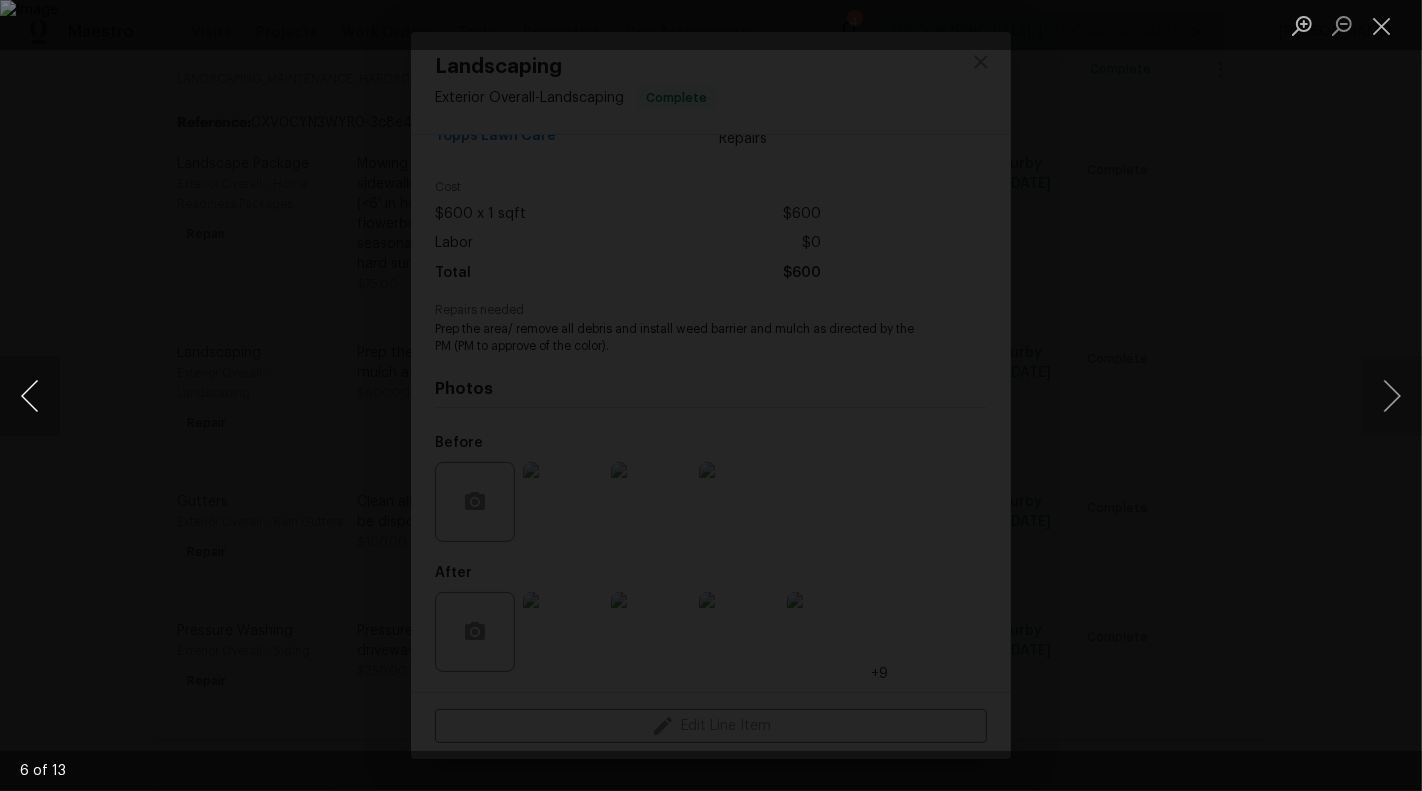 click at bounding box center [30, 396] 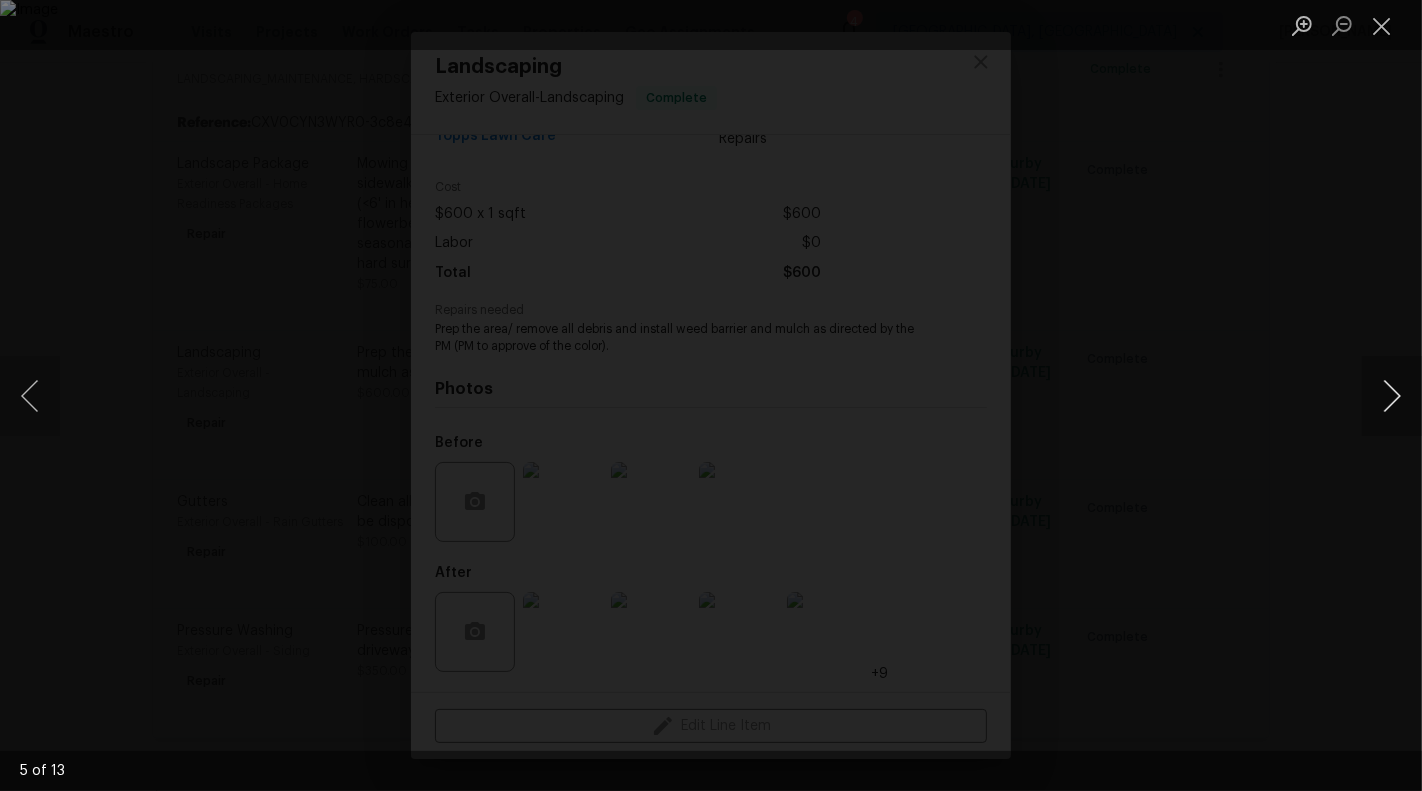 click at bounding box center (1392, 396) 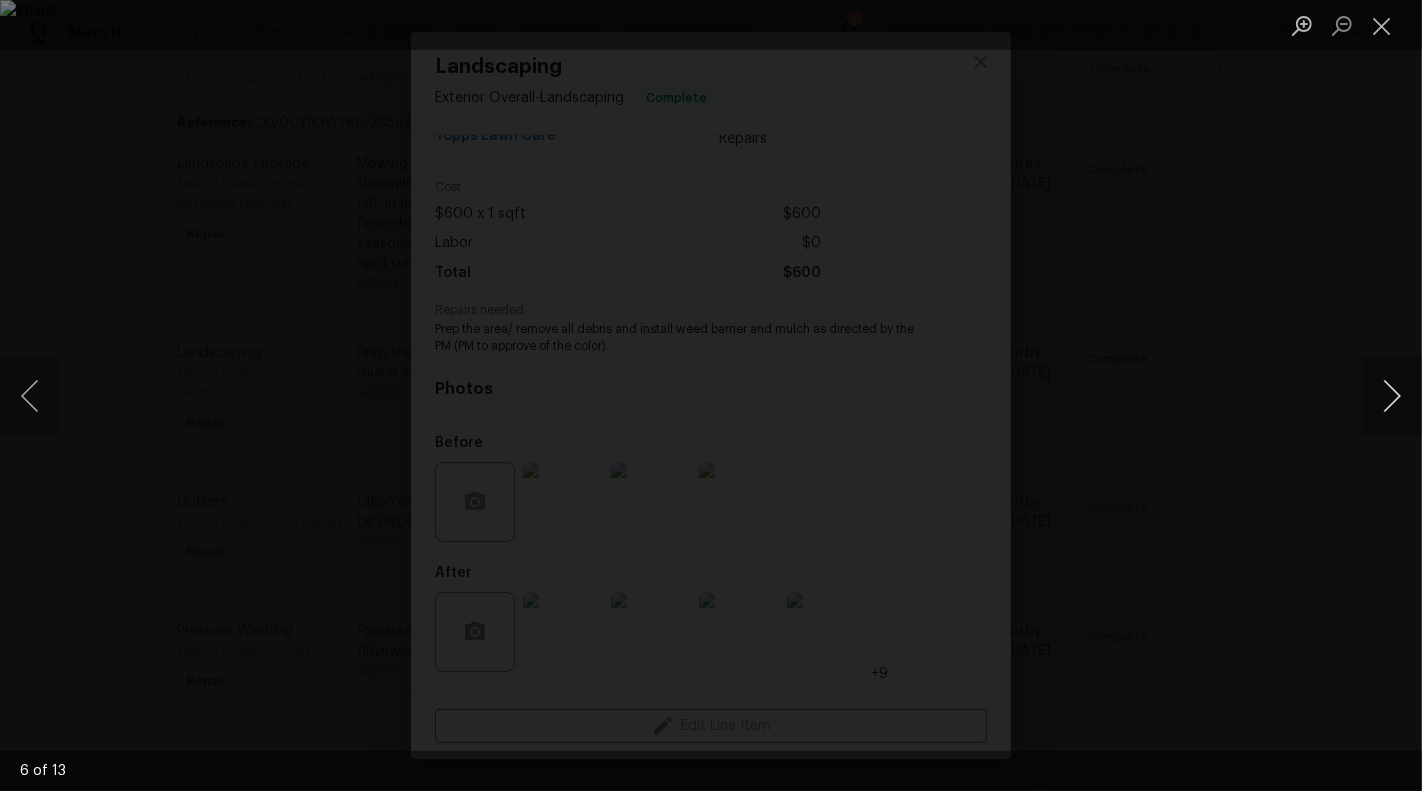 click at bounding box center [1392, 396] 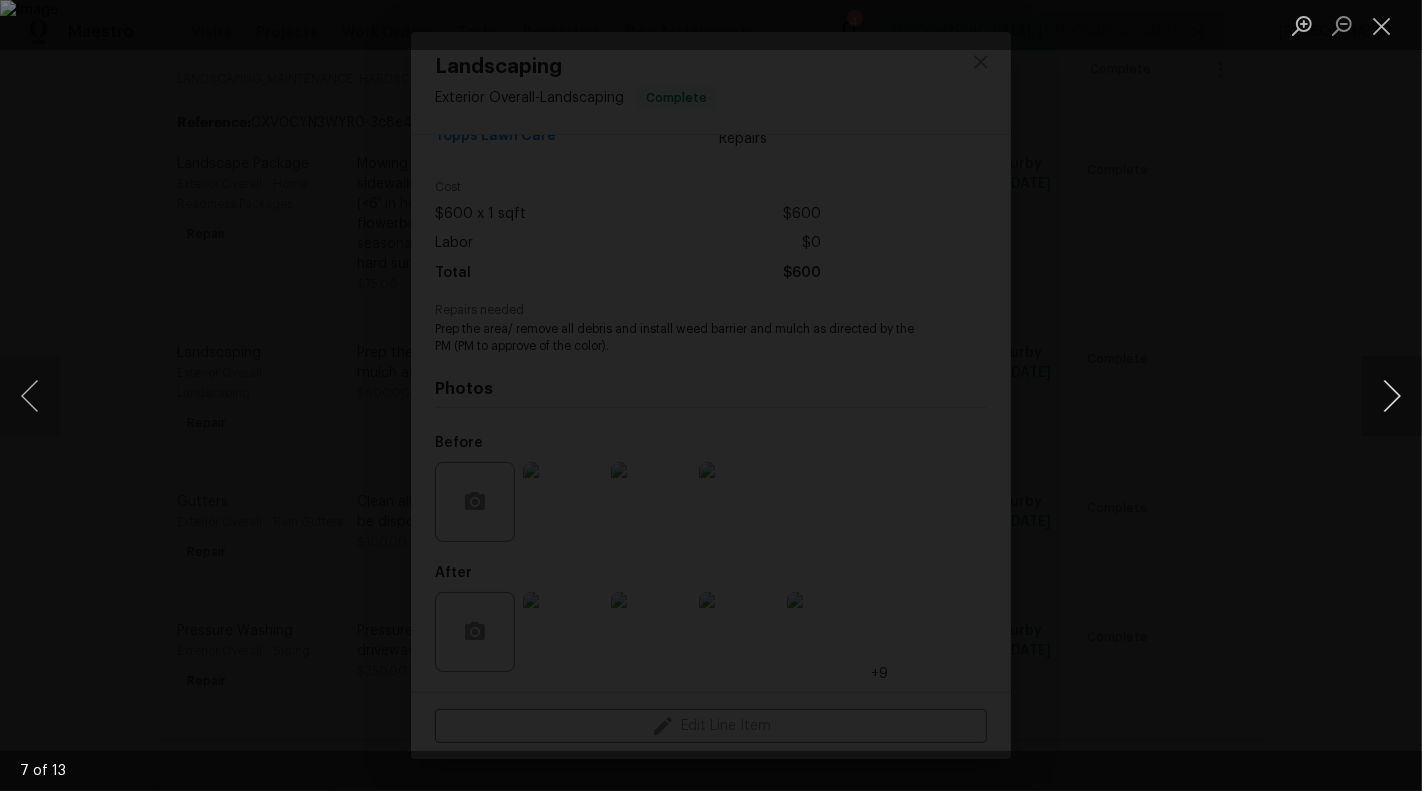 click at bounding box center (1392, 396) 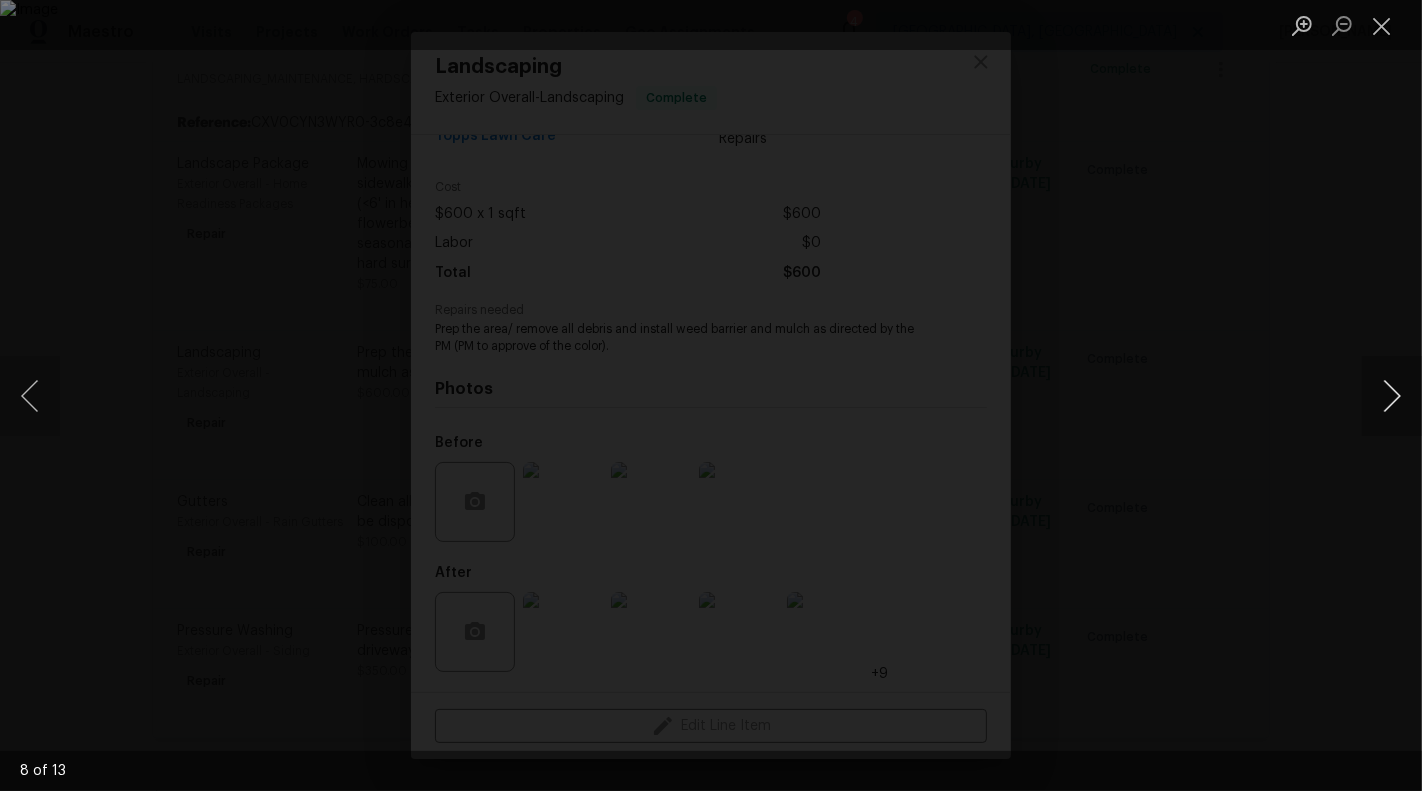 click at bounding box center [1392, 396] 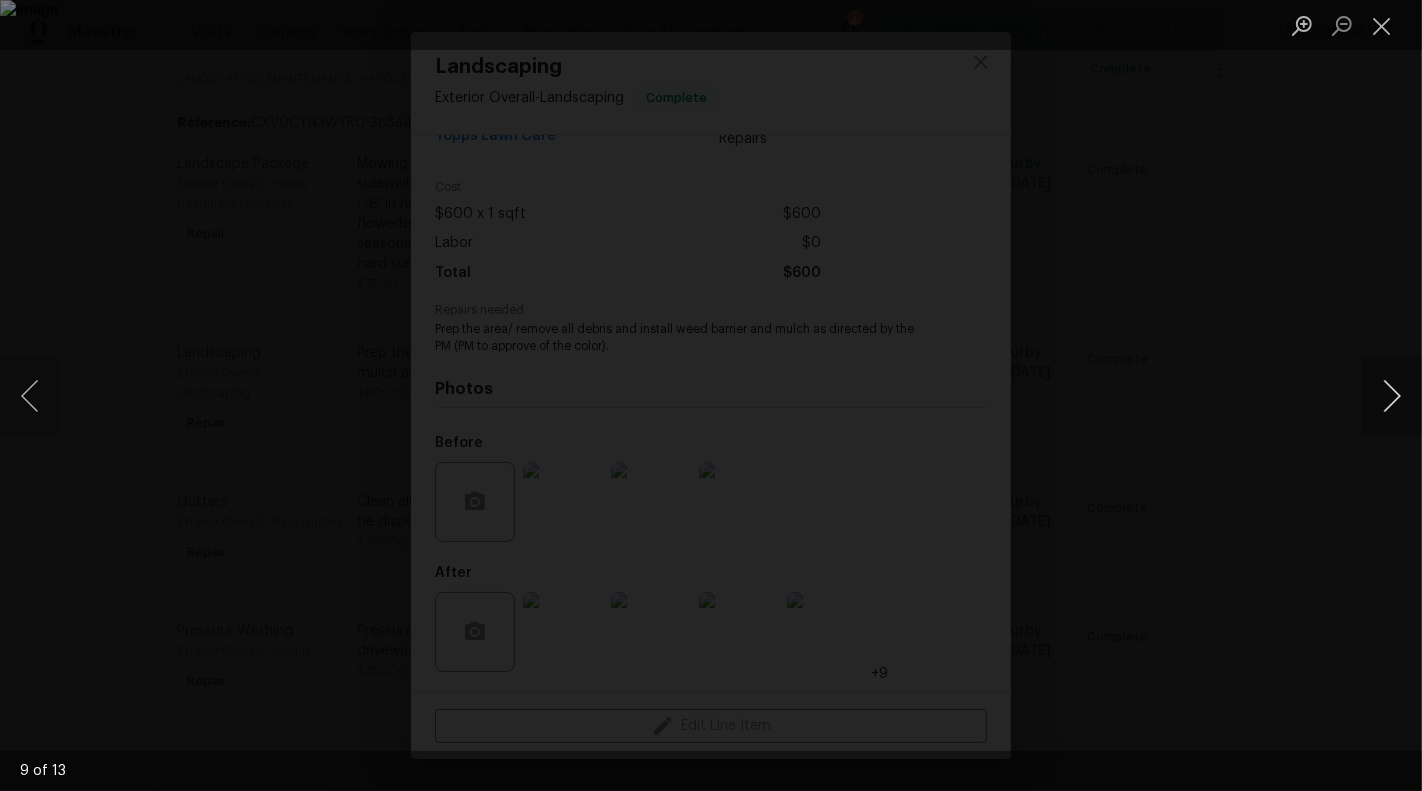 click at bounding box center [1392, 396] 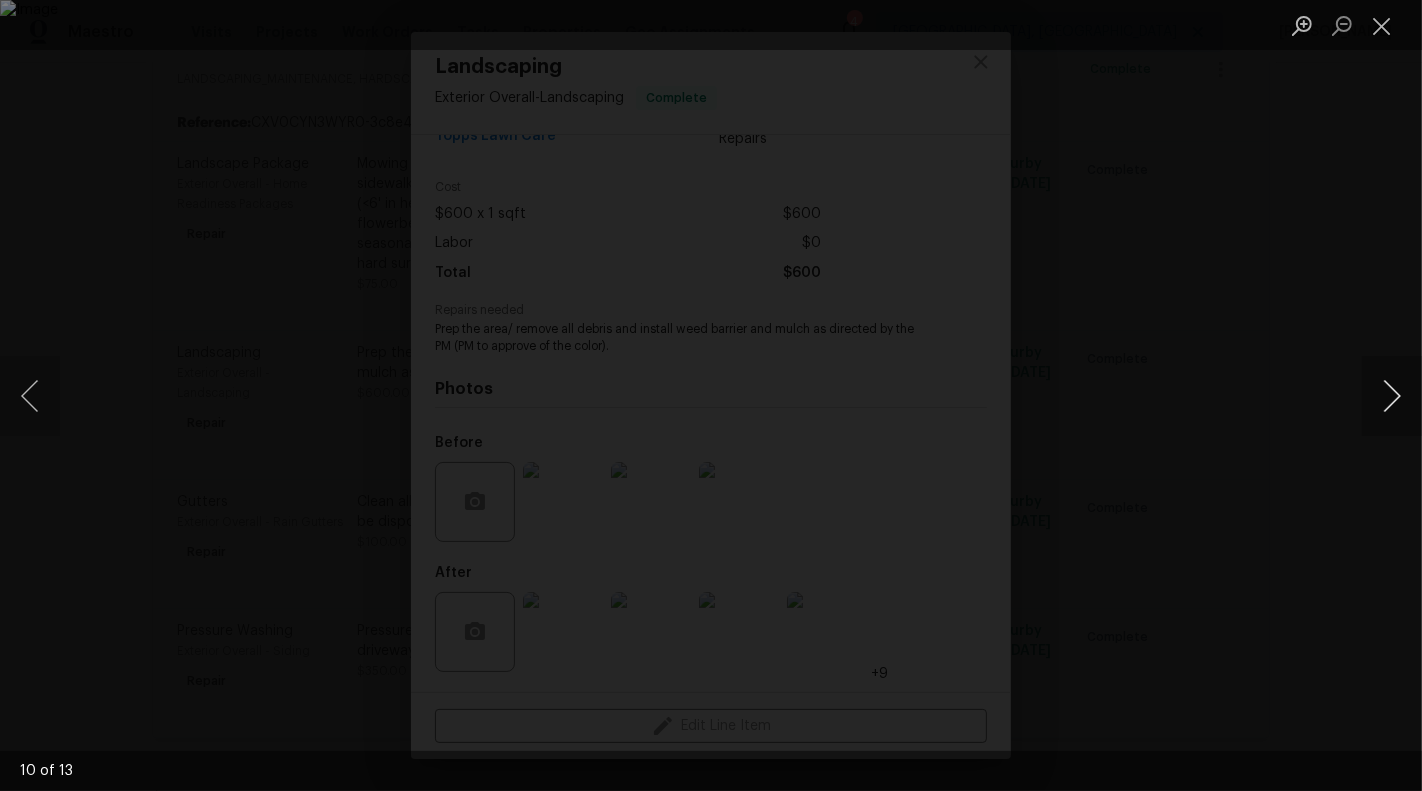 click at bounding box center (1392, 396) 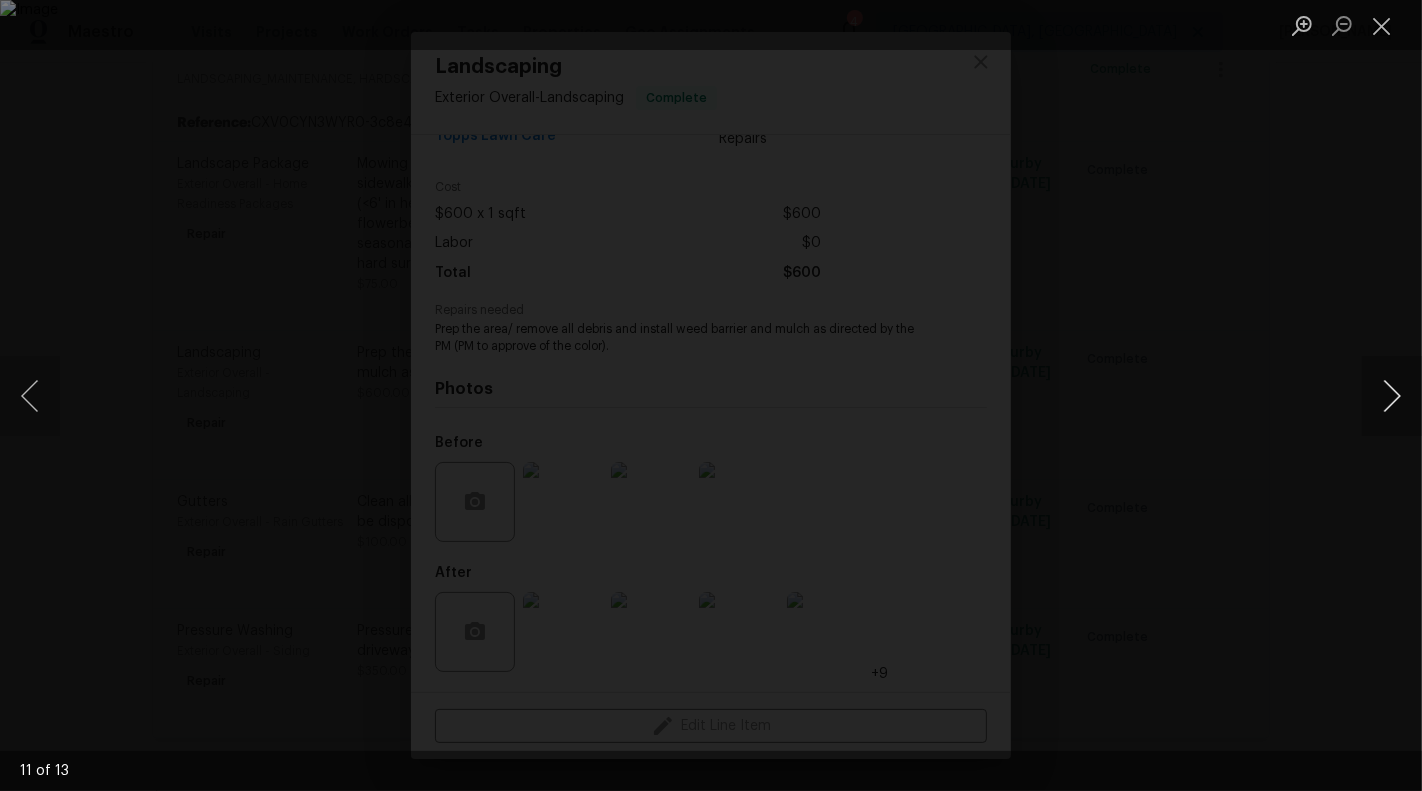 click at bounding box center [1392, 396] 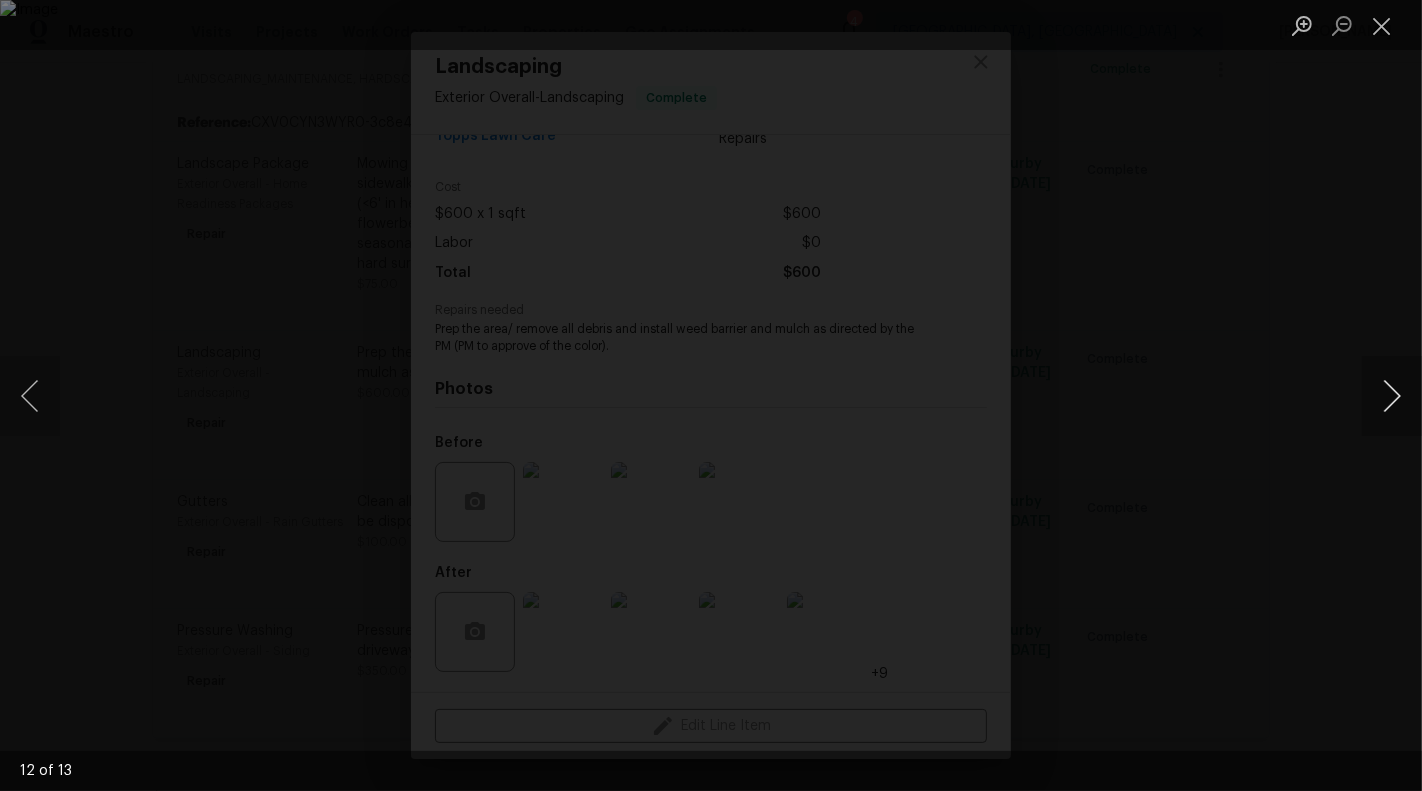click at bounding box center [1392, 396] 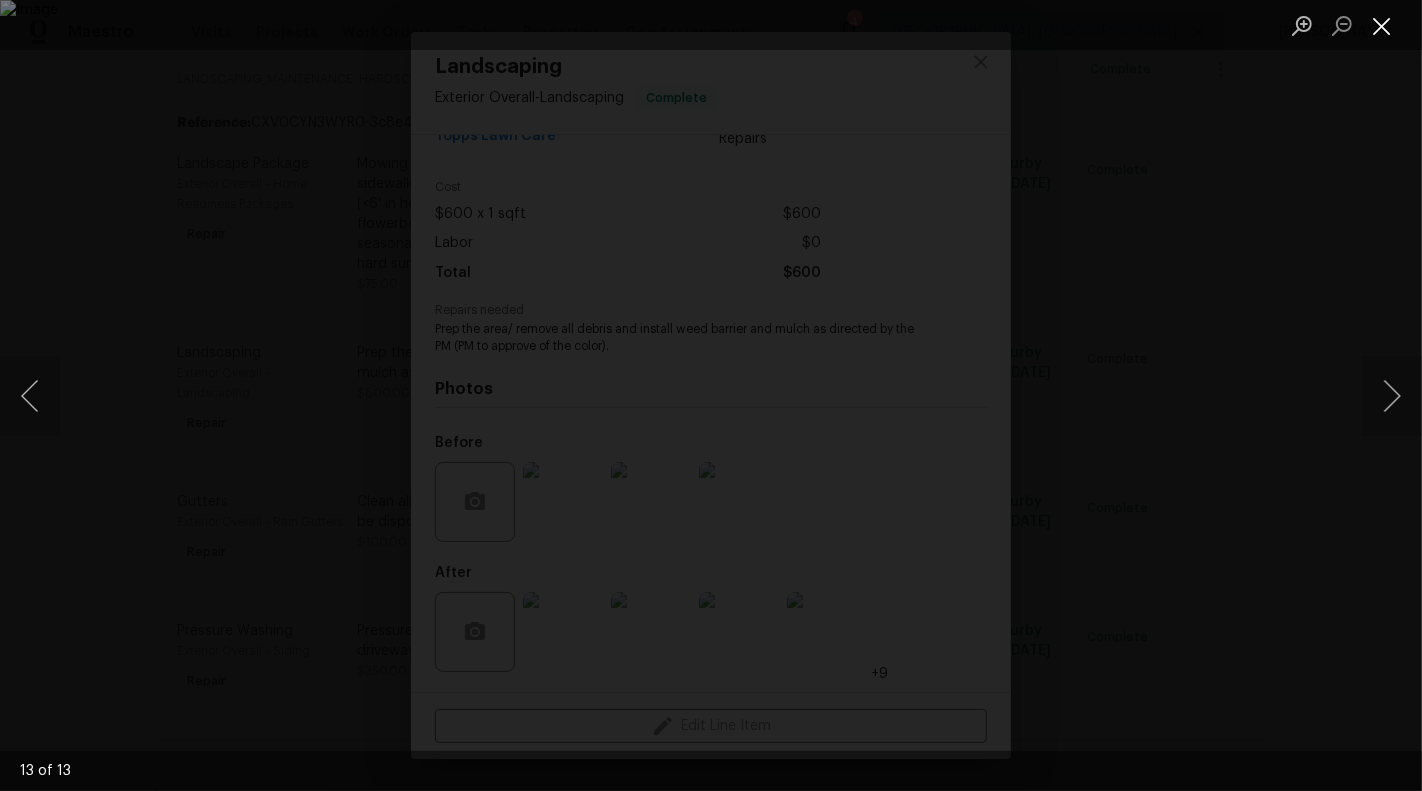 click at bounding box center (1382, 25) 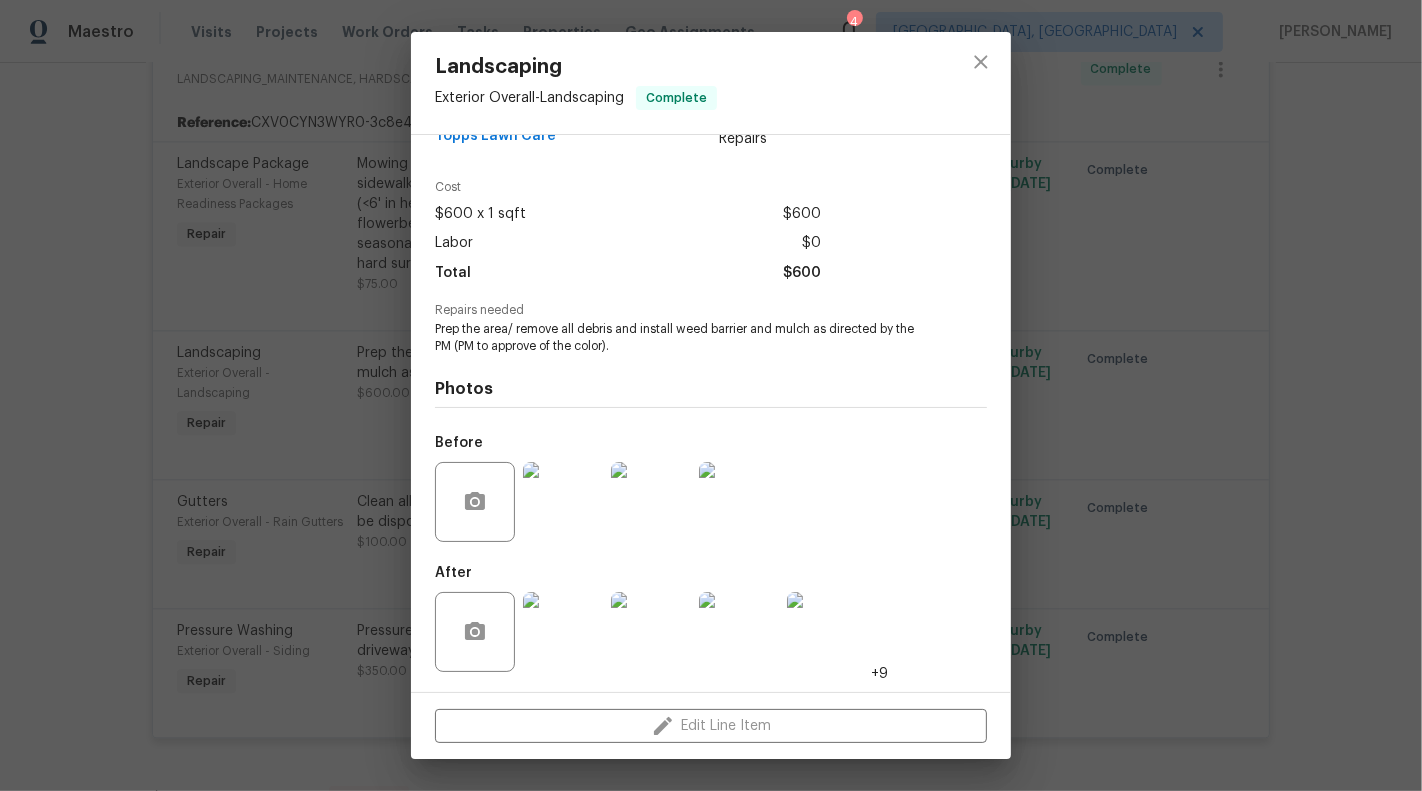 click on "Landscaping Exterior Overall  -  Landscaping Complete Vendor Topps Lawn Care Account Category Repairs Cost $600 x 1 sqft $600 Labor $0 Total $600 Repairs needed Prep the area/ remove all debris and install weed barrier and mulch as directed by the PM (PM to approve of the color). Photos Before After  +9  Edit Line Item" at bounding box center [711, 395] 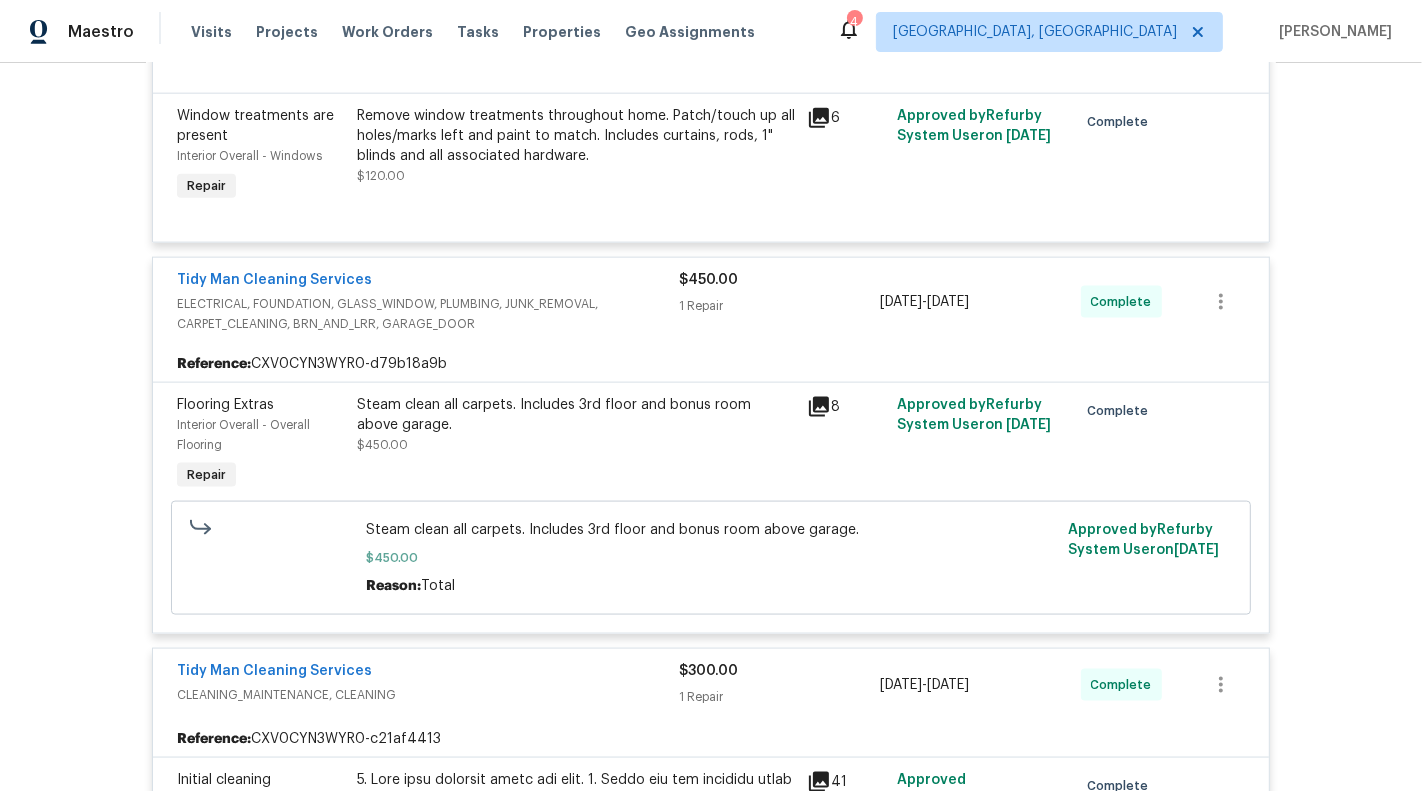 scroll, scrollTop: 2080, scrollLeft: 0, axis: vertical 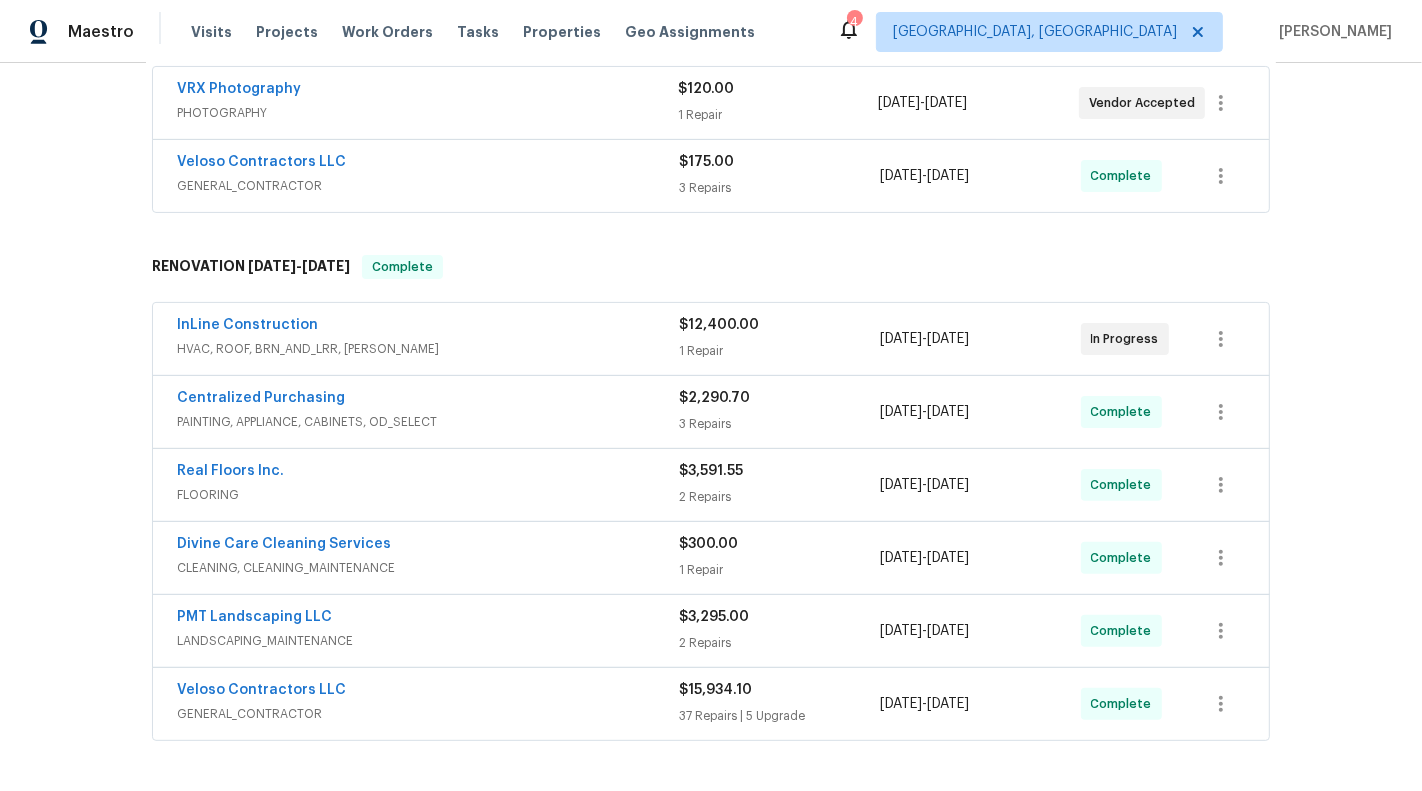 click on "HVAC, ROOF, BRN_AND_LRR, WELLS" at bounding box center [428, 349] 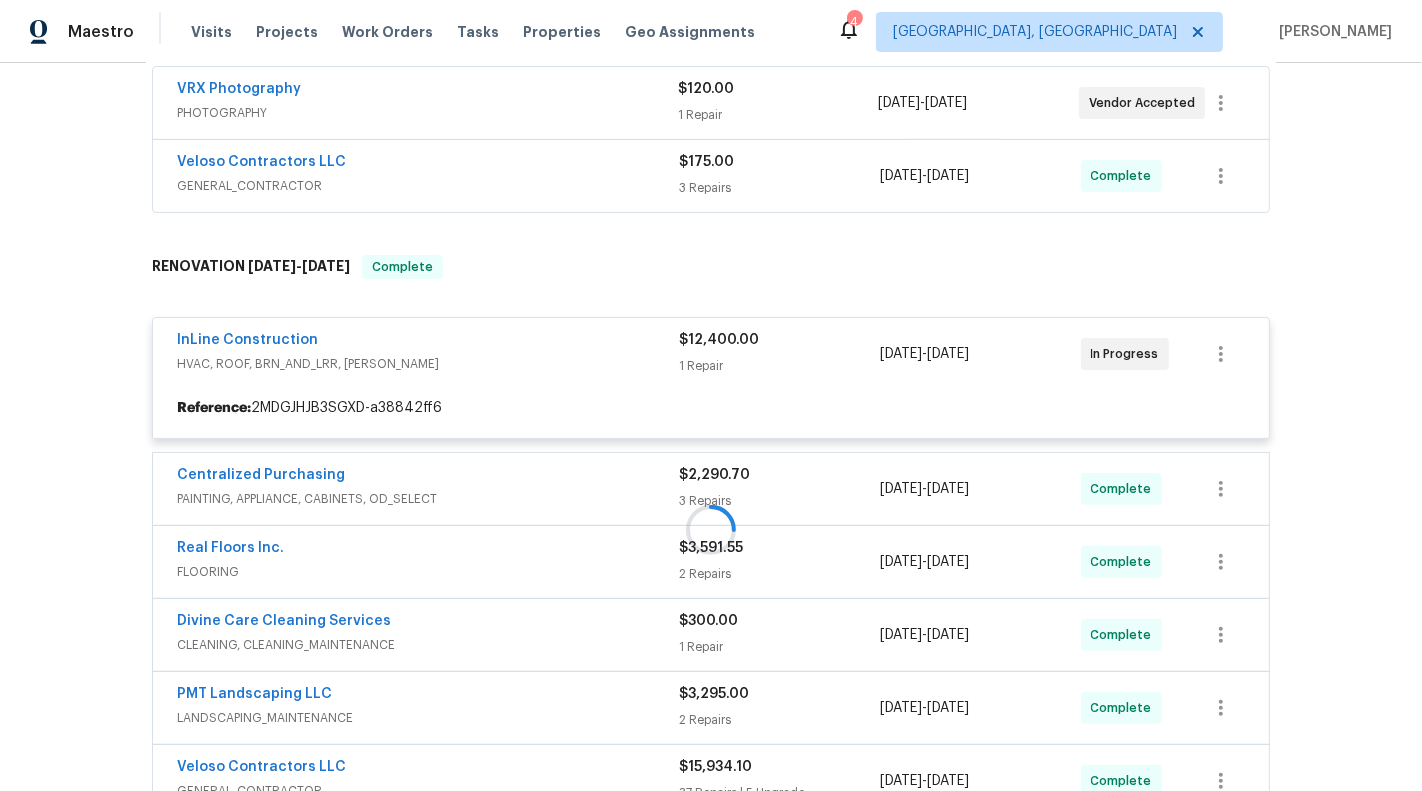 click on "GENERAL_CONTRACTOR" at bounding box center (428, 186) 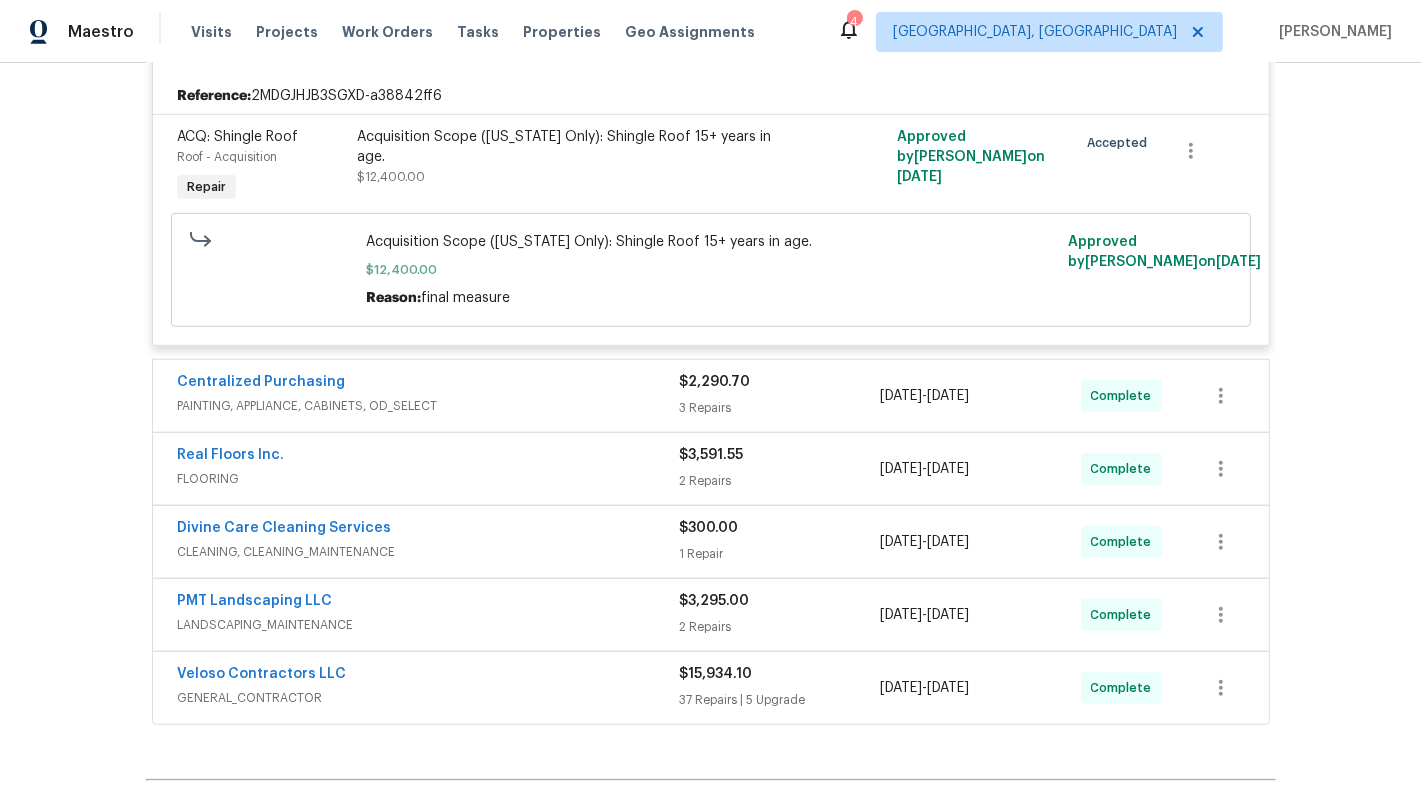click on "PAINTING, APPLIANCE, CABINETS, OD_SELECT" at bounding box center (428, 406) 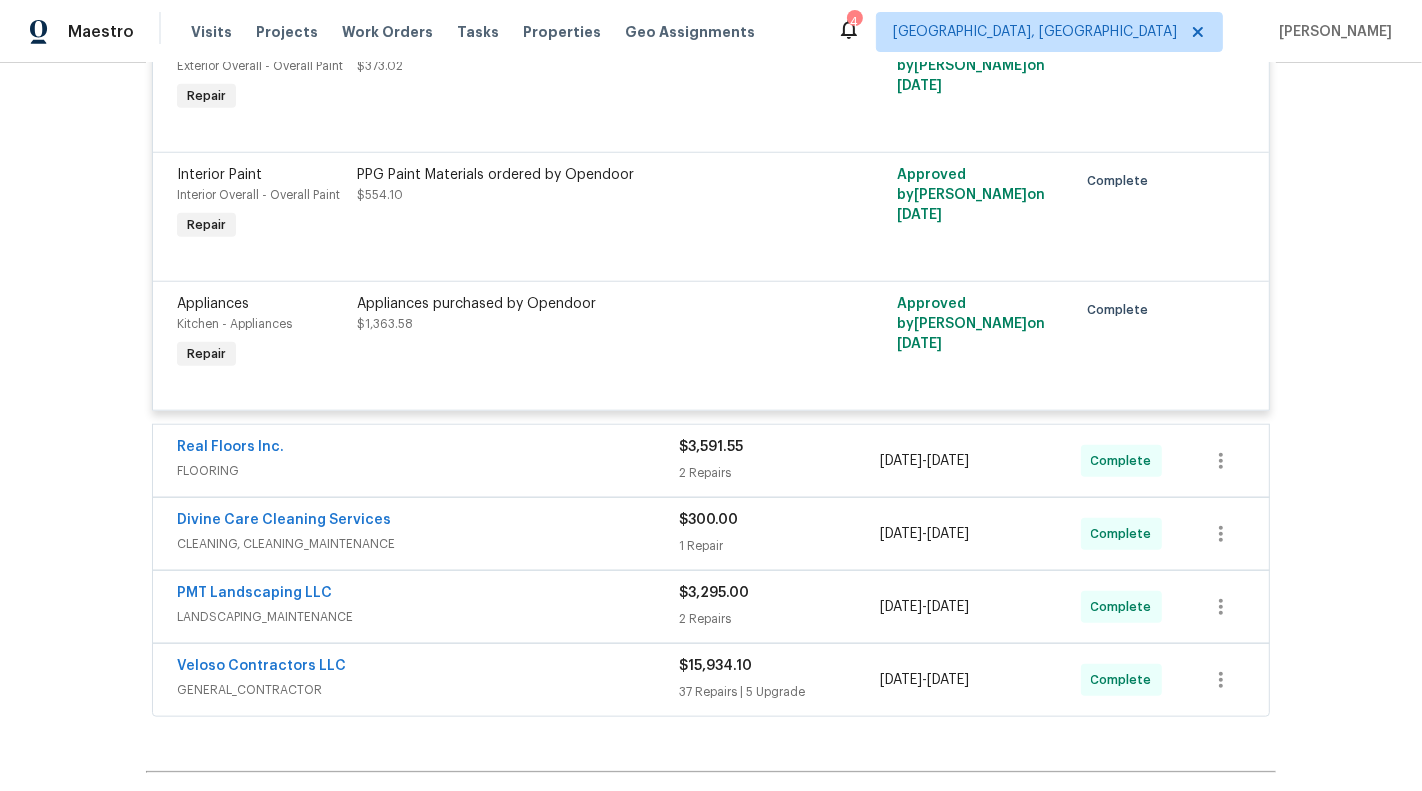 scroll, scrollTop: 1592, scrollLeft: 0, axis: vertical 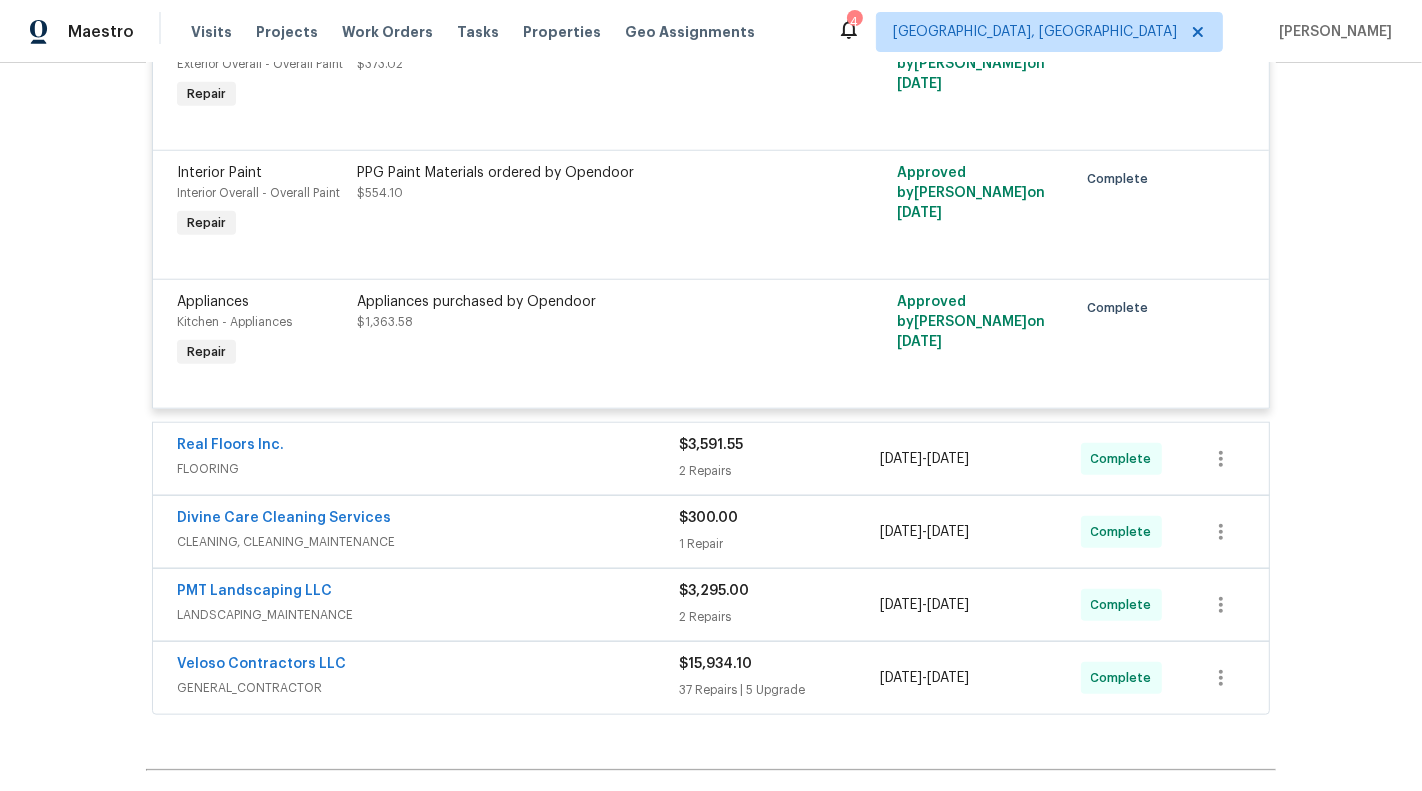 click on "Real Floors Inc." at bounding box center (428, 447) 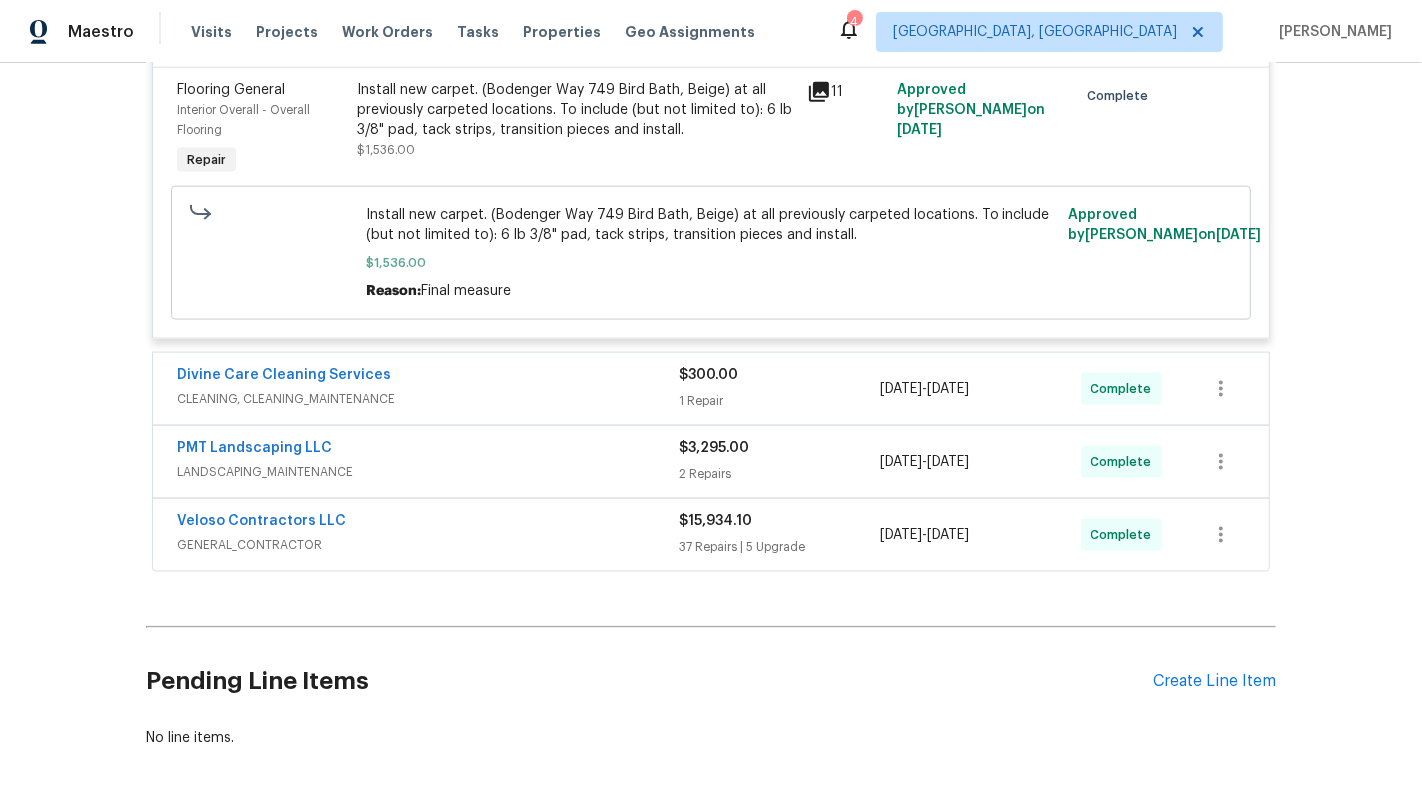 click on "Divine Care Cleaning Services" at bounding box center (428, 377) 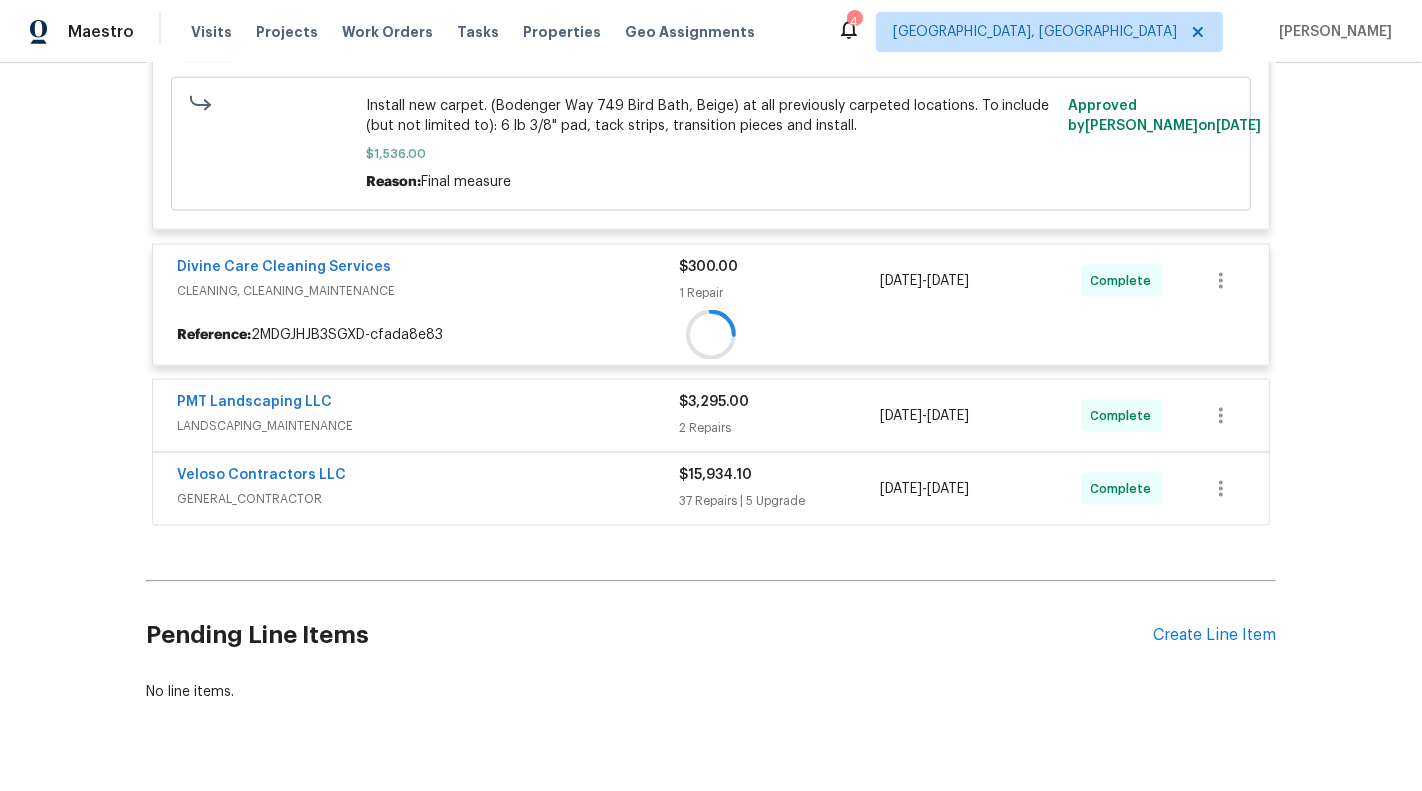 scroll, scrollTop: 2475, scrollLeft: 0, axis: vertical 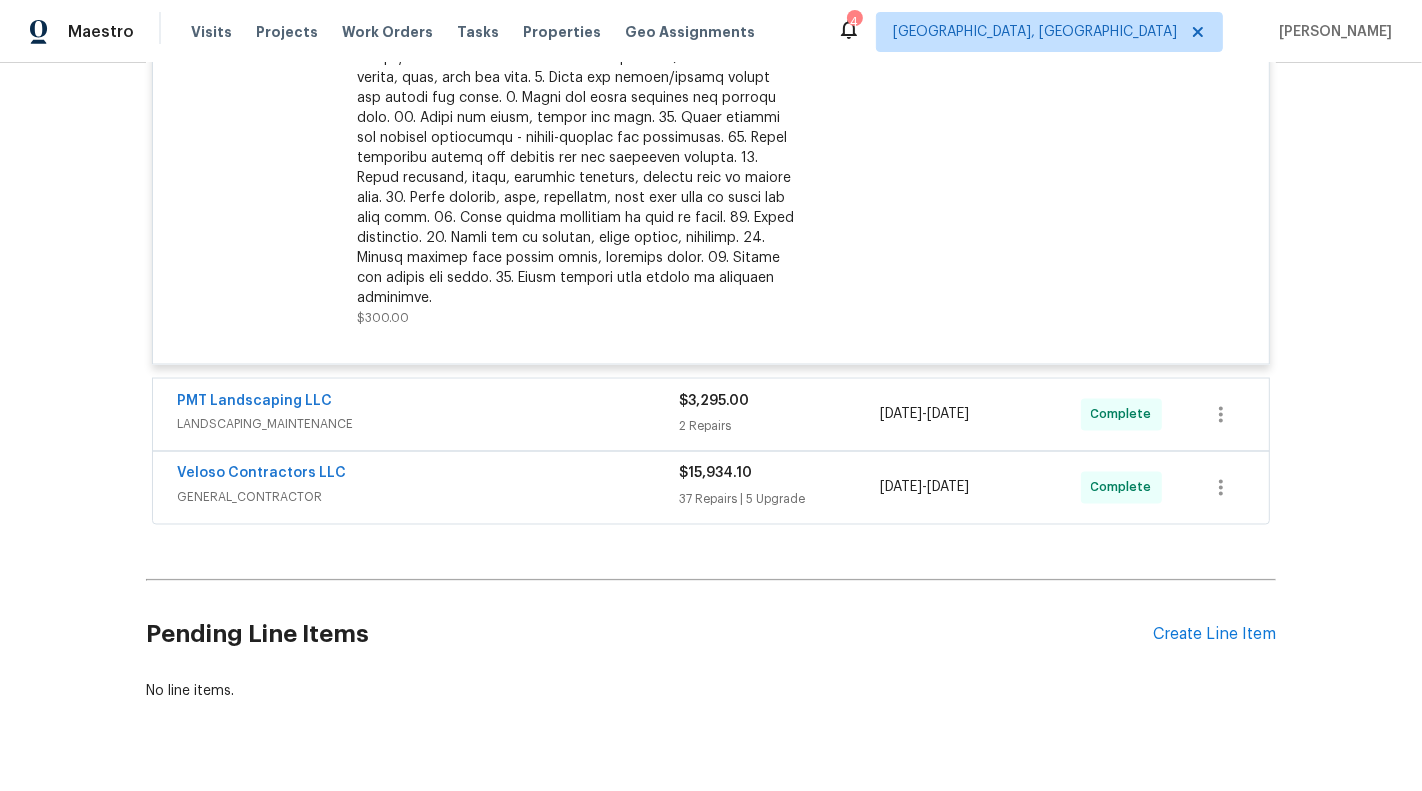 click on "PMT Landscaping LLC" at bounding box center (428, 403) 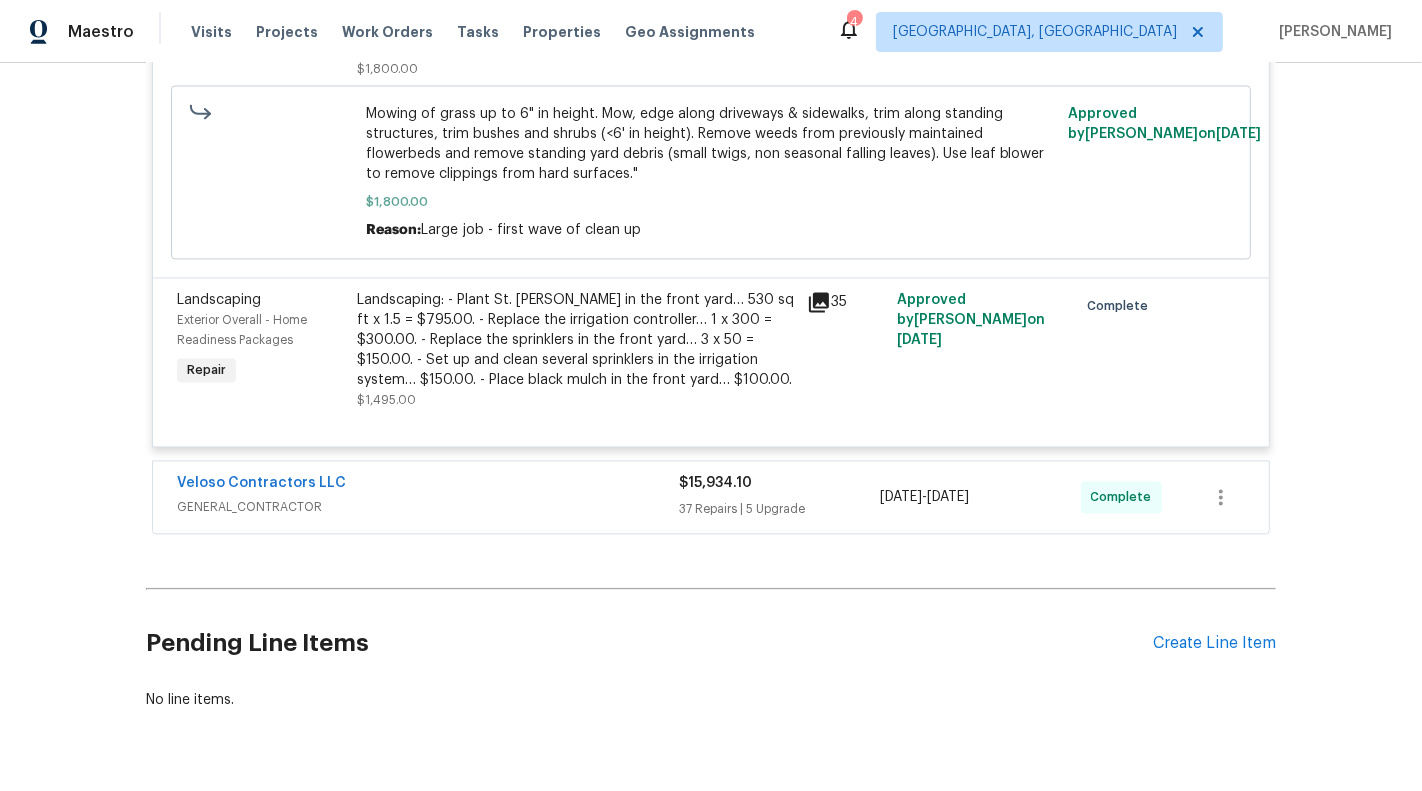 scroll, scrollTop: 3428, scrollLeft: 0, axis: vertical 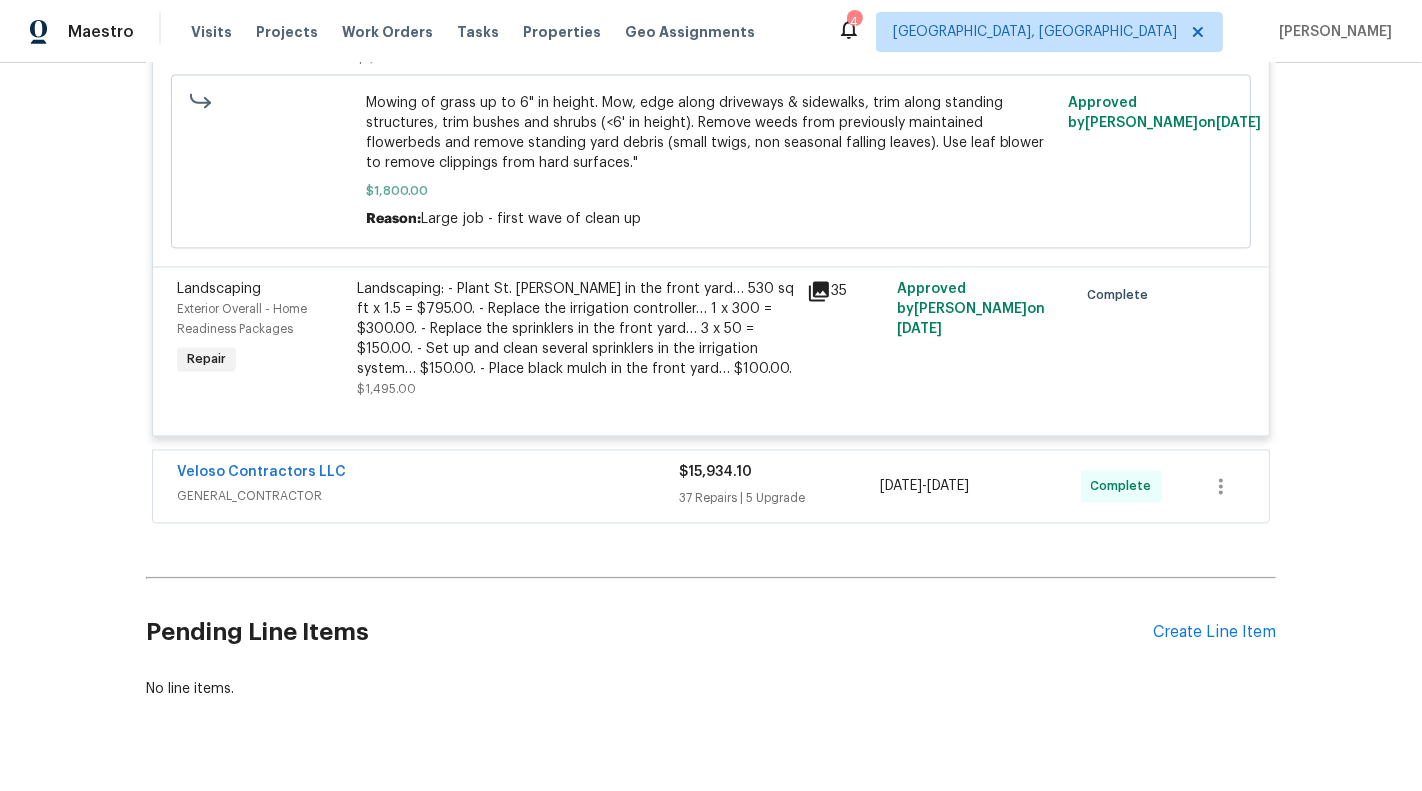 click on "Veloso Contractors LLC" at bounding box center (428, 474) 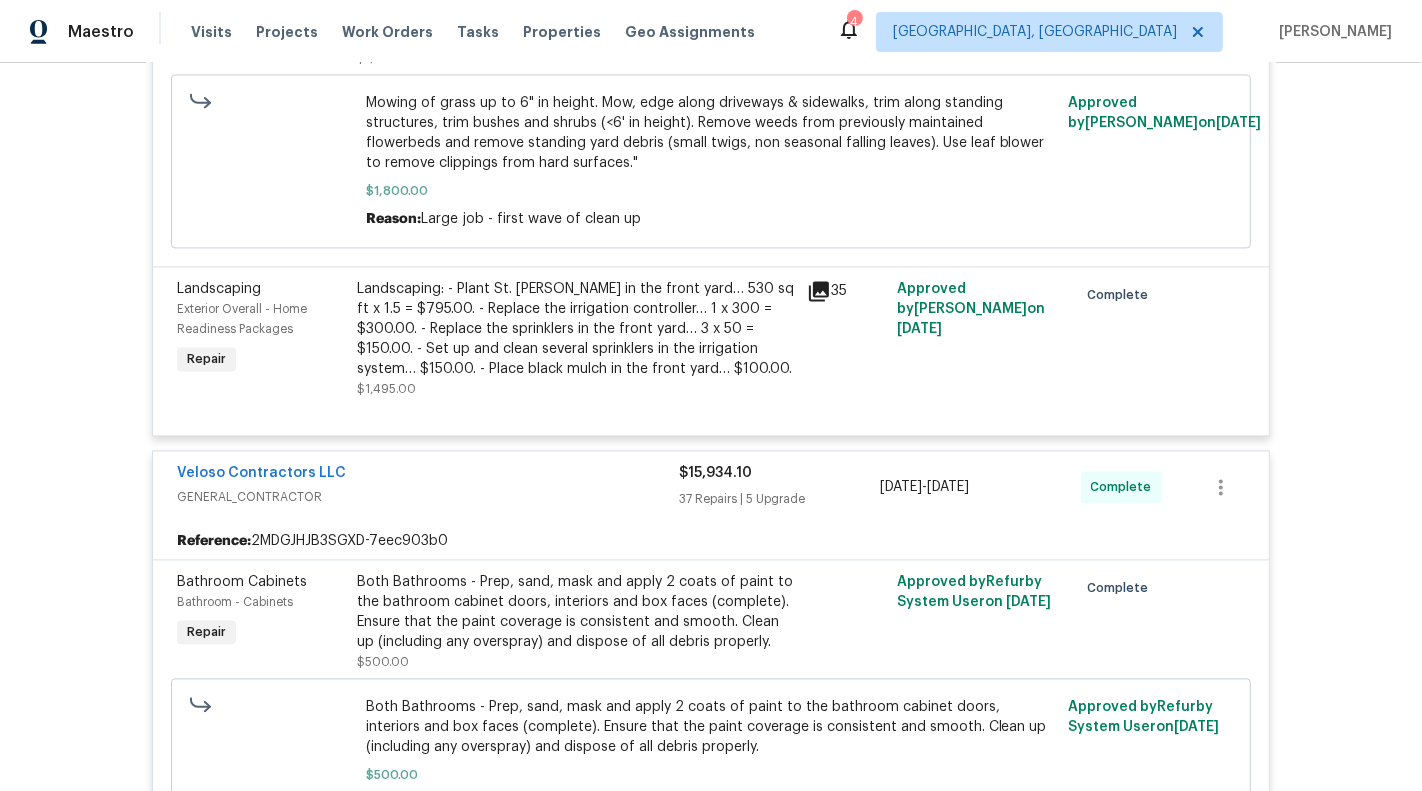 click on "Landscaping:
- Plant St. Augustine Sod in the front yard… 530 sq ft x 1.5 = $795.00.
- Replace the irrigation controller… 1 x 300 = $300.00.
- Replace the sprinklers in the front yard… 3 x 50 = $150.00.
- Set up and clean several sprinklers in the irrigation system… $150.00.
- Place black mulch in the front yard… $100.00." at bounding box center (576, 329) 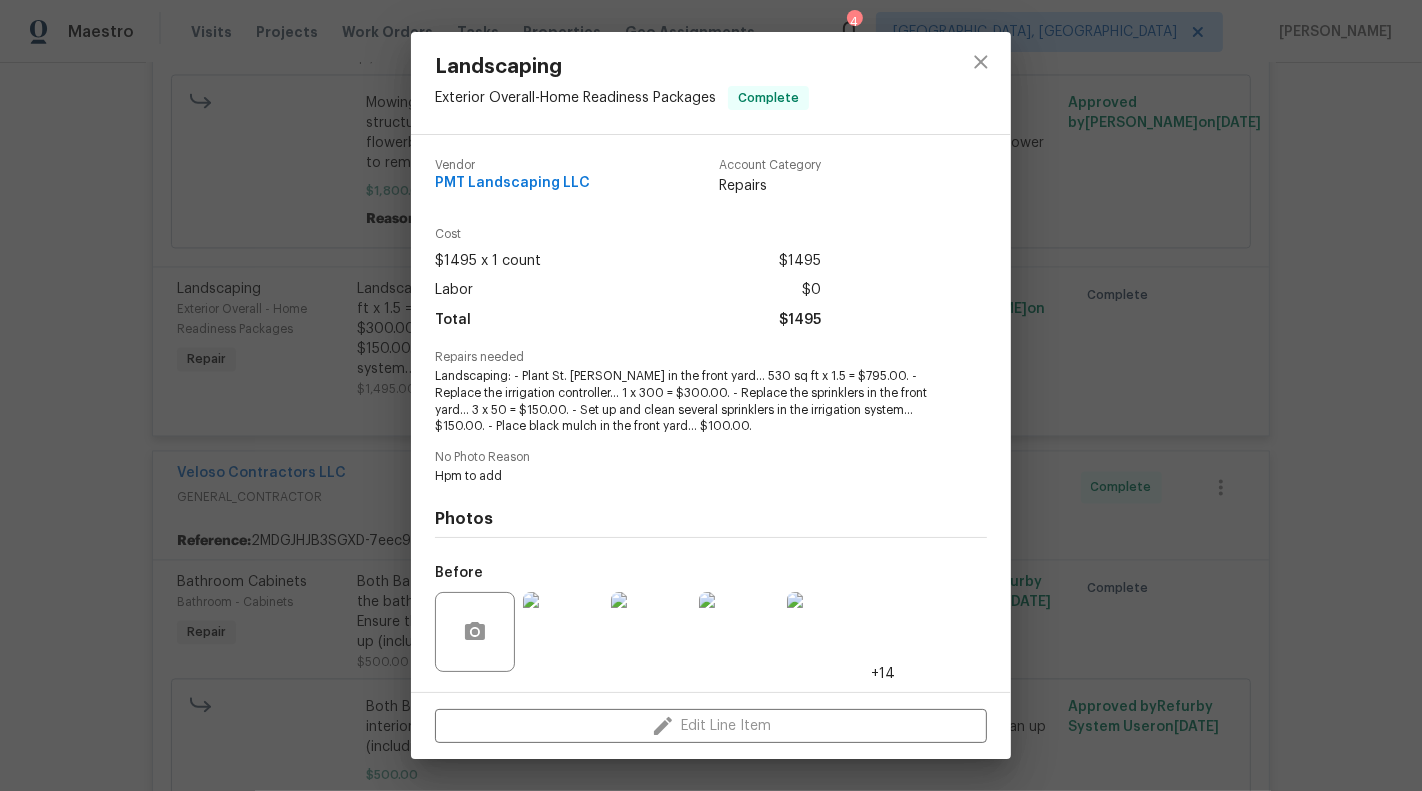 scroll, scrollTop: 130, scrollLeft: 0, axis: vertical 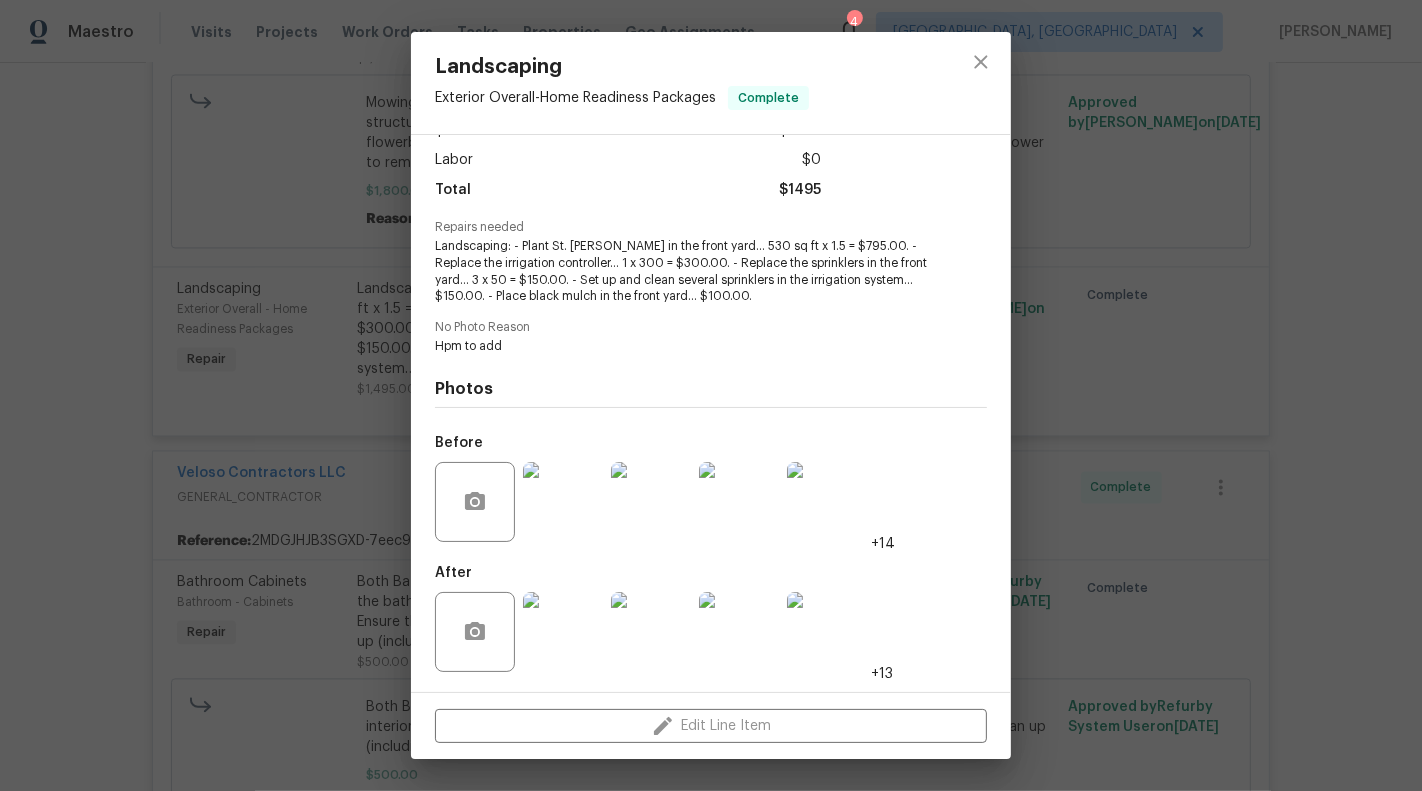 click at bounding box center (563, 632) 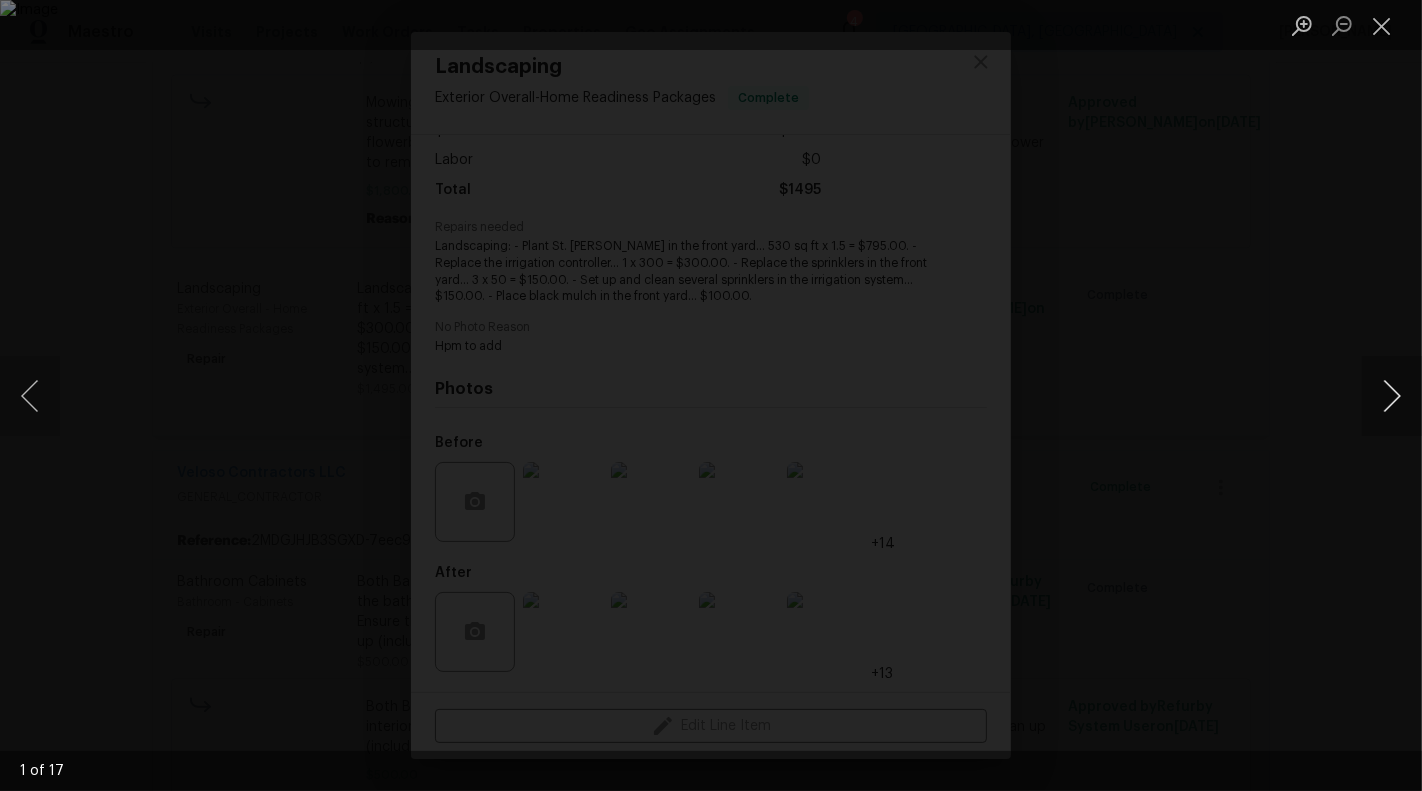 click at bounding box center (1392, 396) 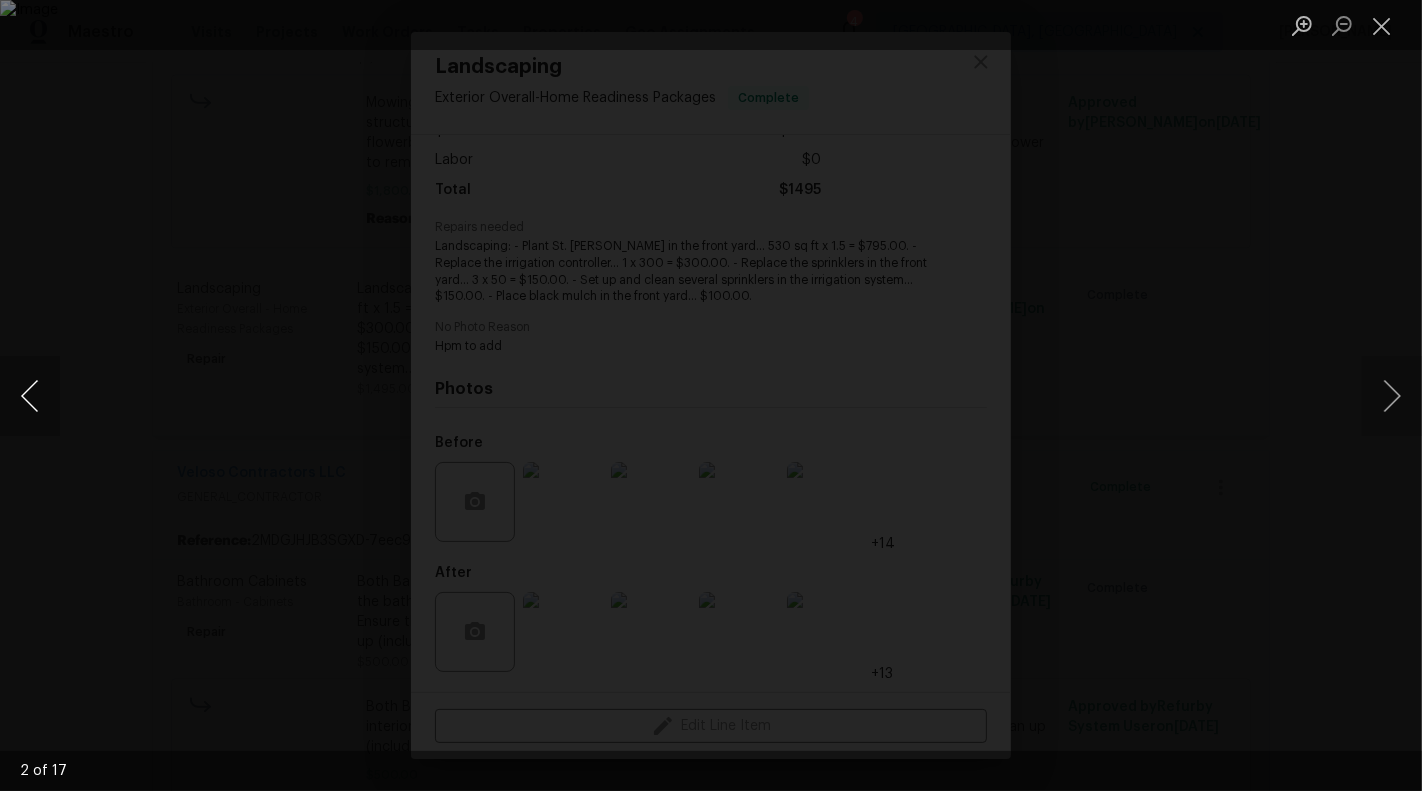 click at bounding box center (30, 396) 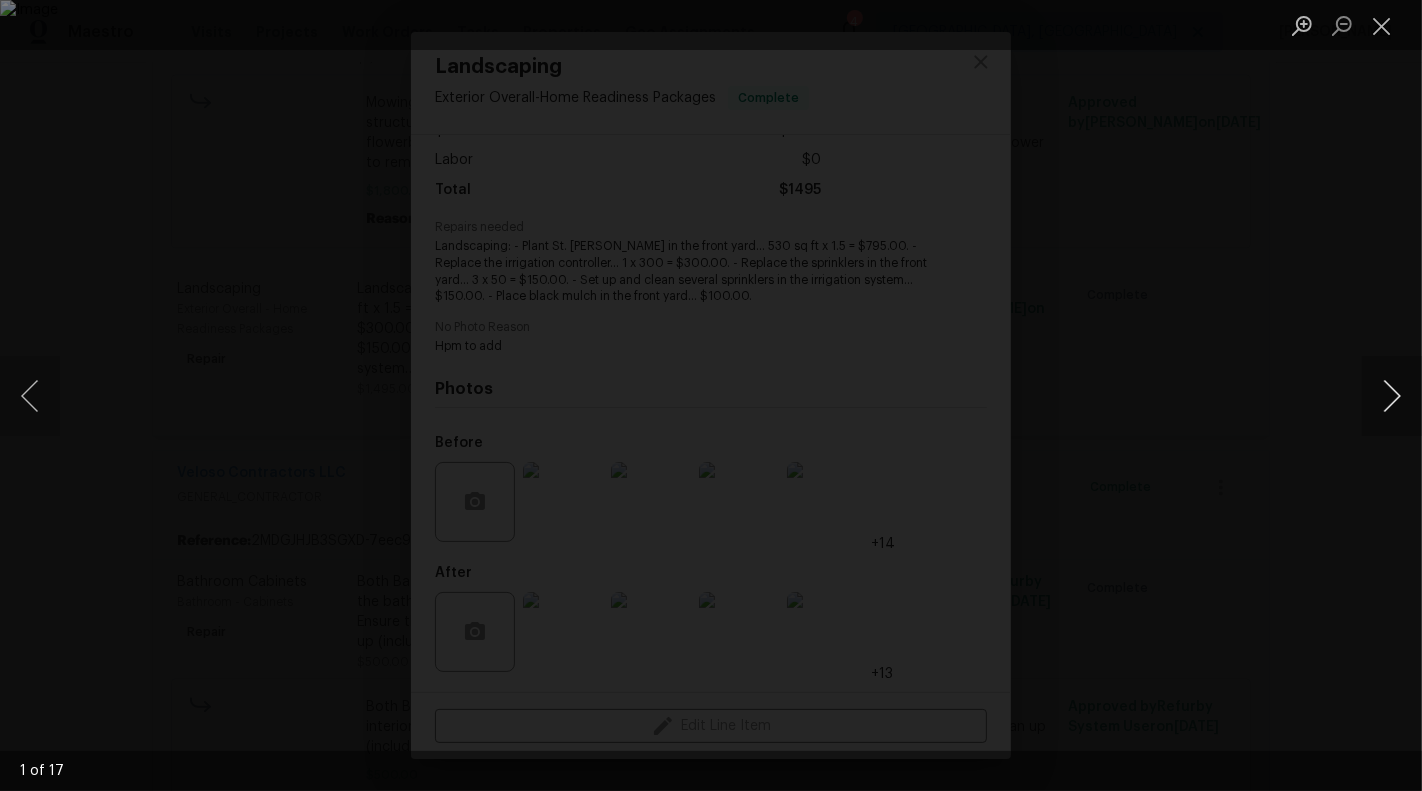 click at bounding box center (1392, 396) 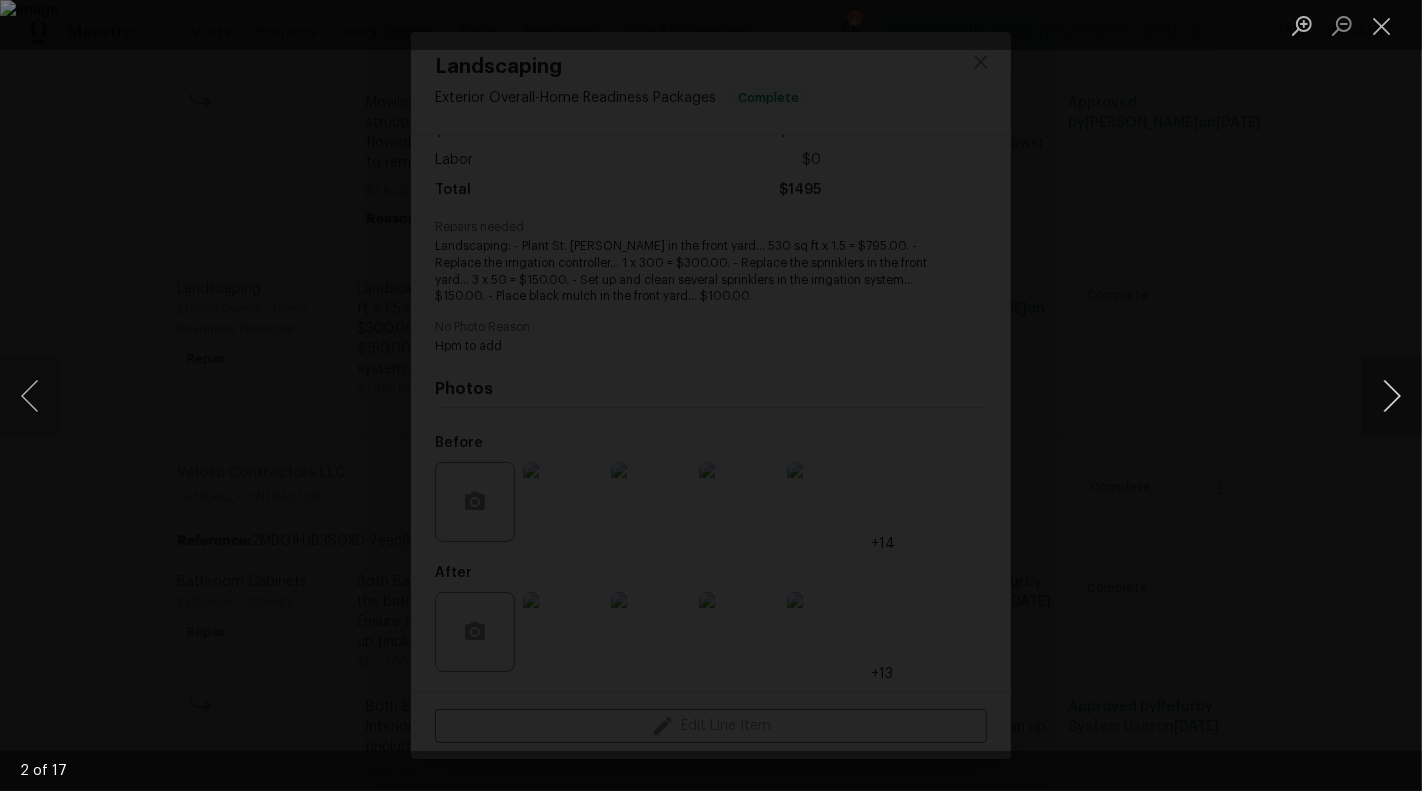 click at bounding box center (1392, 396) 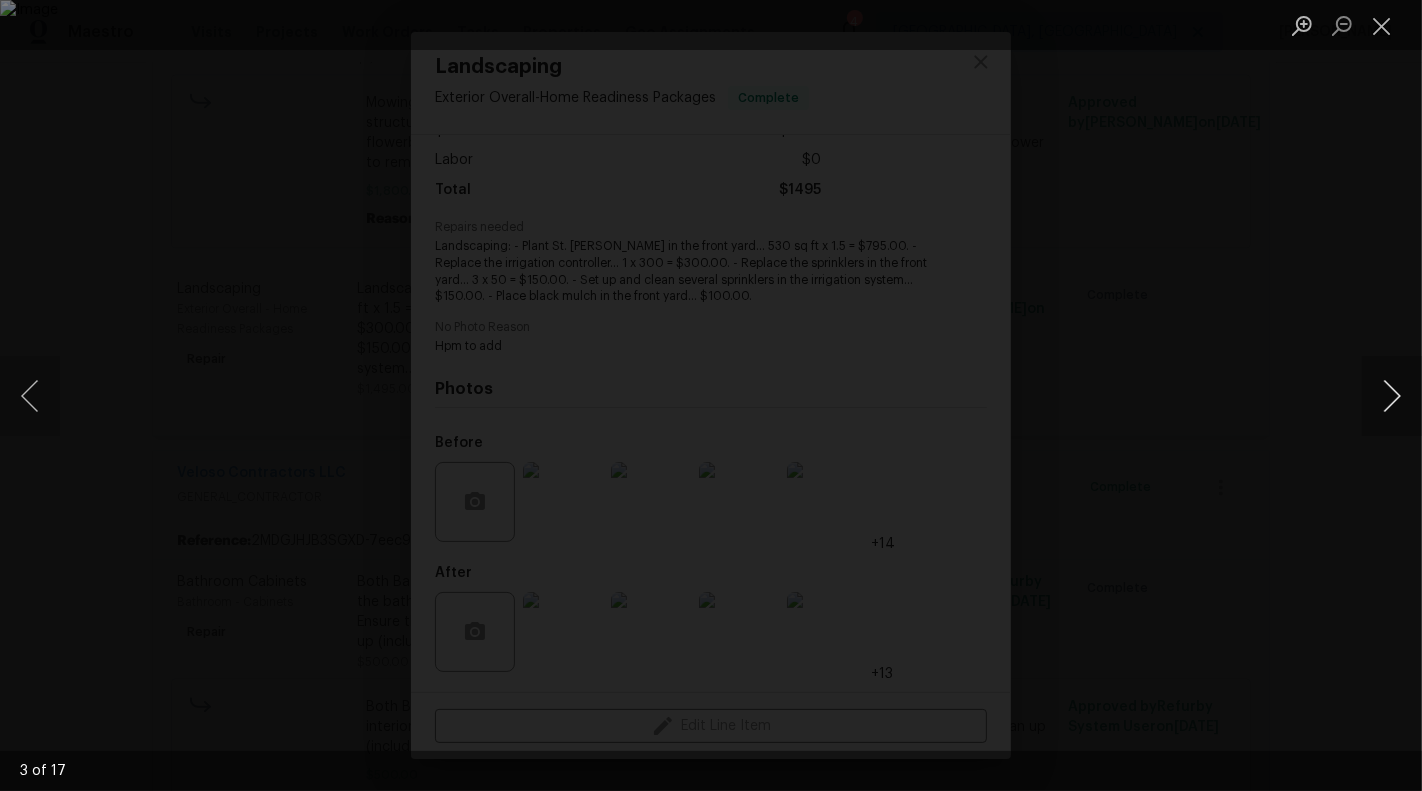 click at bounding box center [1392, 396] 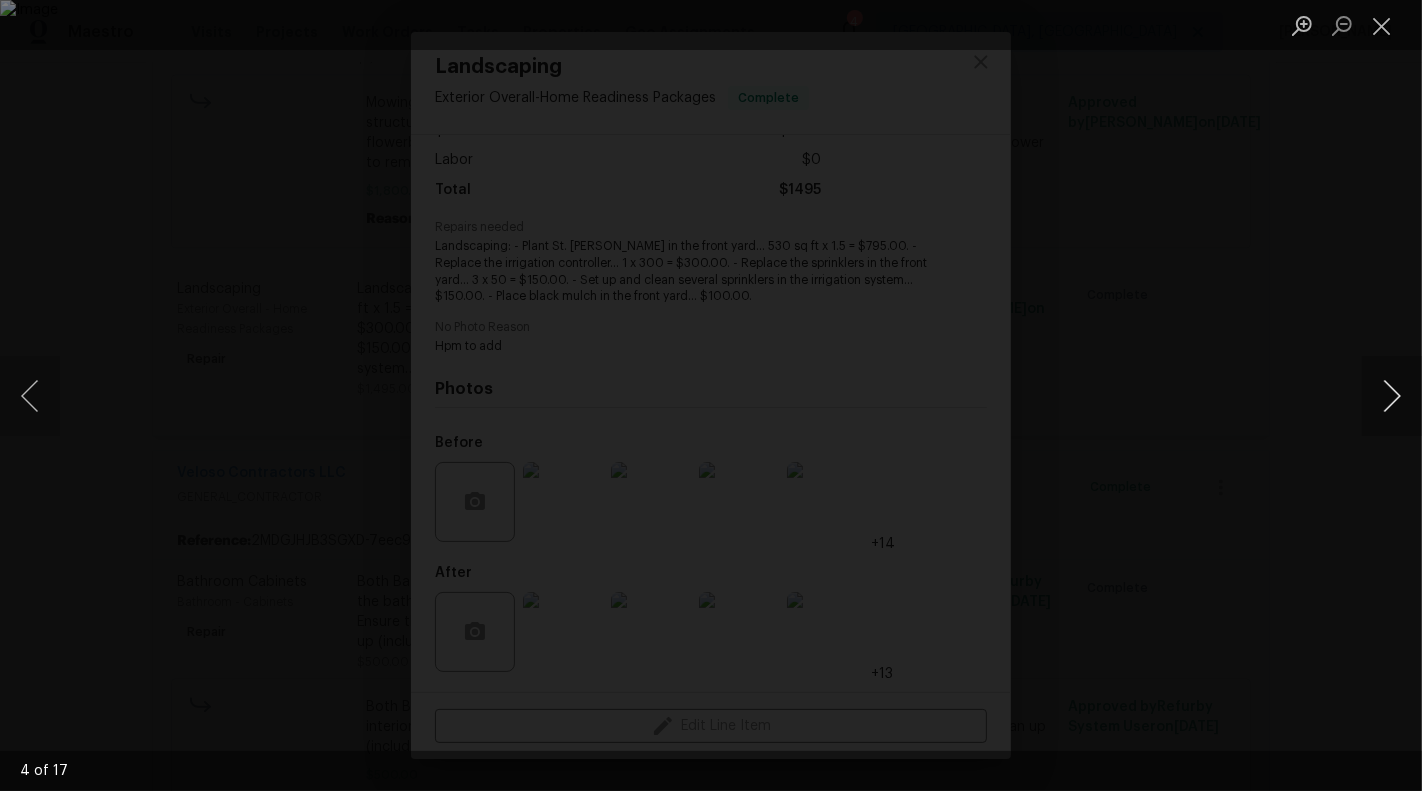 click at bounding box center [1392, 396] 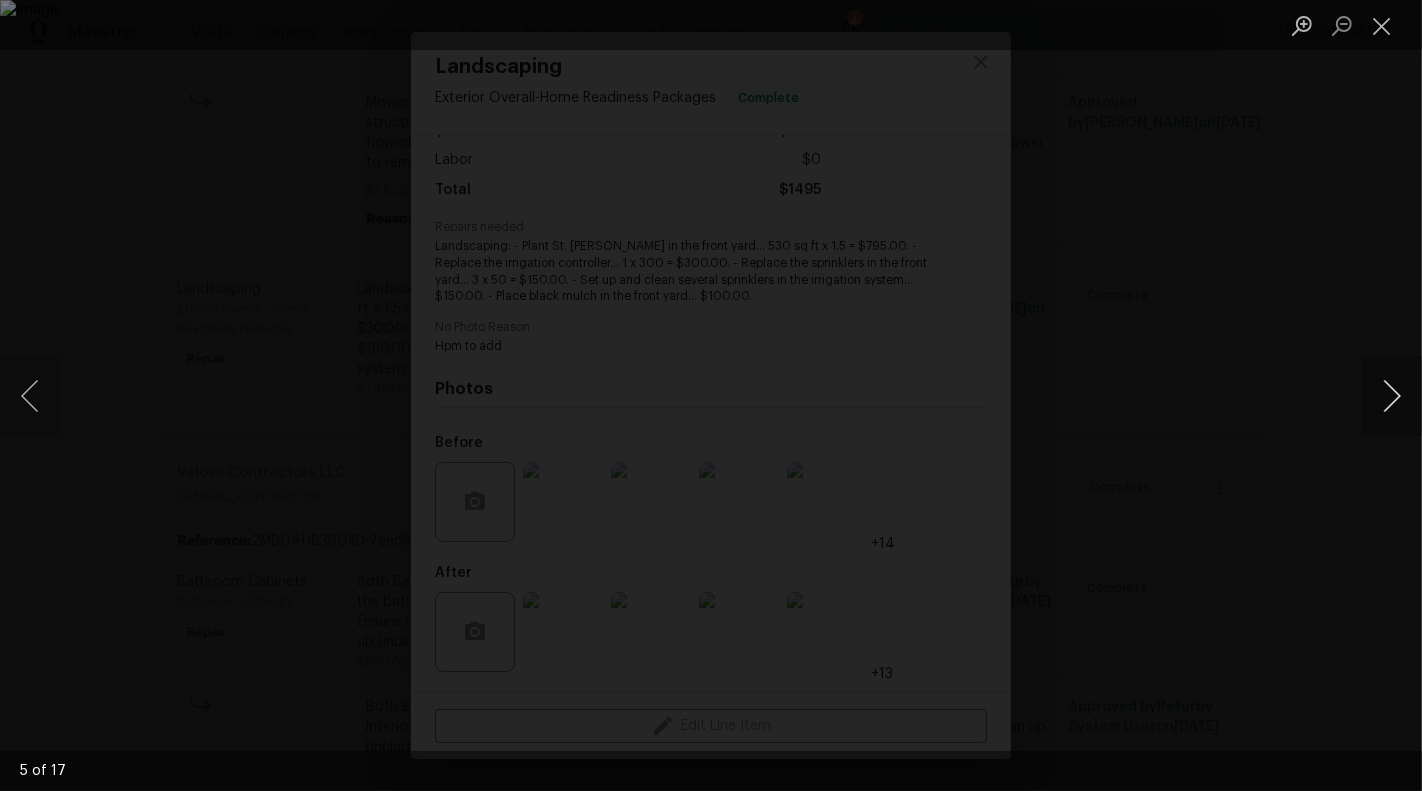 click at bounding box center [1392, 396] 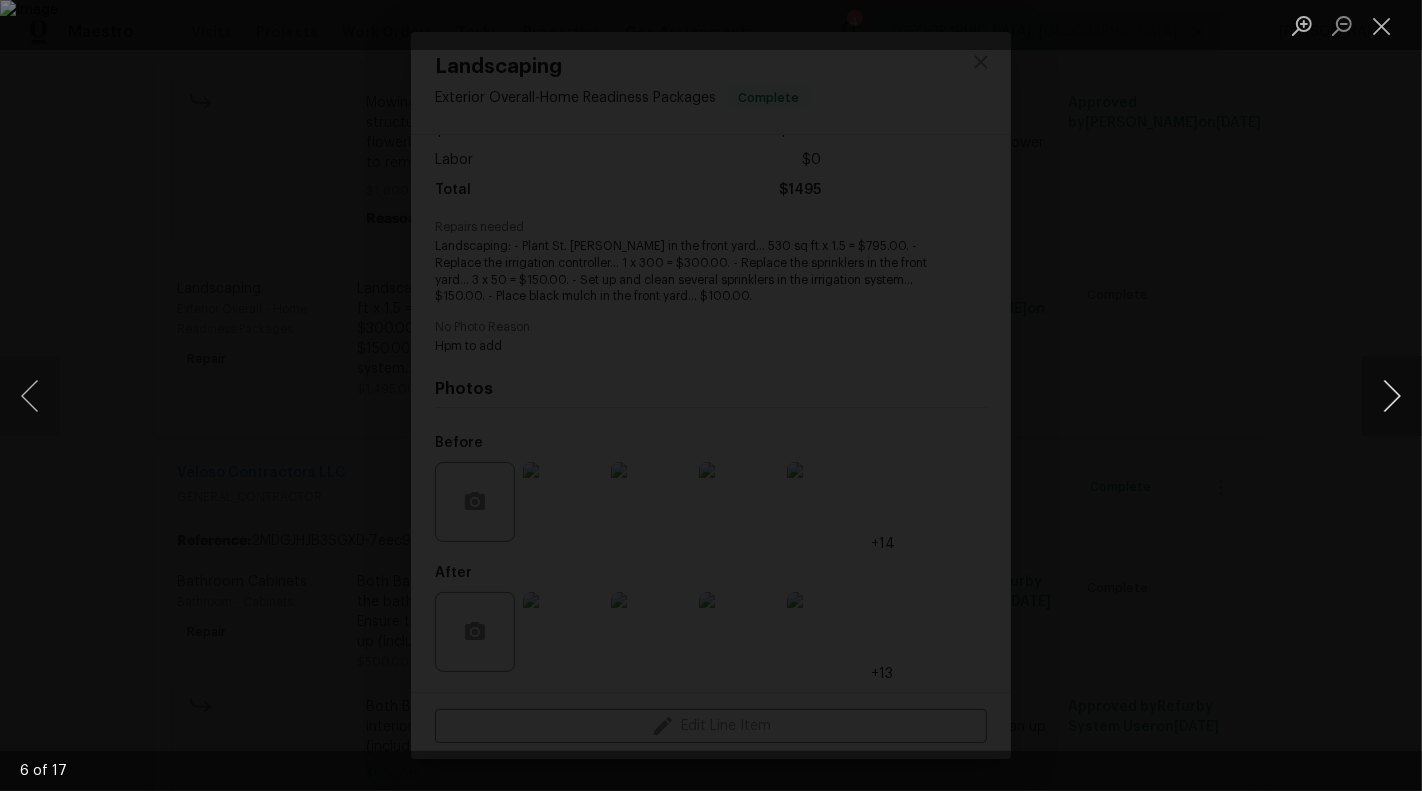 click at bounding box center [1392, 396] 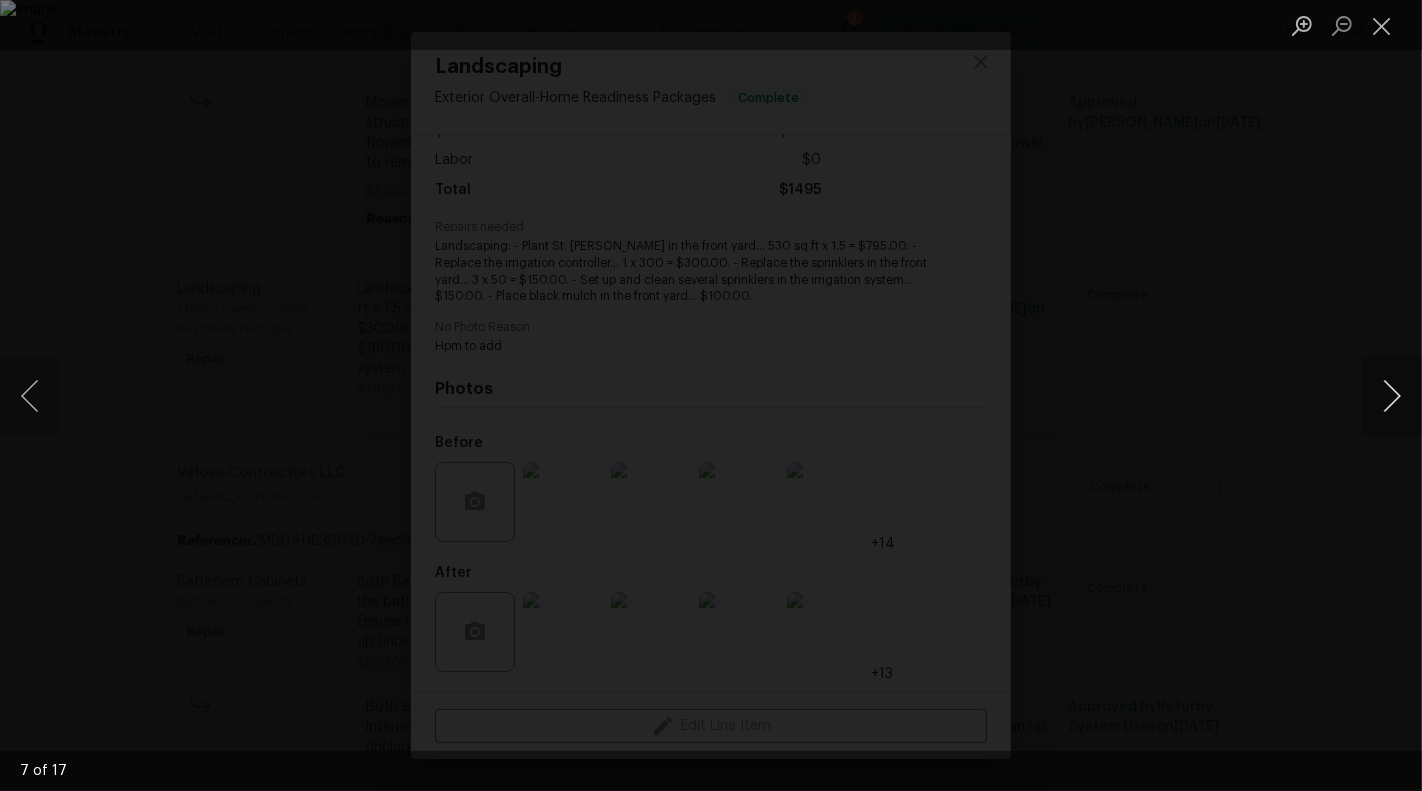 click at bounding box center [1392, 396] 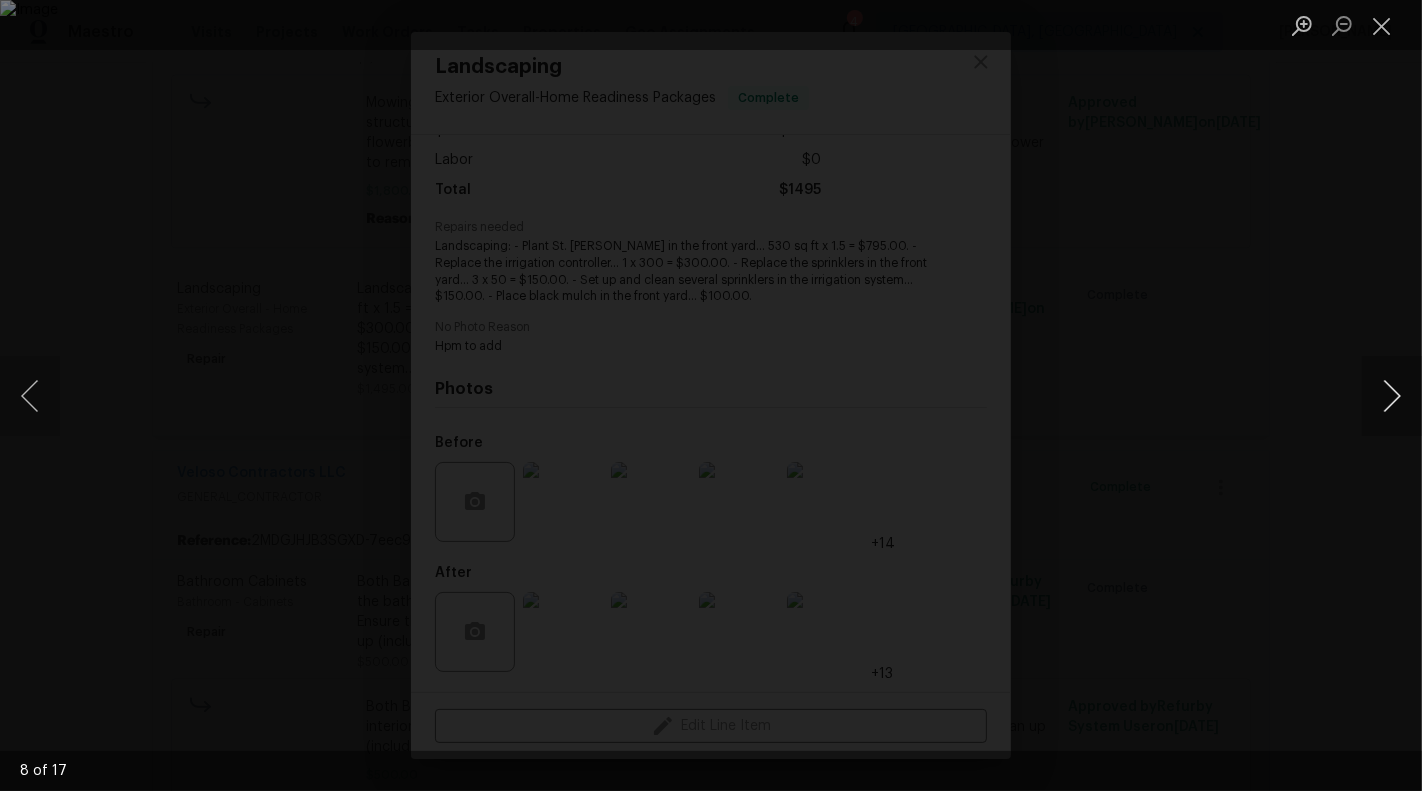 click at bounding box center (1392, 396) 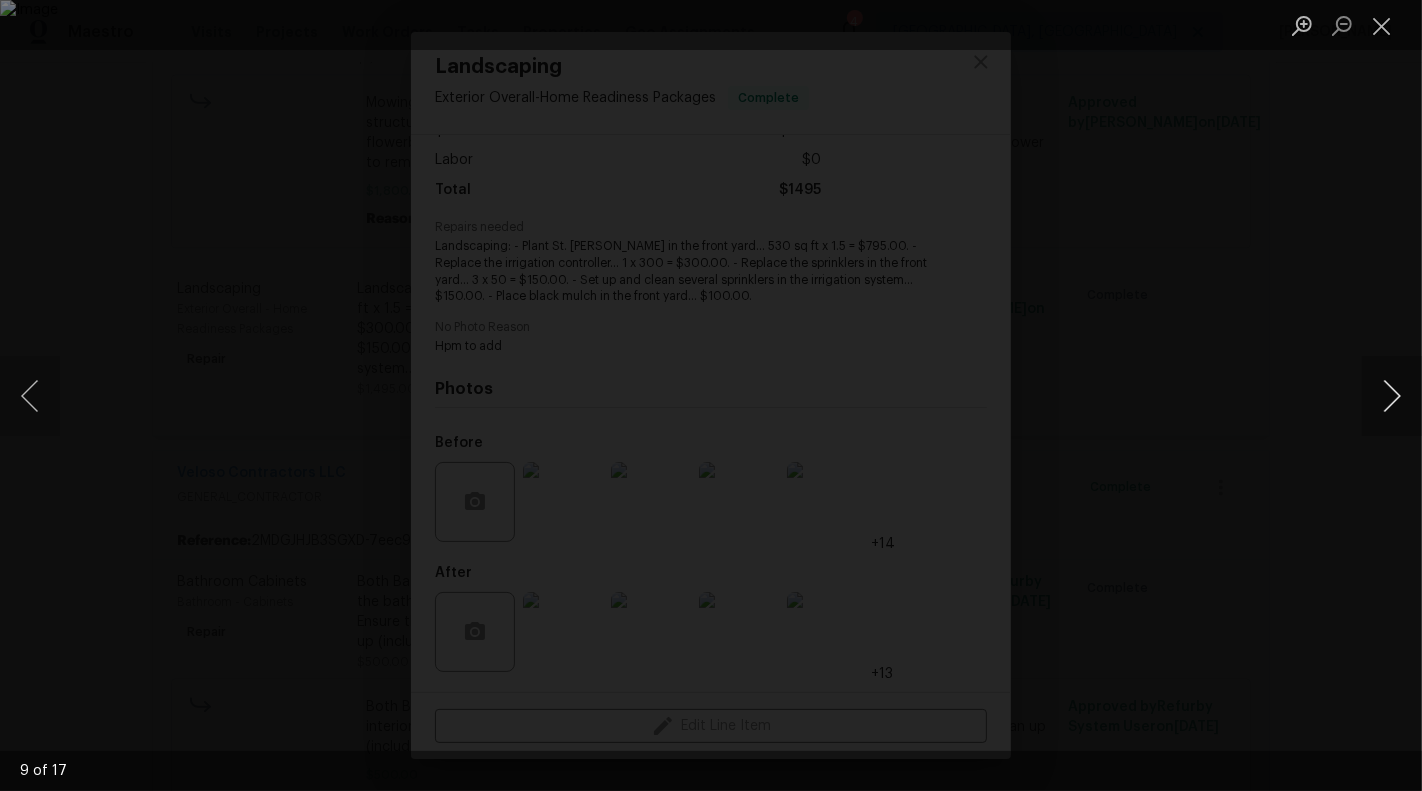 click at bounding box center [1392, 396] 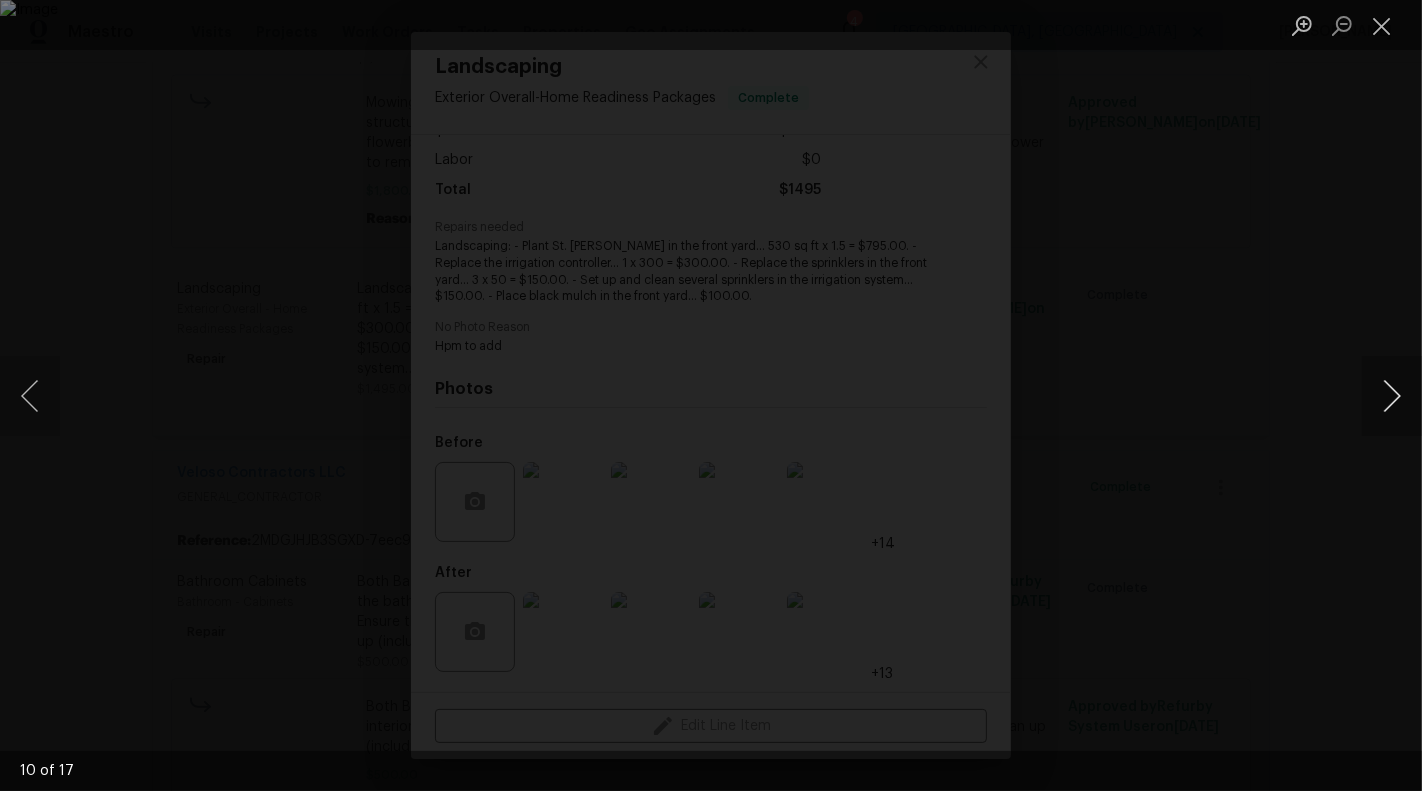 click at bounding box center [1392, 396] 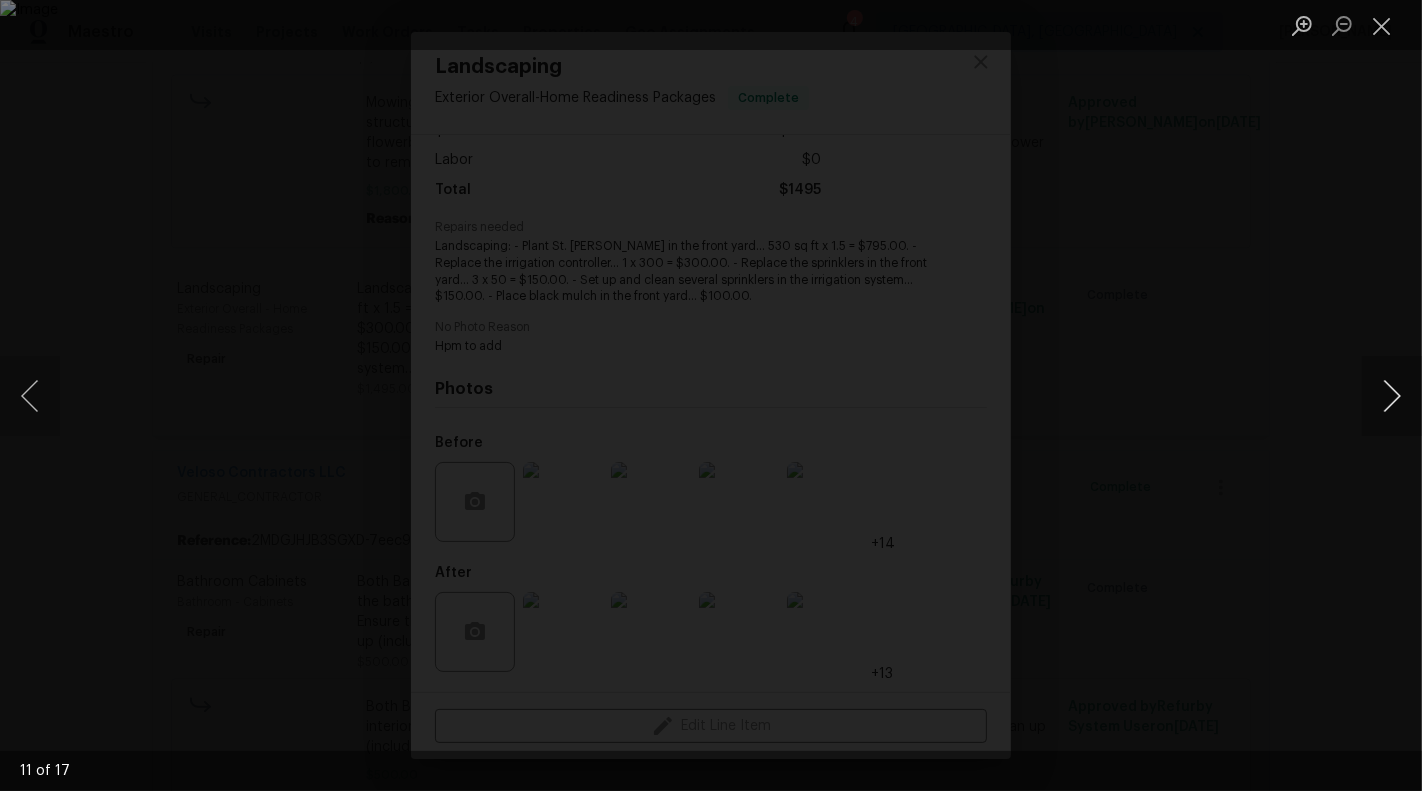 click at bounding box center (1392, 396) 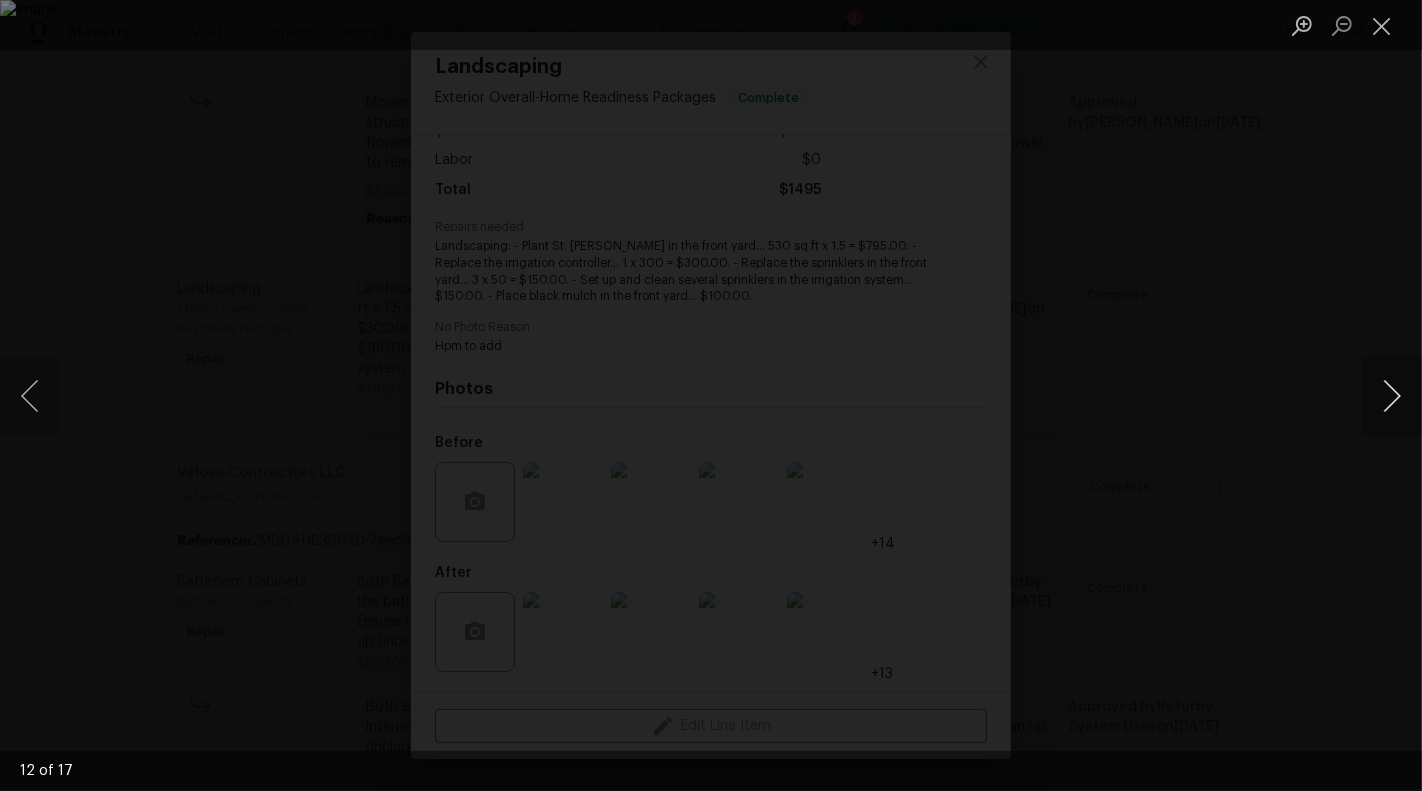 click at bounding box center (1392, 396) 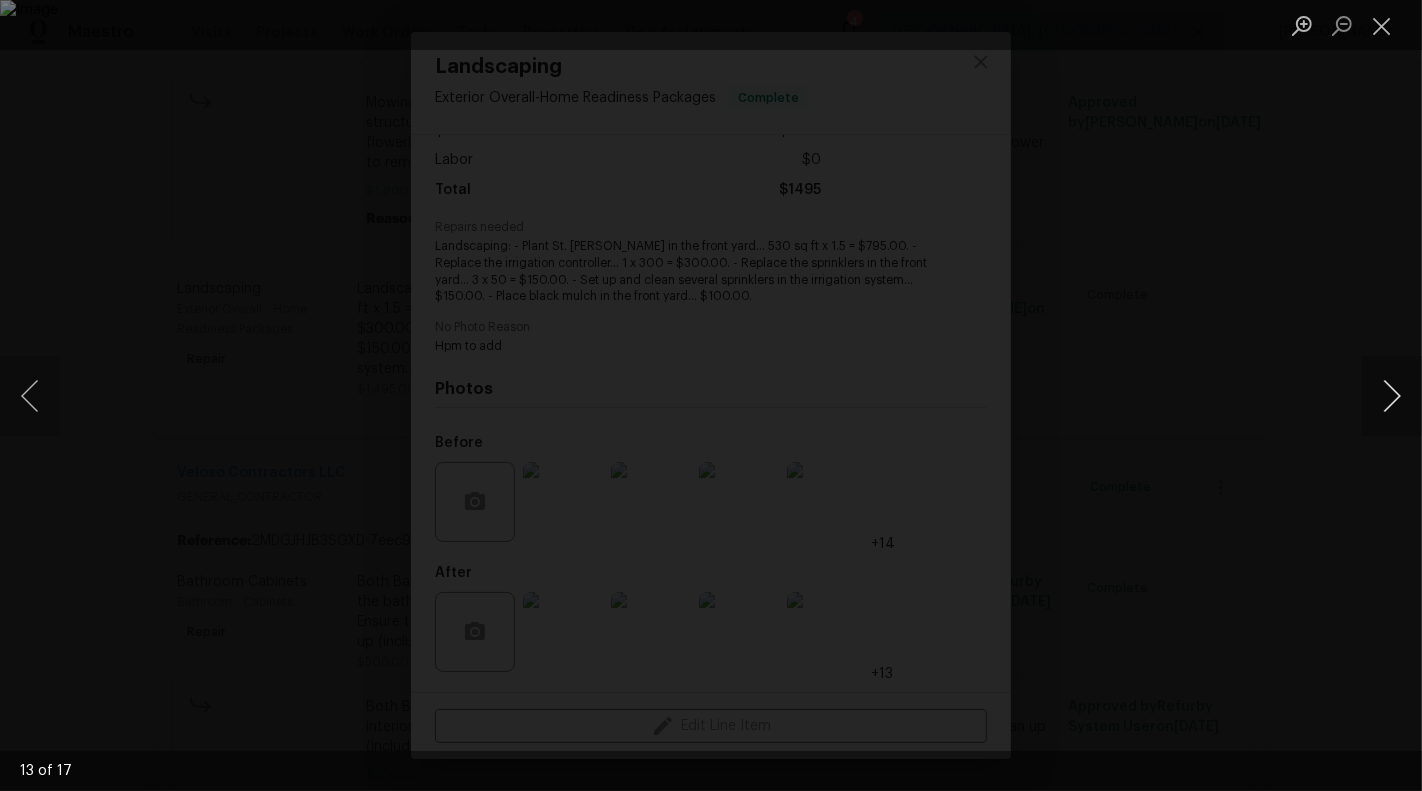 click at bounding box center [1392, 396] 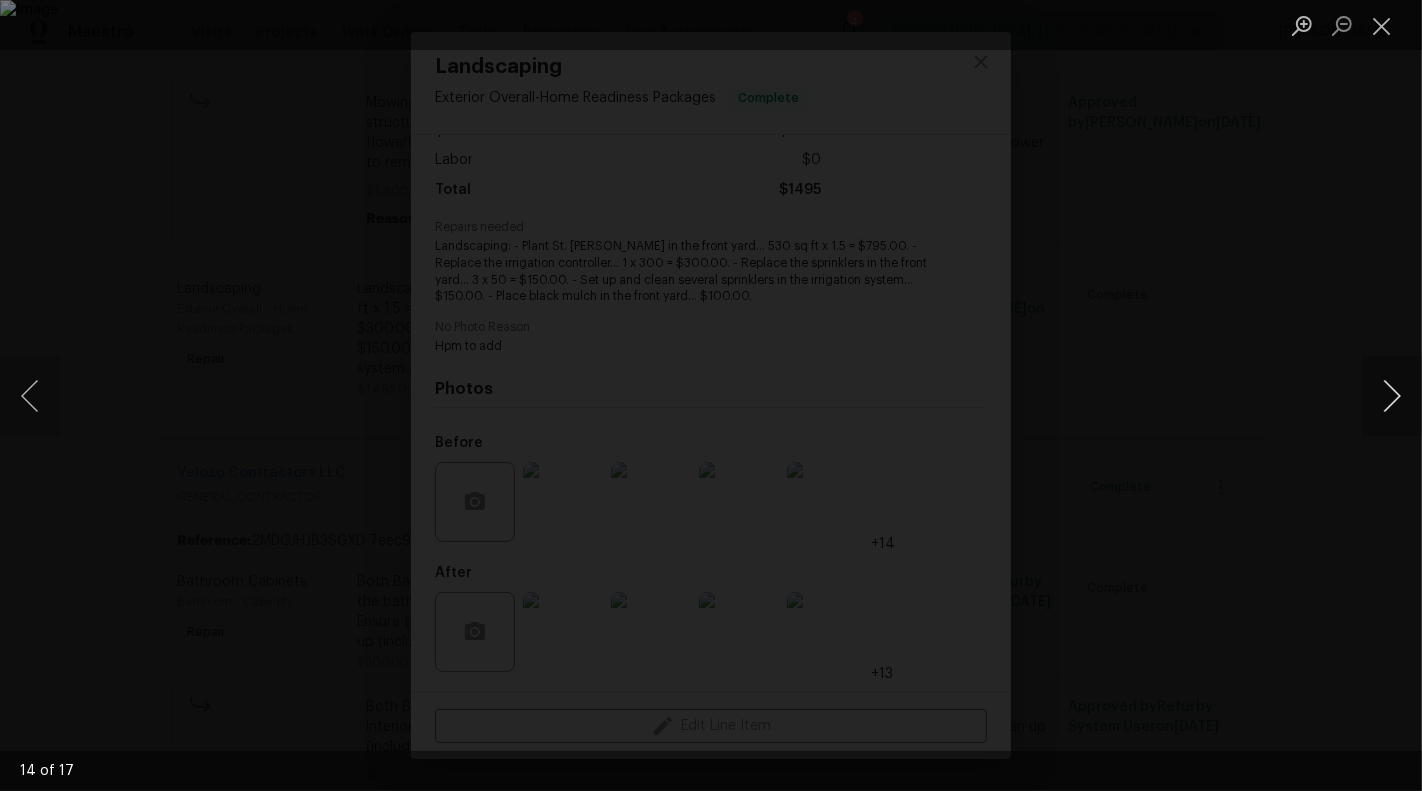 click at bounding box center [1392, 396] 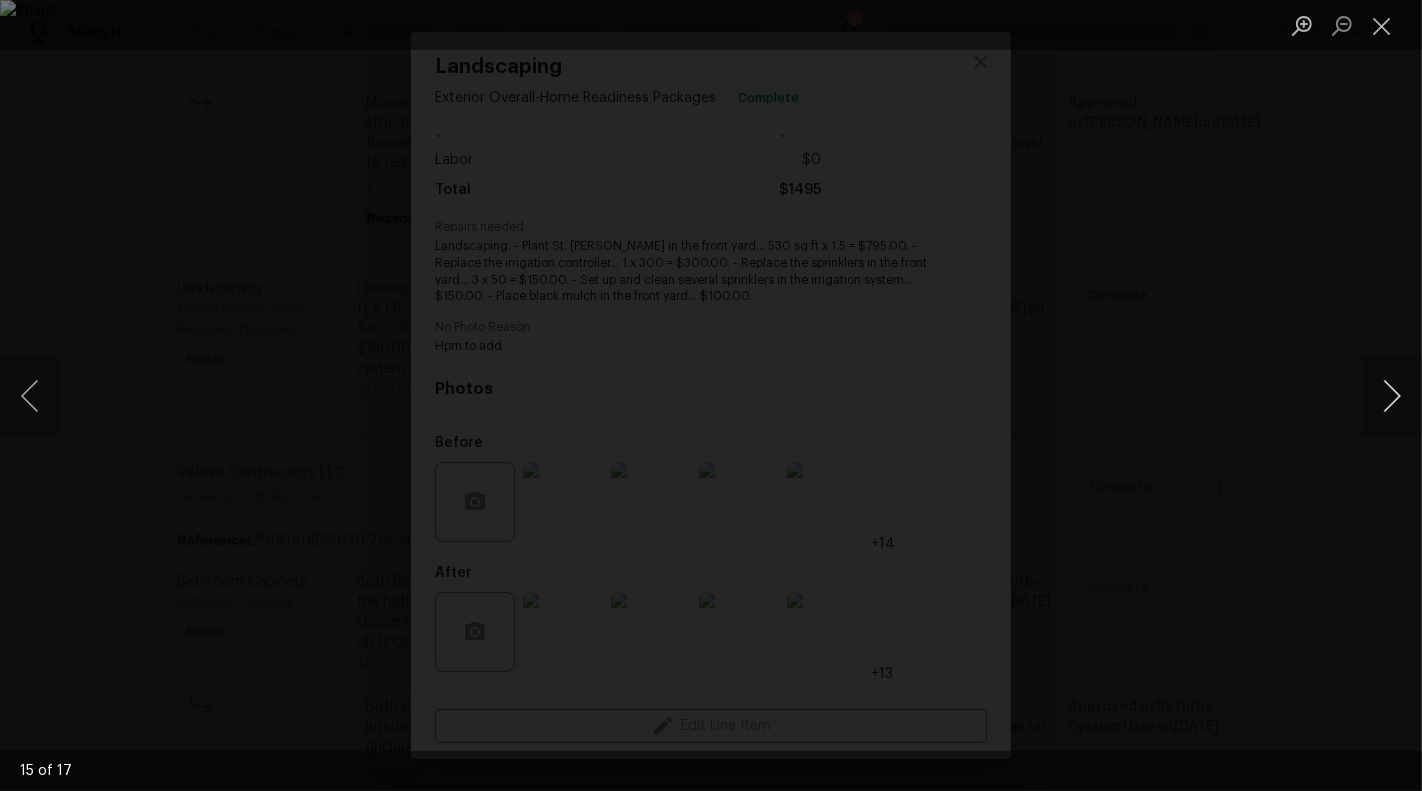 click at bounding box center [1392, 396] 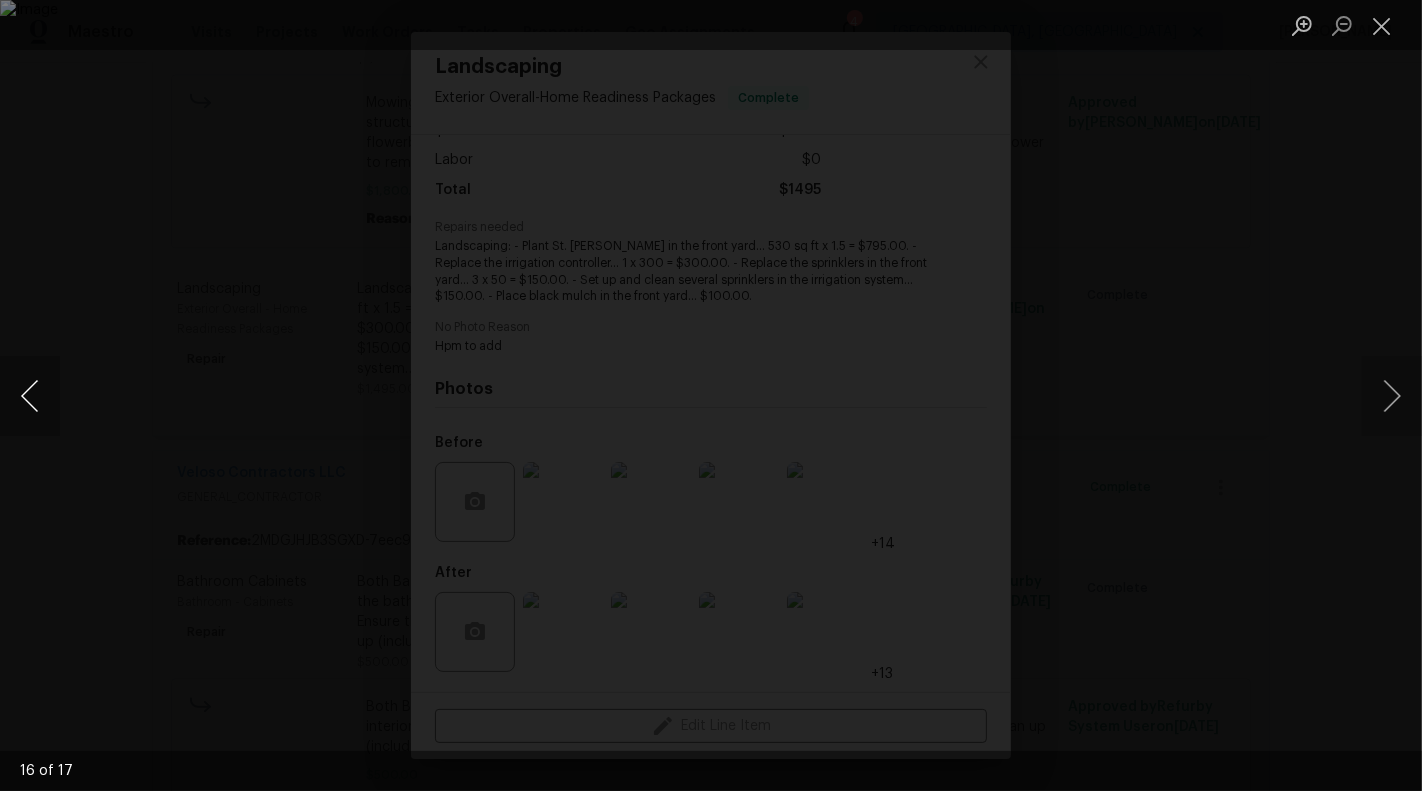 click at bounding box center (30, 396) 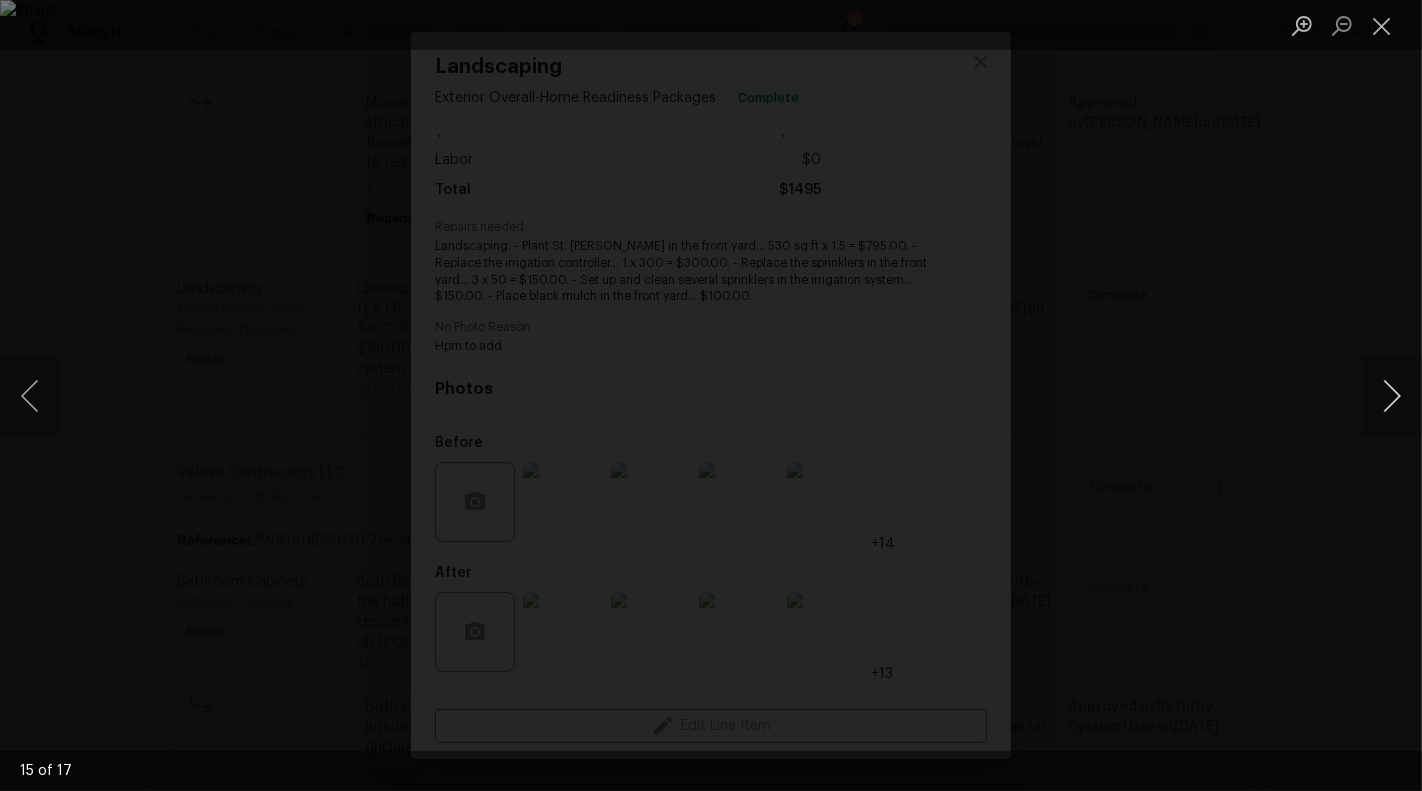 click at bounding box center (1392, 396) 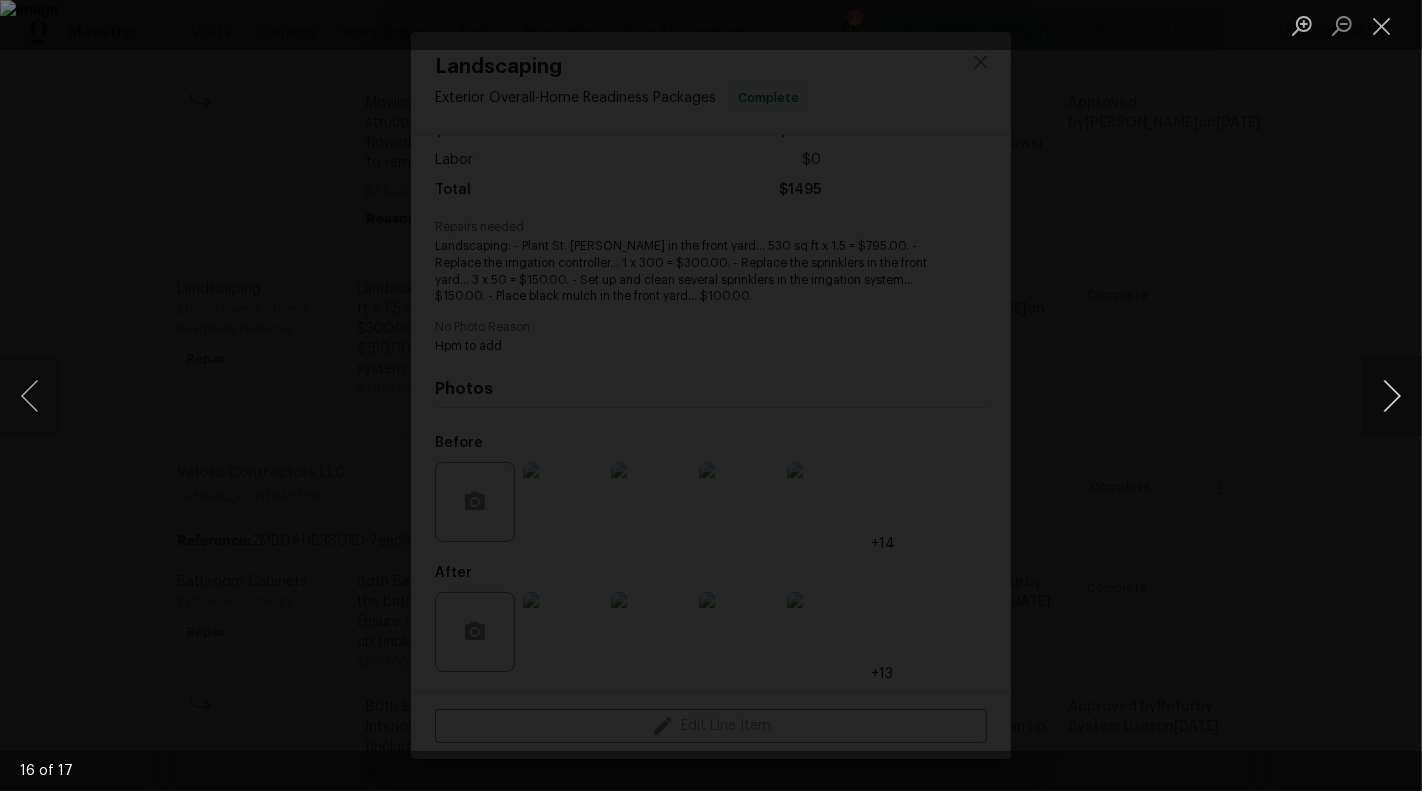 click at bounding box center [1392, 396] 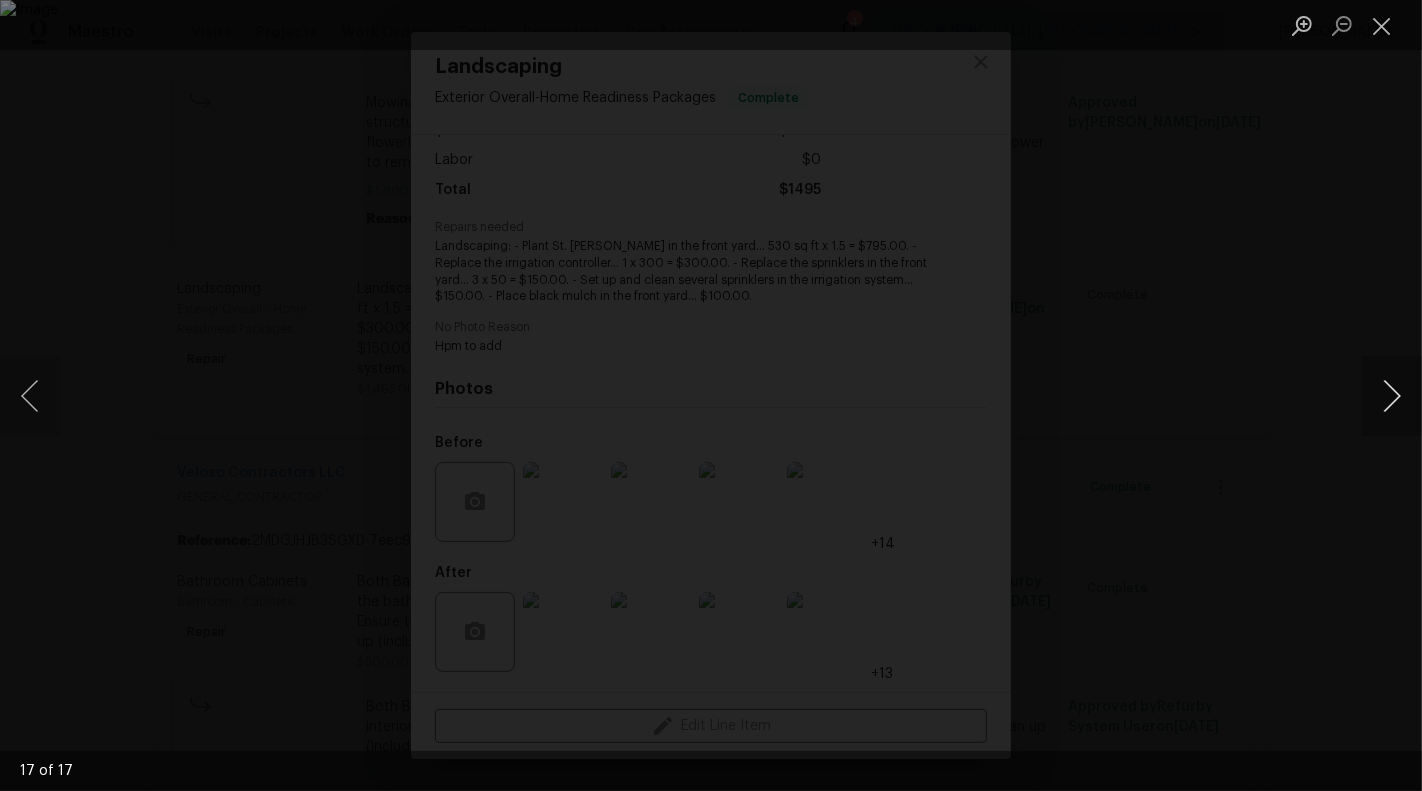 click at bounding box center (1392, 396) 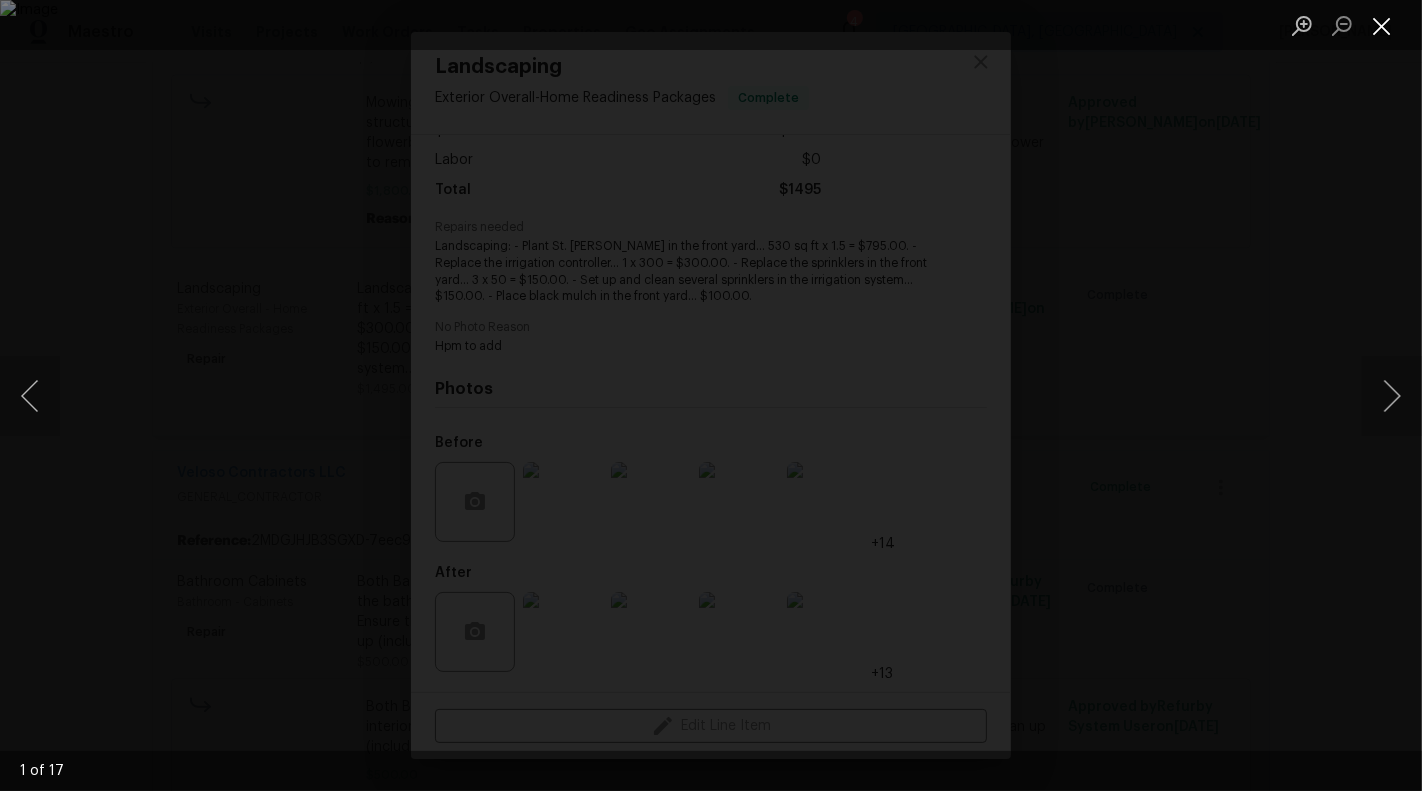 click at bounding box center (1382, 25) 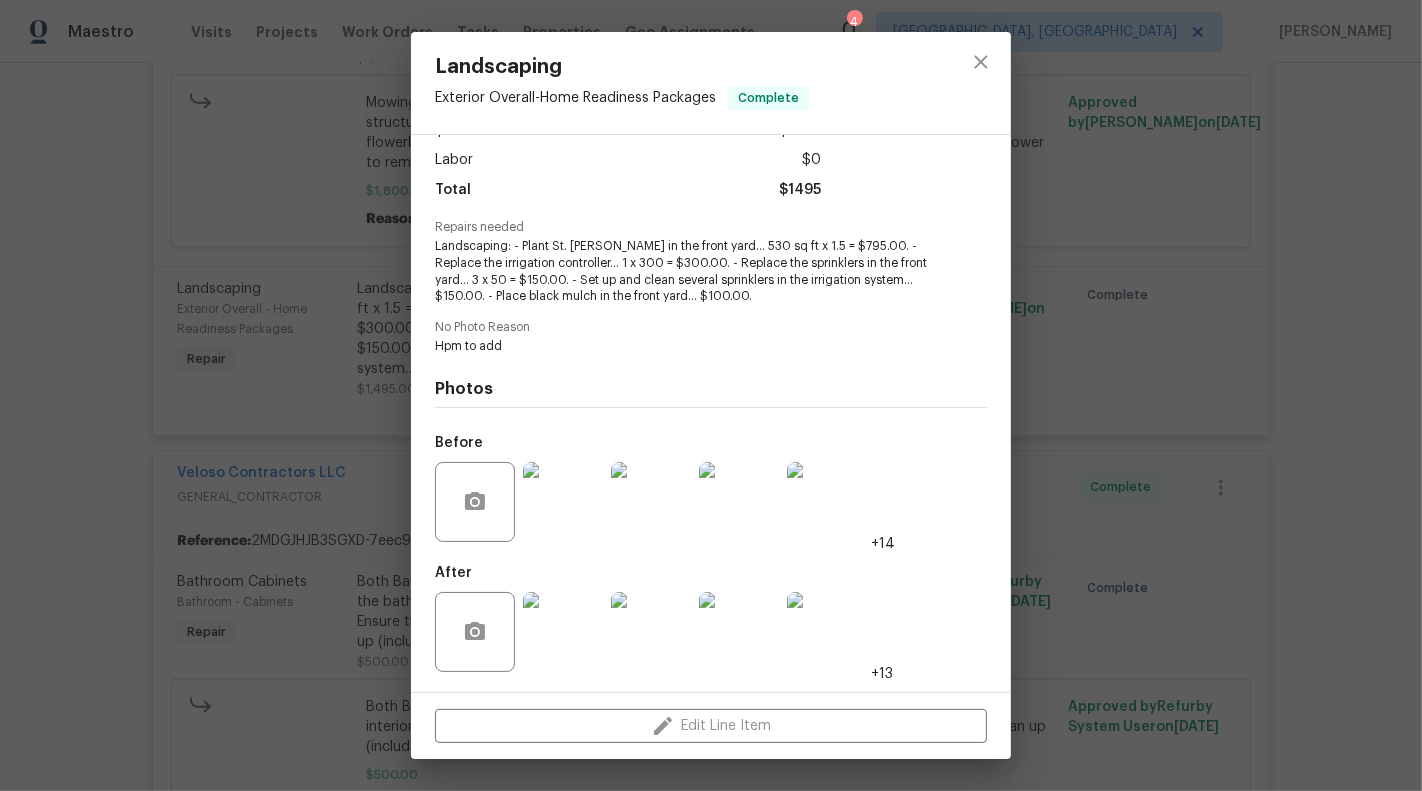 click on "Landscaping Exterior Overall  -  Home Readiness Packages Complete Vendor PMT Landscaping LLC Account Category Repairs Cost $1495 x 1 count $1495 Labor $0 Total $1495 Repairs needed Landscaping:
- Plant St. Augustine Sod in the front yard… 530 sq ft x 1.5 = $795.00.
- Replace the irrigation controller… 1 x 300 = $300.00.
- Replace the sprinklers in the front yard… 3 x 50 = $150.00.
- Set up and clean several sprinklers in the irrigation system… $150.00.
- Place black mulch in the front yard… $100.00. No Photo Reason Hpm to add Photos Before  +14 After  +13  Edit Line Item" at bounding box center (711, 395) 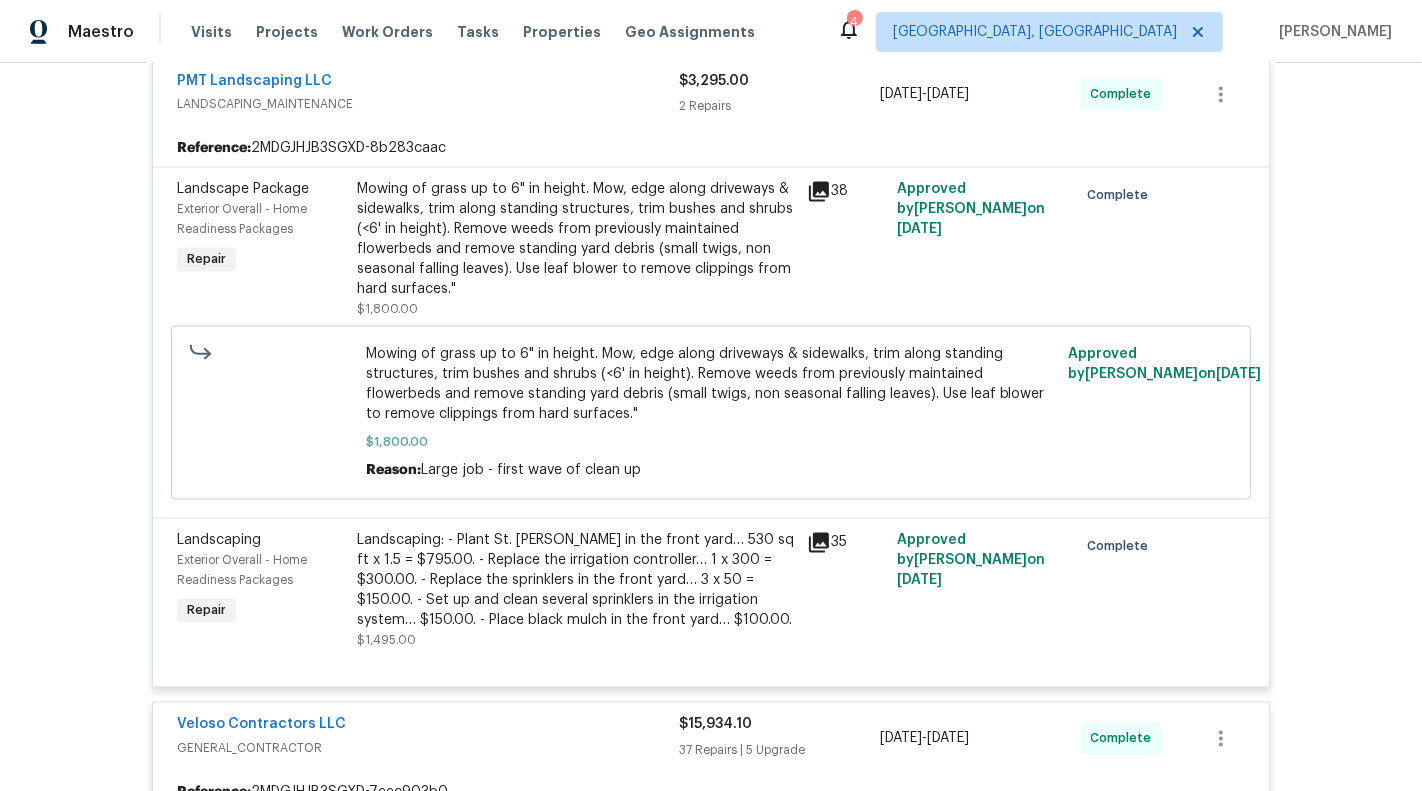 scroll, scrollTop: 3175, scrollLeft: 0, axis: vertical 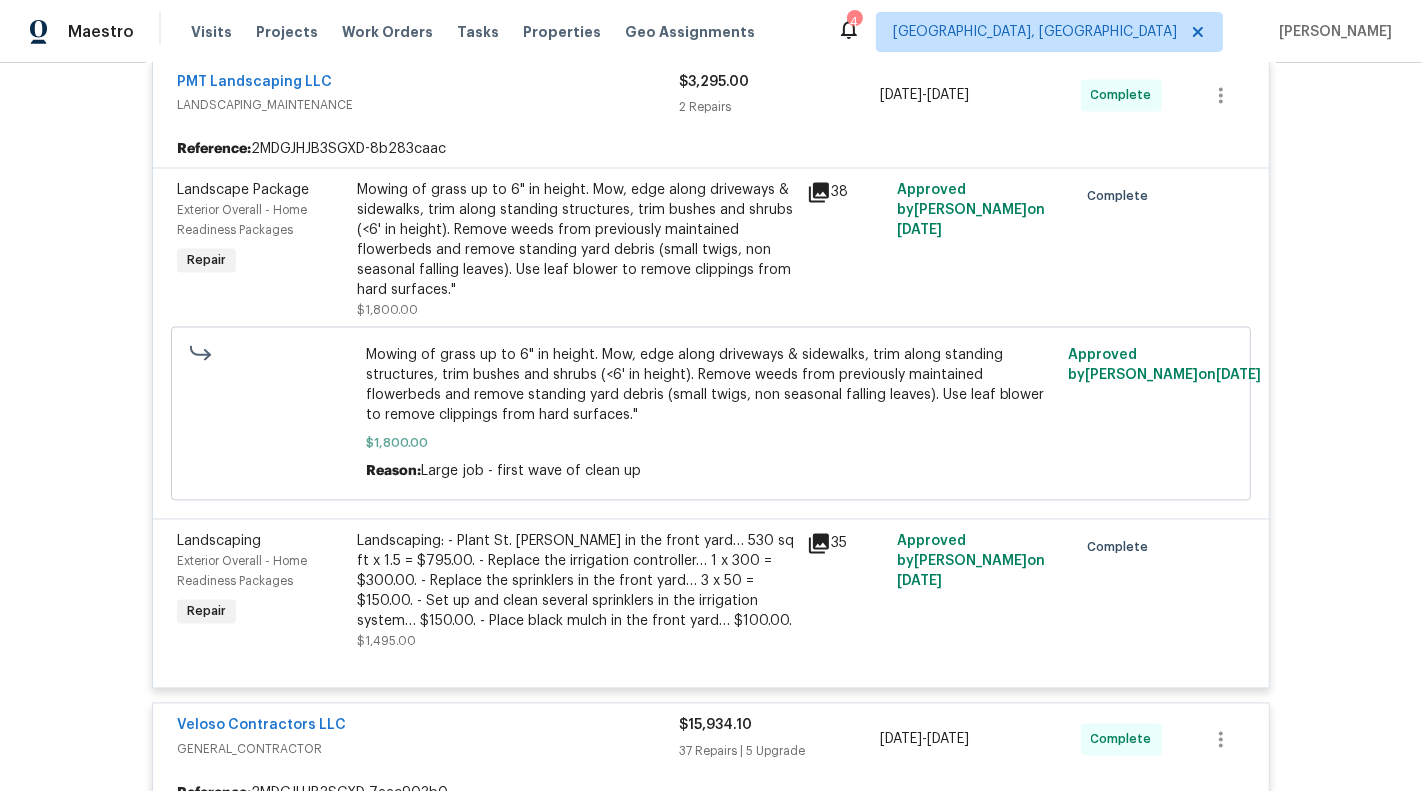 click on "Mowing of grass up to 6" in height. Mow, edge along driveways & sidewalks, trim along standing structures, trim bushes and shrubs (<6' in height). Remove weeds from previously maintained flowerbeds and remove standing yard debris (small twigs, non seasonal falling leaves).  Use leaf blower to remove clippings from hard surfaces."" at bounding box center [576, 241] 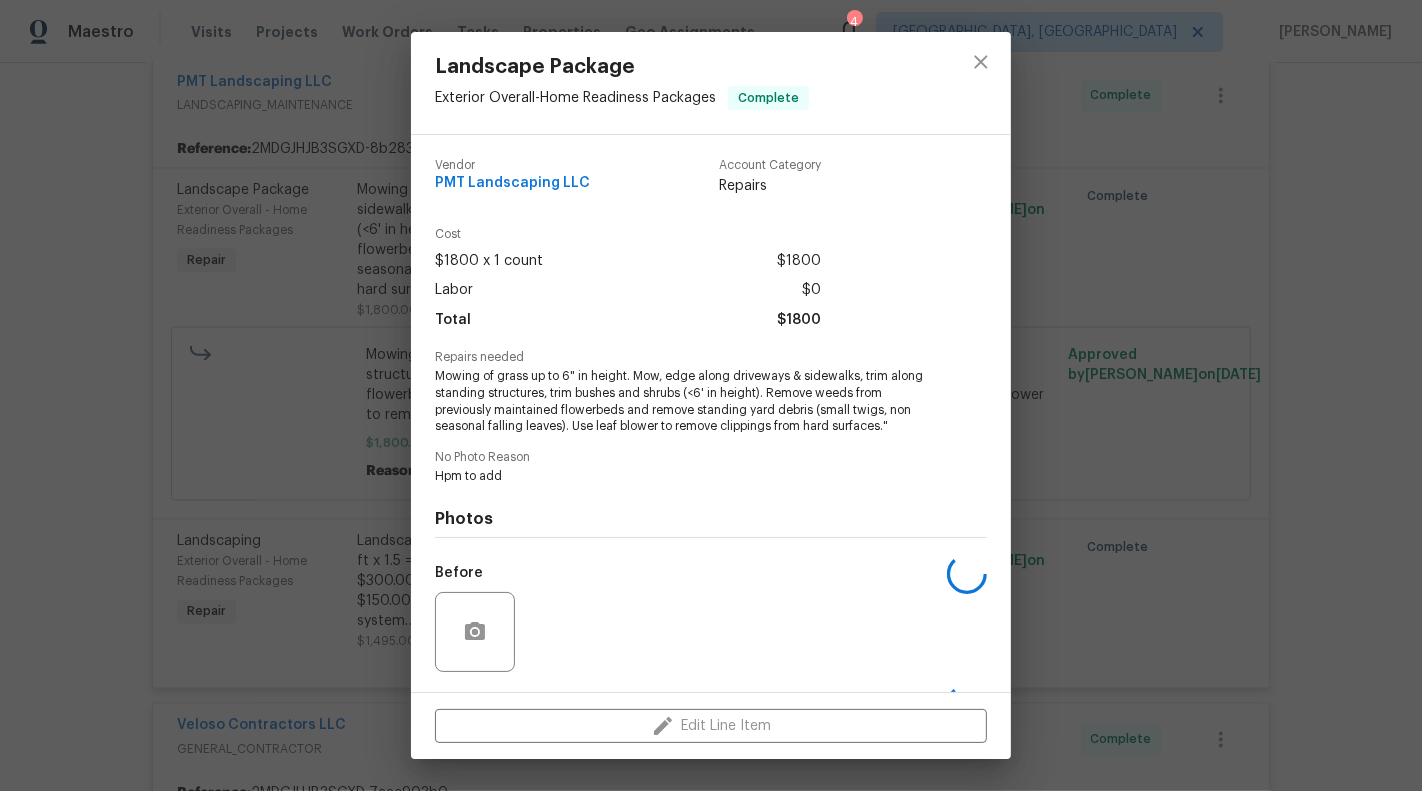 scroll, scrollTop: 130, scrollLeft: 0, axis: vertical 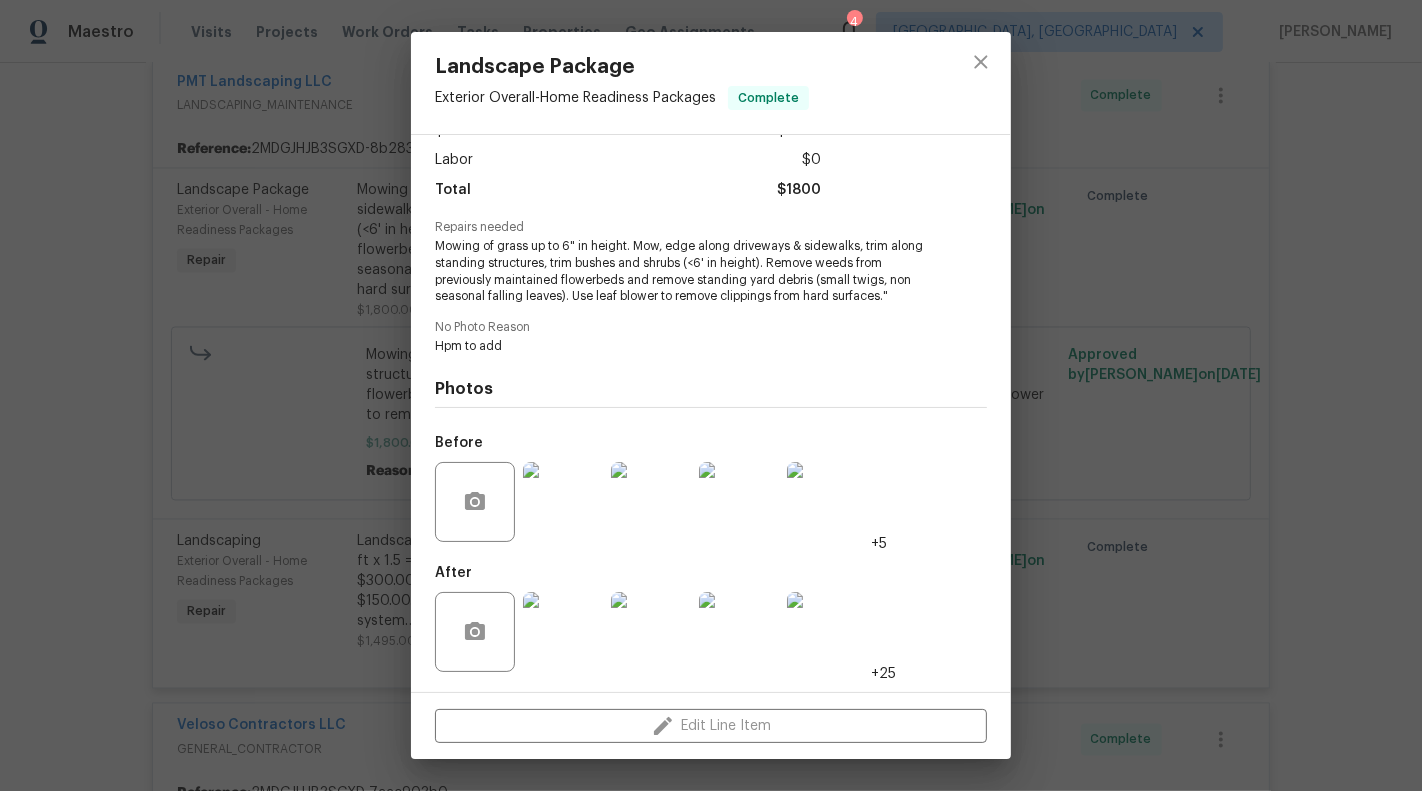 click at bounding box center [563, 632] 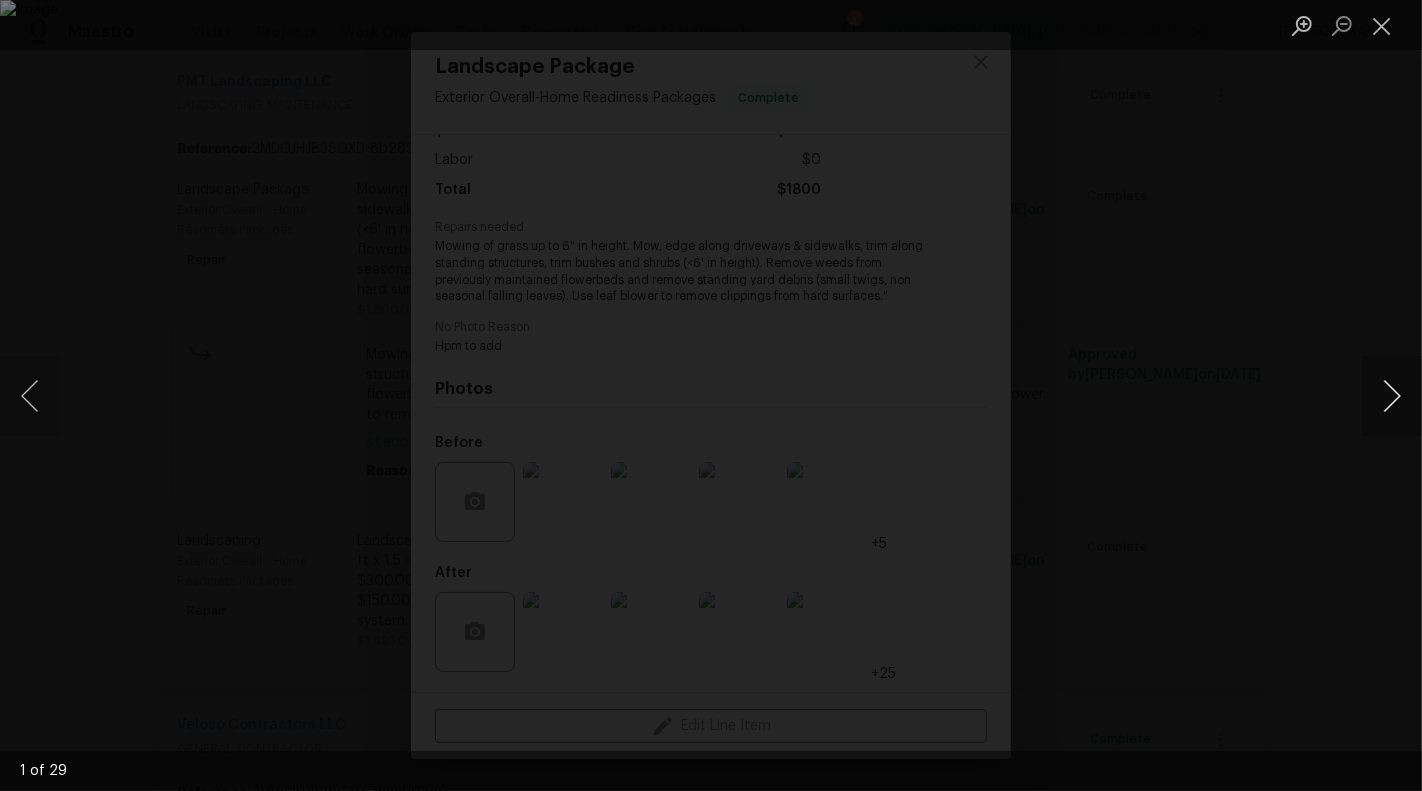 click at bounding box center [1392, 396] 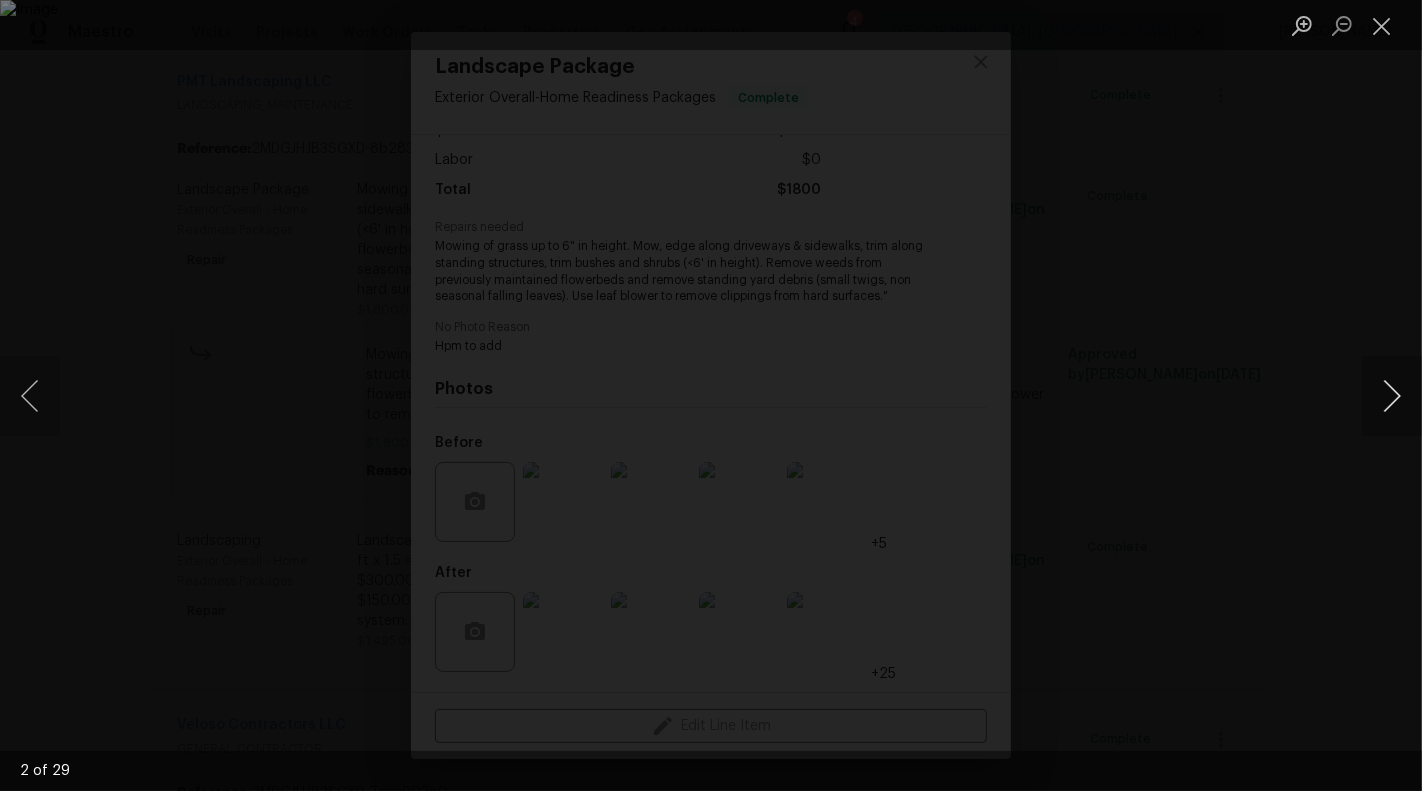 click at bounding box center (1392, 396) 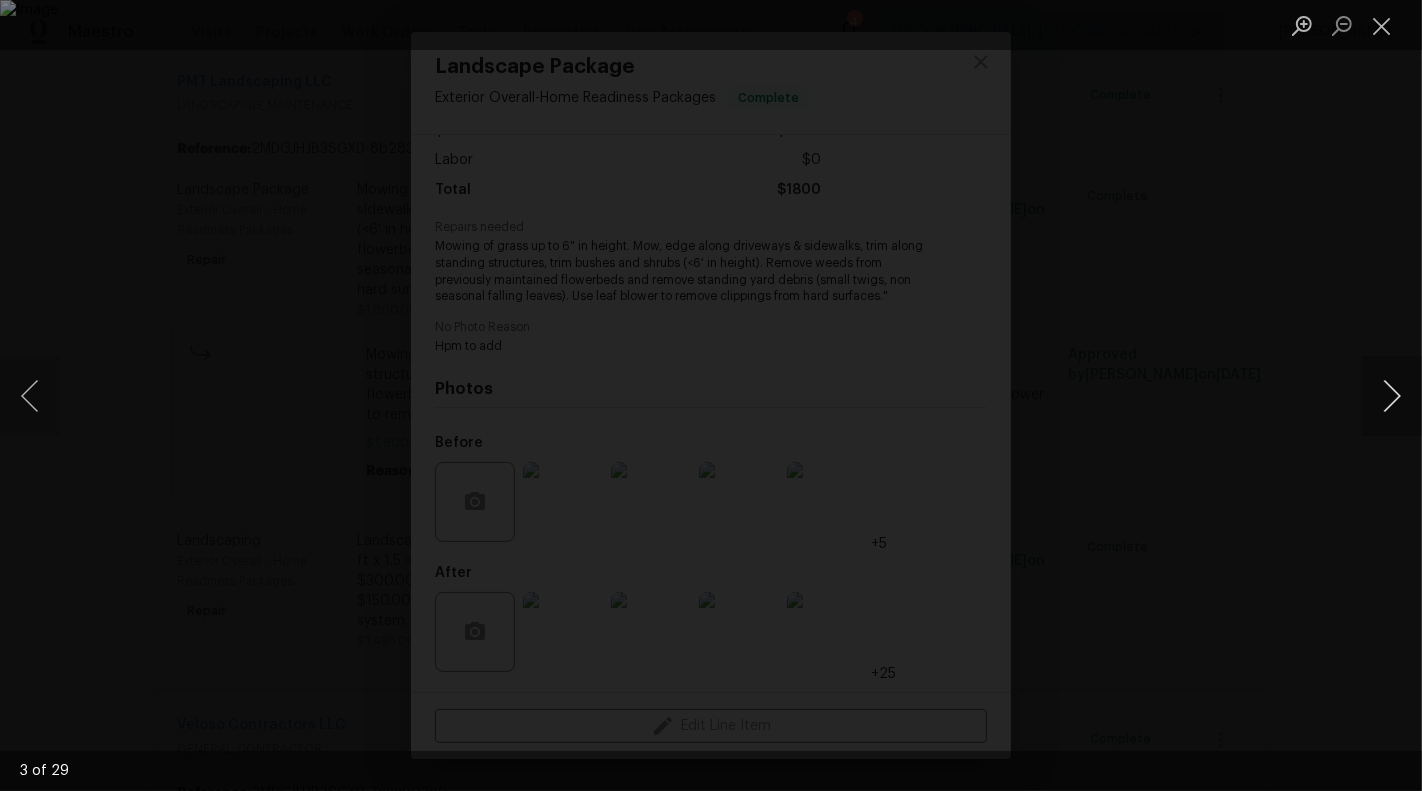 click at bounding box center (1392, 396) 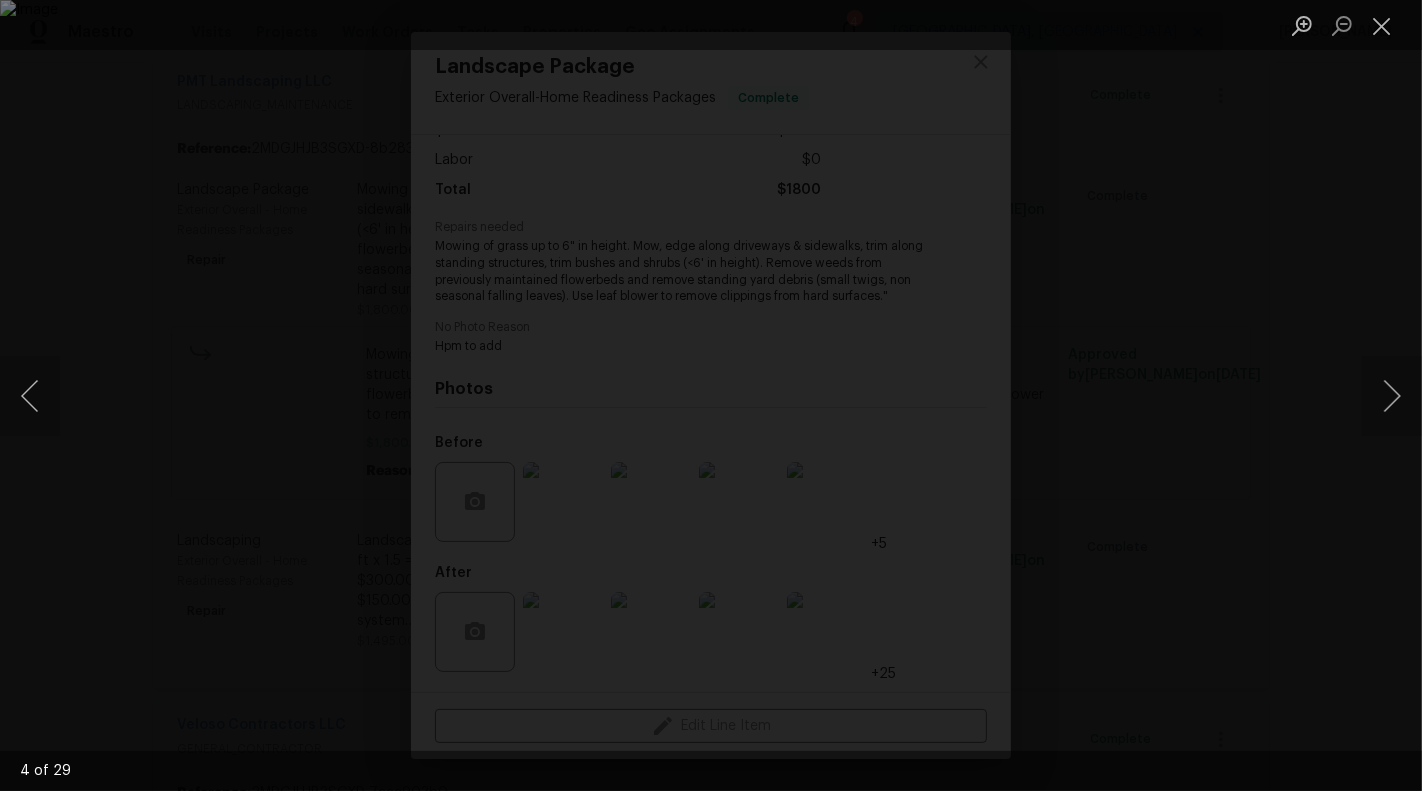 click at bounding box center (1382, 25) 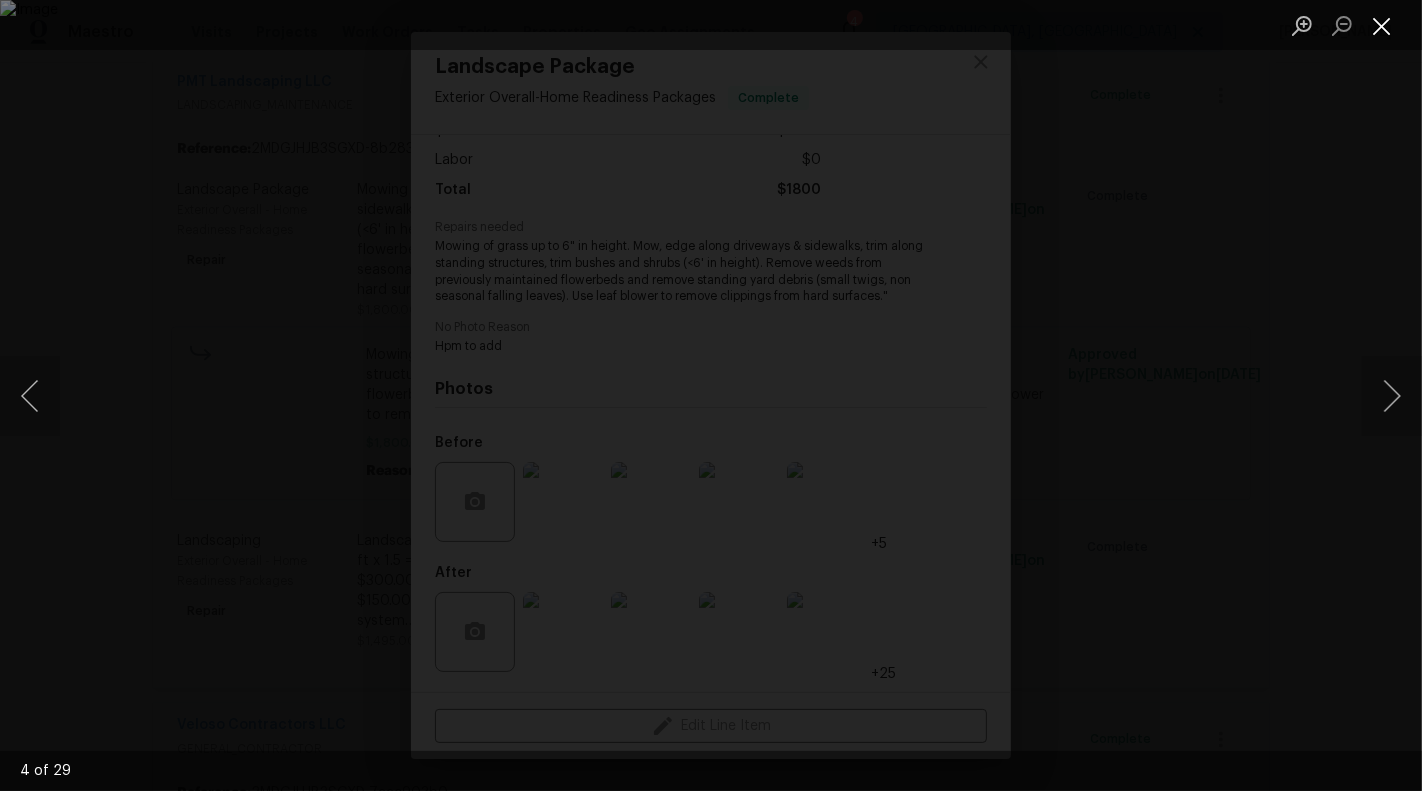 click at bounding box center [1382, 25] 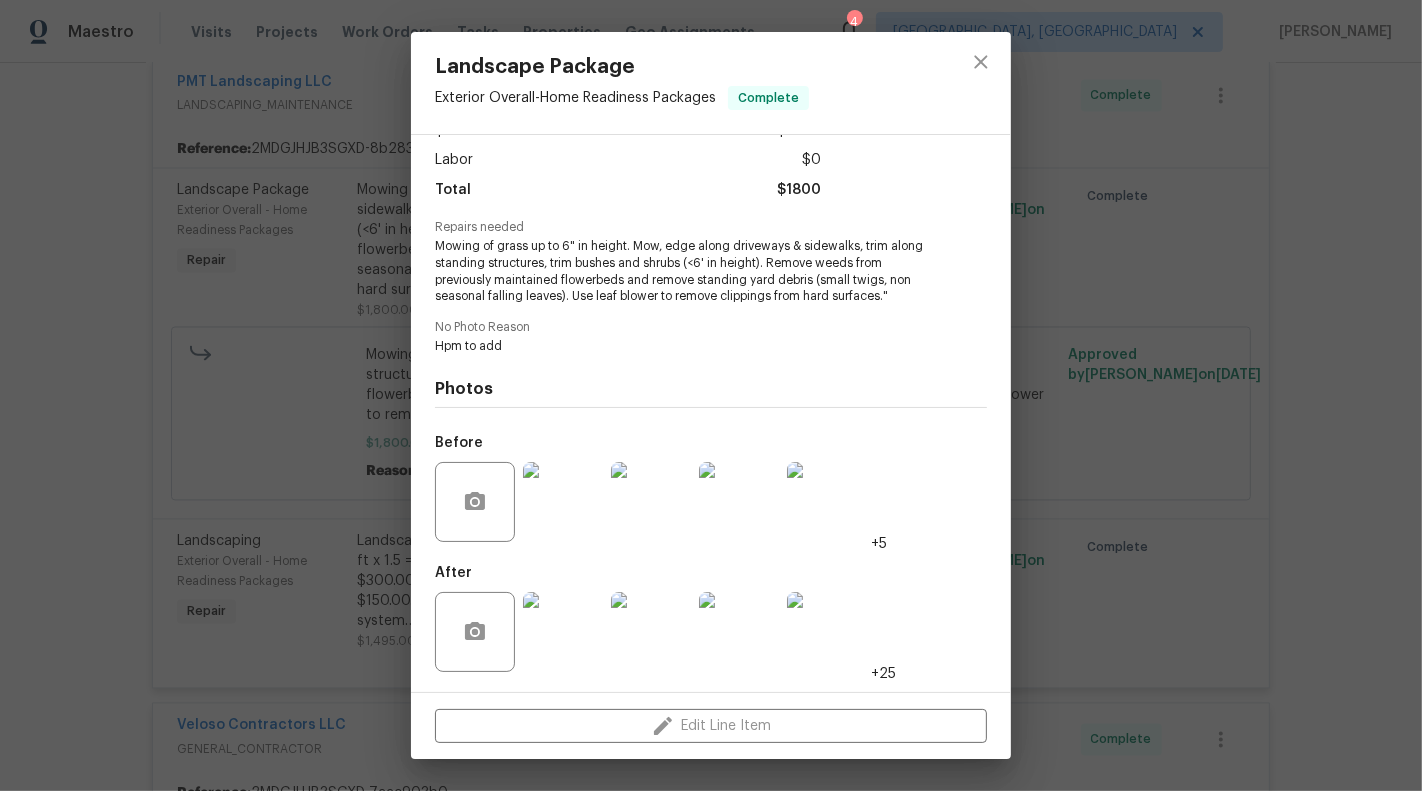 click on "Landscape Package Exterior Overall  -  Home Readiness Packages Complete Vendor PMT Landscaping LLC Account Category Repairs Cost $1800 x 1 count $1800 Labor $0 Total $1800 Repairs needed Mowing of grass up to 6" in height. Mow, edge along driveways & sidewalks, trim along standing structures, trim bushes and shrubs (<6' in height). Remove weeds from previously maintained flowerbeds and remove standing yard debris (small twigs, non seasonal falling leaves).  Use leaf blower to remove clippings from hard surfaces." No Photo Reason Hpm to add Photos Before  +5 After  +25  Edit Line Item" at bounding box center [711, 395] 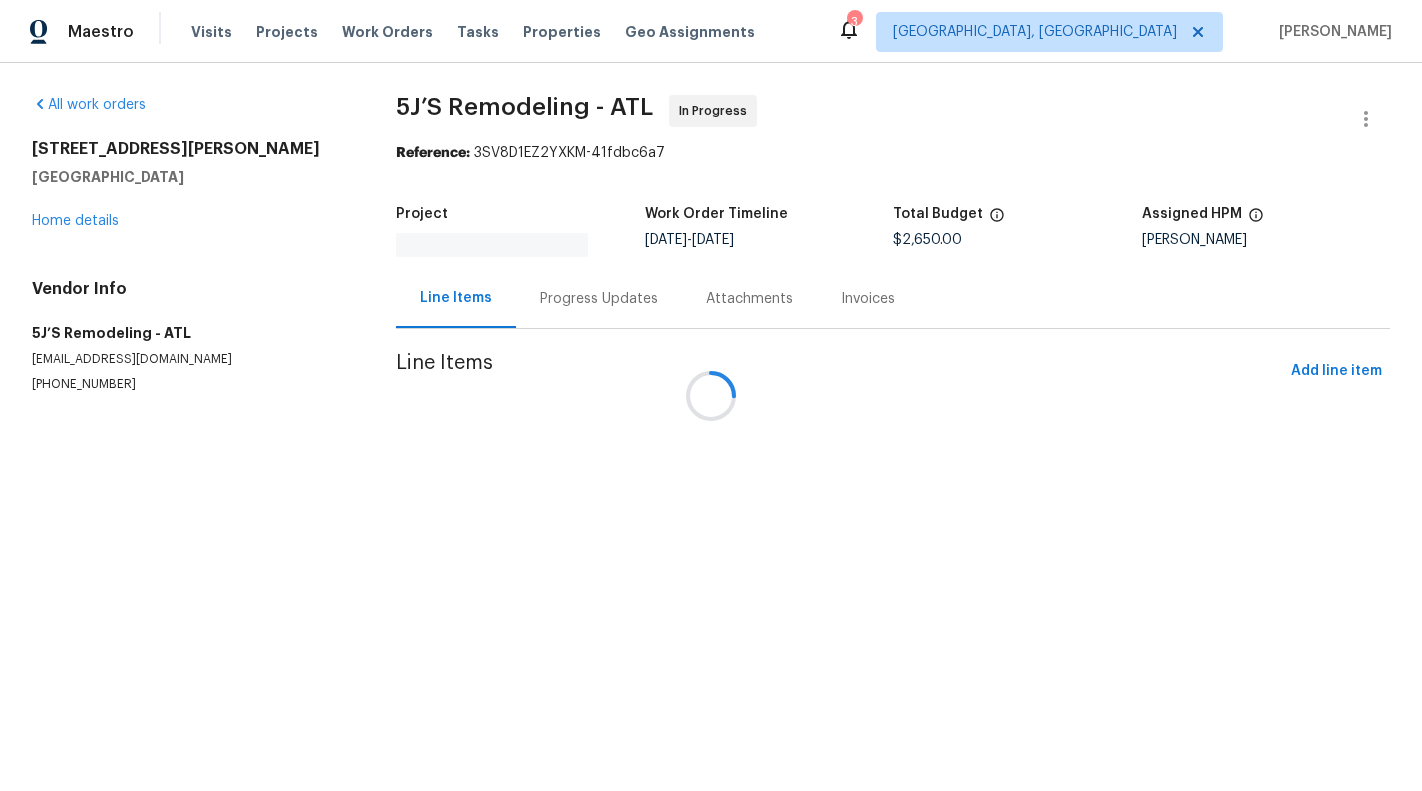 scroll, scrollTop: 0, scrollLeft: 0, axis: both 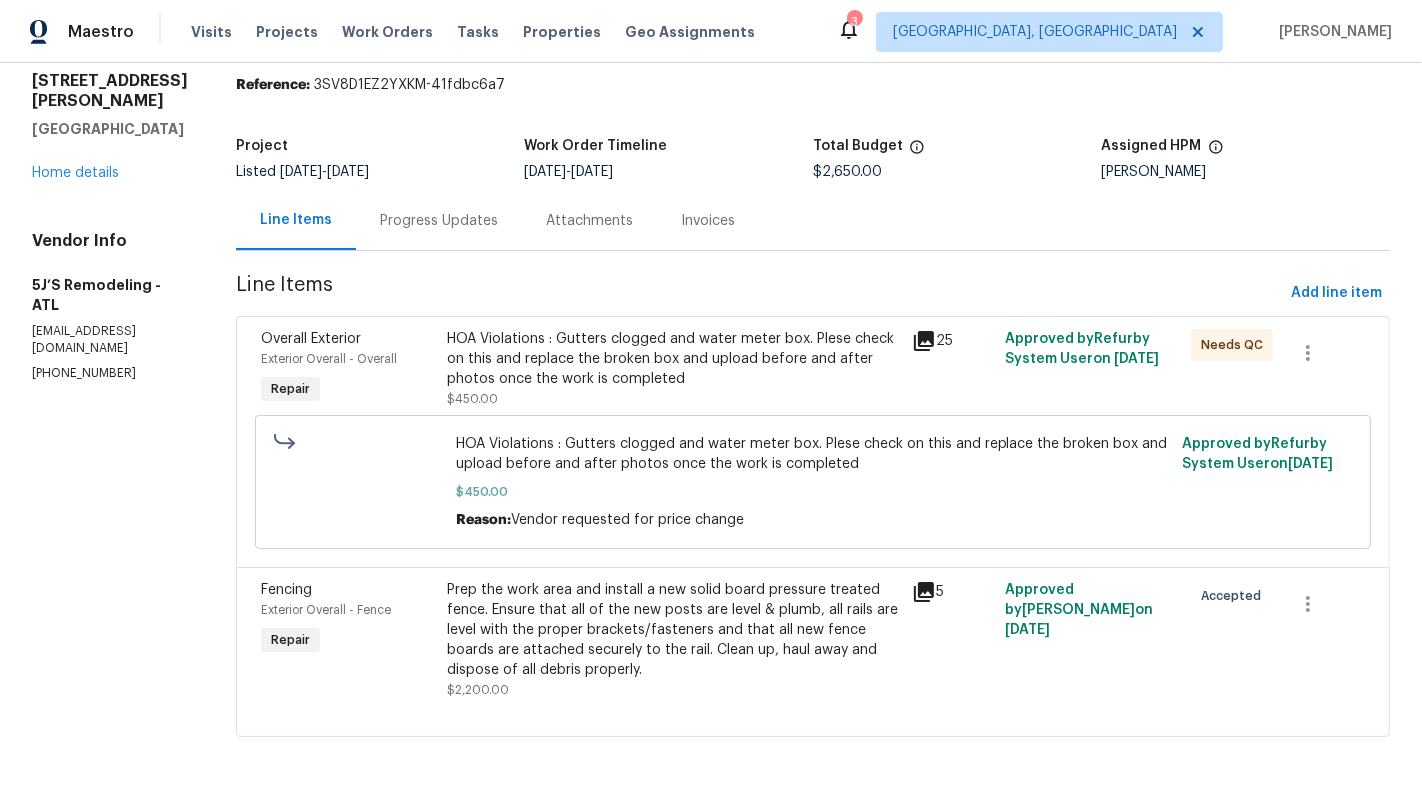 click on "HOA Violations : Gutters clogged and water meter box. Plese check on this and replace the broken box and upload before and after photos once the work is completed" at bounding box center [673, 359] 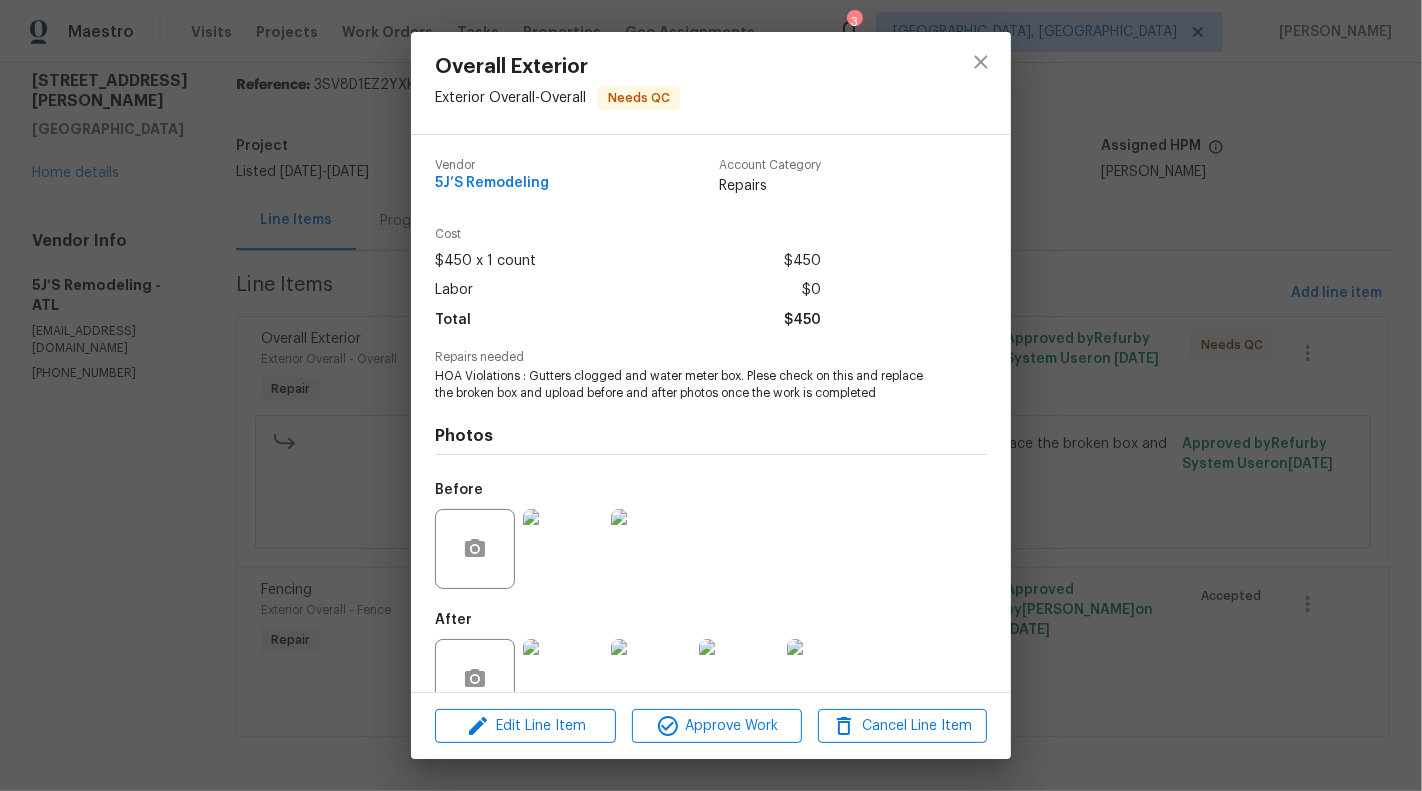 scroll, scrollTop: 47, scrollLeft: 0, axis: vertical 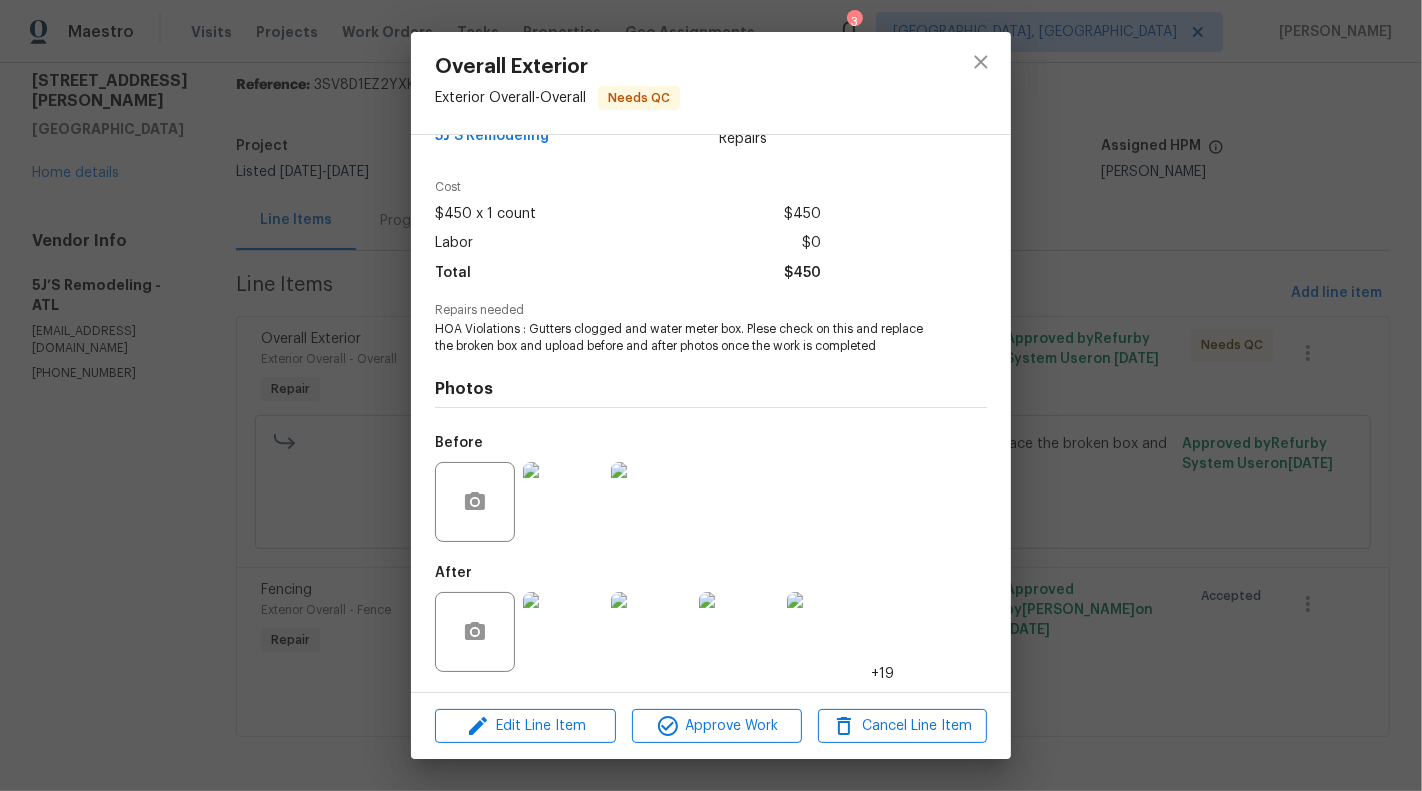 click at bounding box center [563, 632] 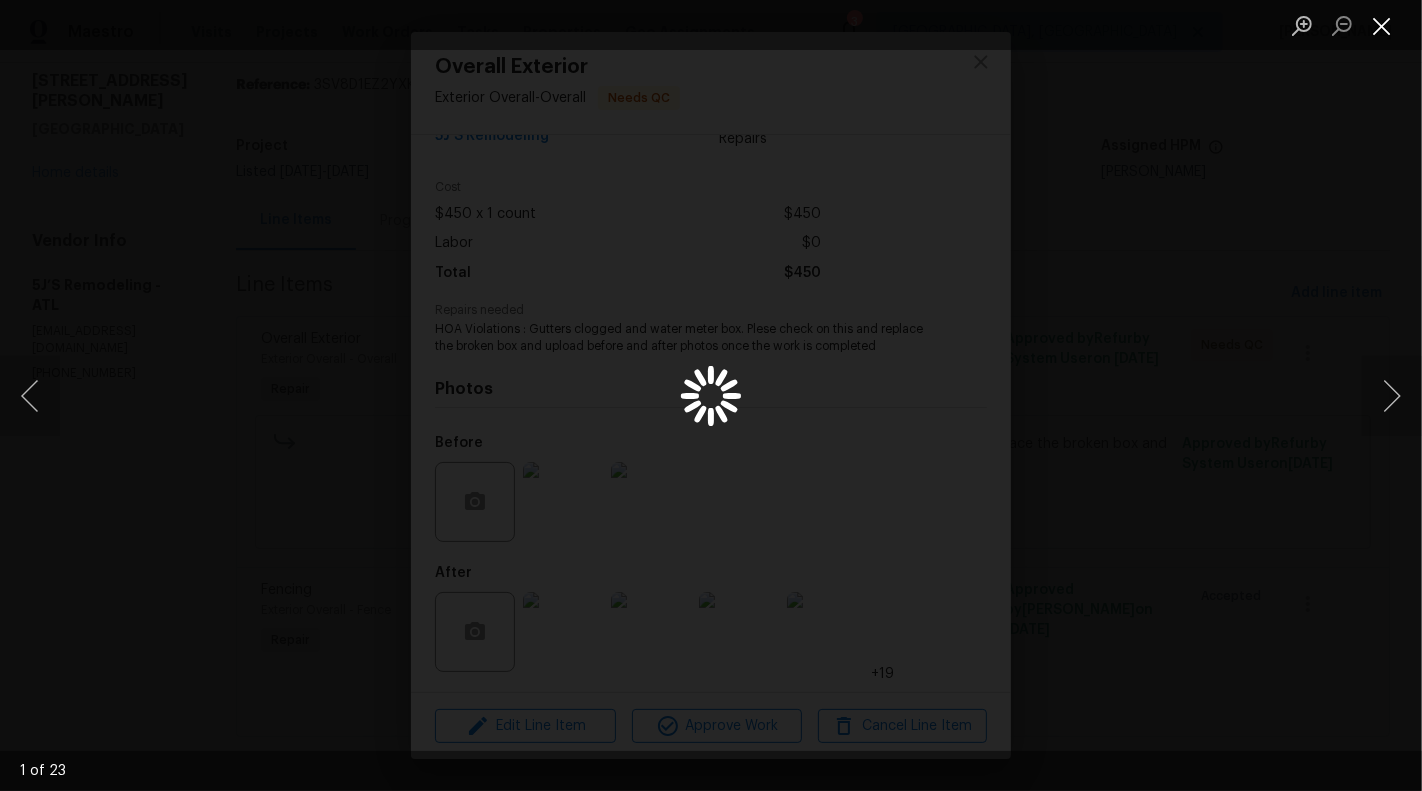 click at bounding box center [1382, 25] 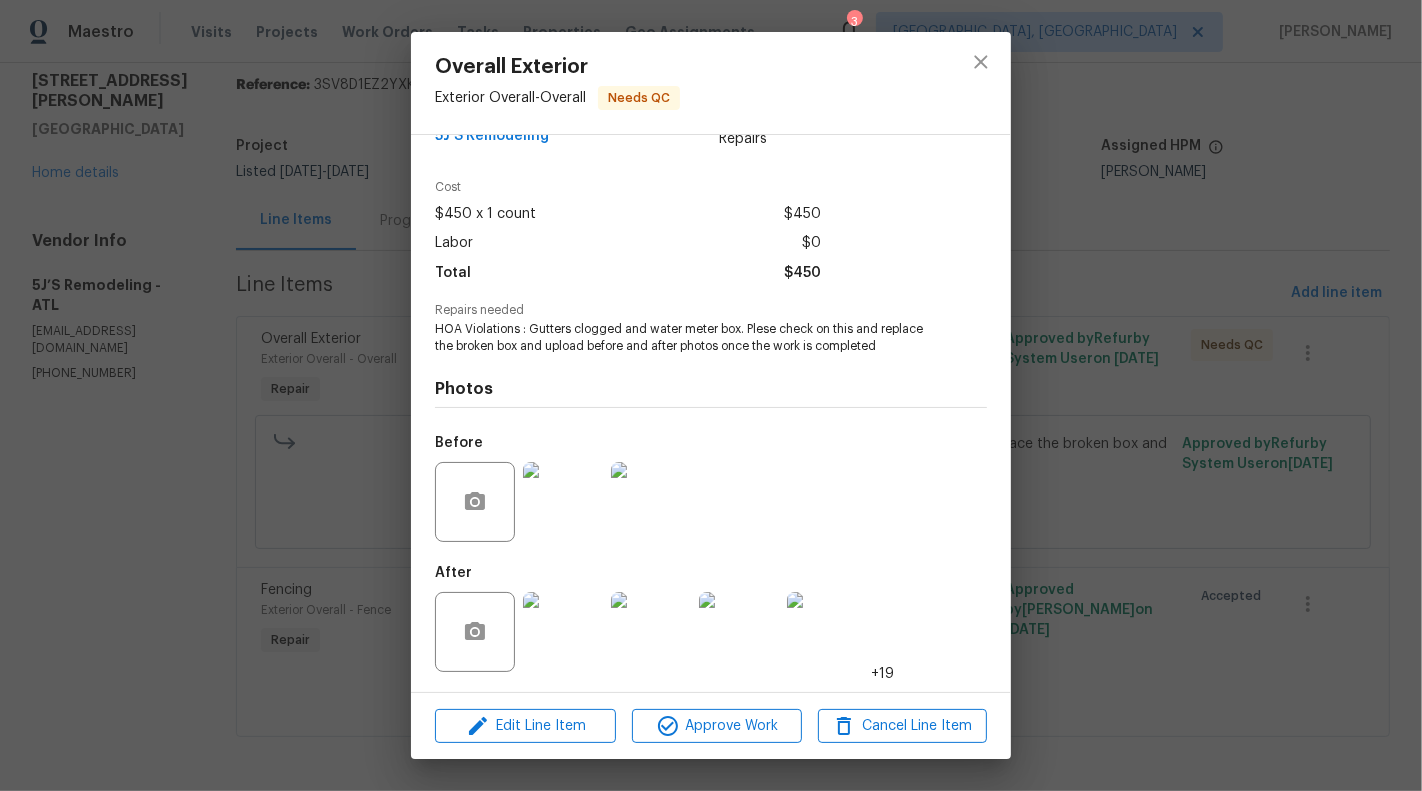 click on "Overall Exterior Exterior Overall  -  Overall Needs QC Vendor 5J’S Remodeling Account Category Repairs Cost $450 x 1 count $450 Labor $0 Total $450 Repairs needed HOA Violations : Gutters clogged and water meter box. Plese check on this and replace the broken box and upload before and after photos once the work is completed Photos Before After  +19  Edit Line Item  Approve Work  Cancel Line Item" at bounding box center (711, 395) 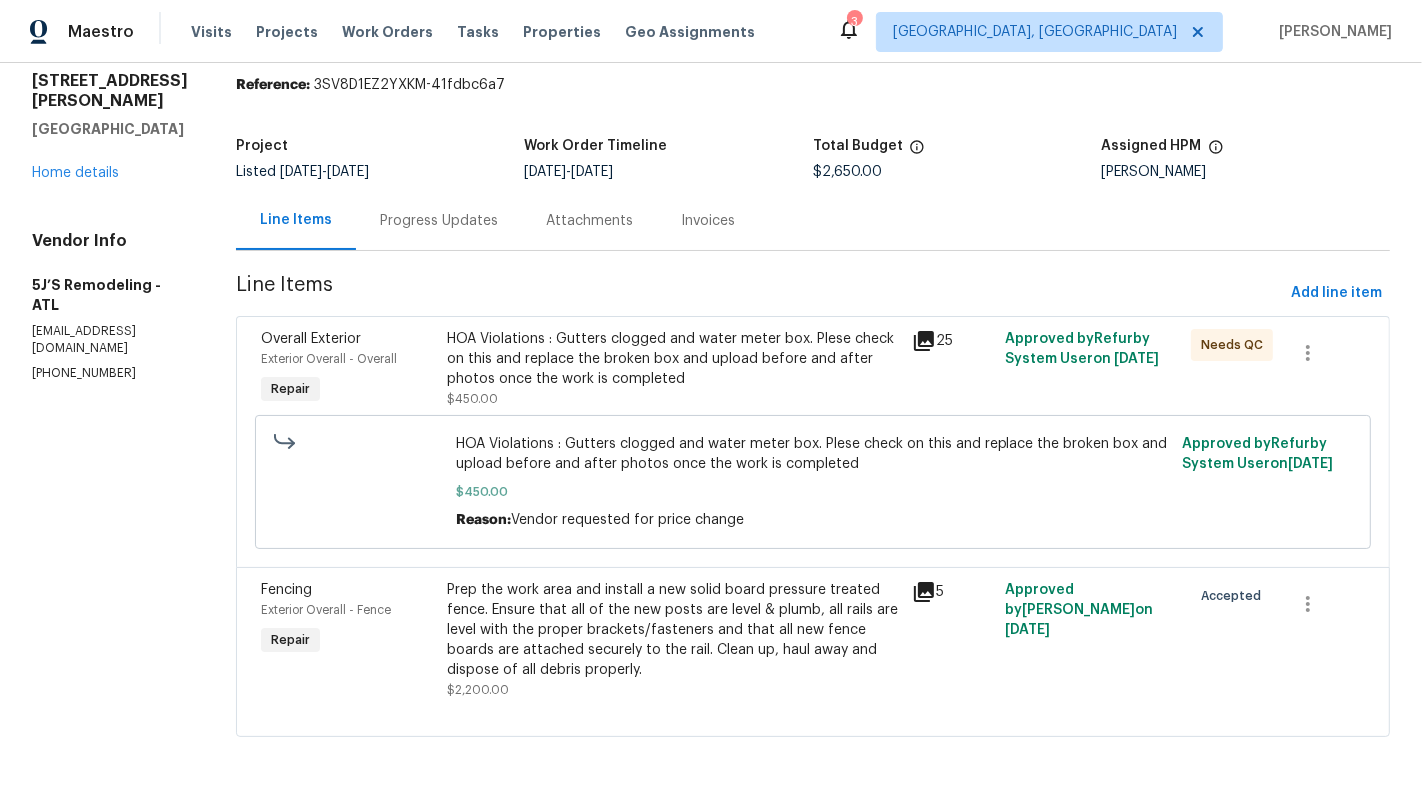 click on "Prep the work area and install a new solid board pressure treated fence. Ensure that all of the new posts are level & plumb, all rails are level with the proper brackets/fasteners and that all new fence boards are attached securely to the rail. Clean up, haul away and dispose of all debris properly." at bounding box center [673, 630] 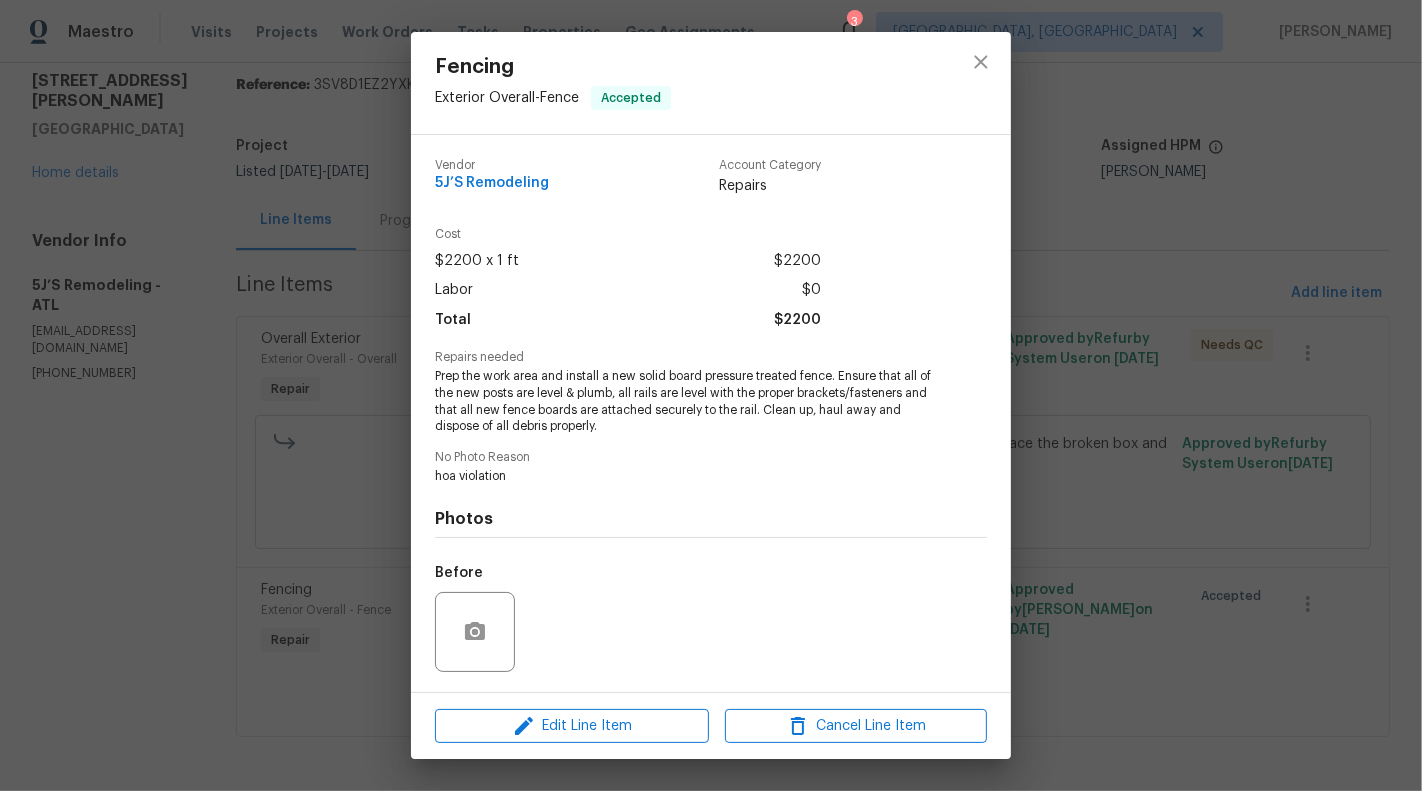 scroll, scrollTop: 130, scrollLeft: 0, axis: vertical 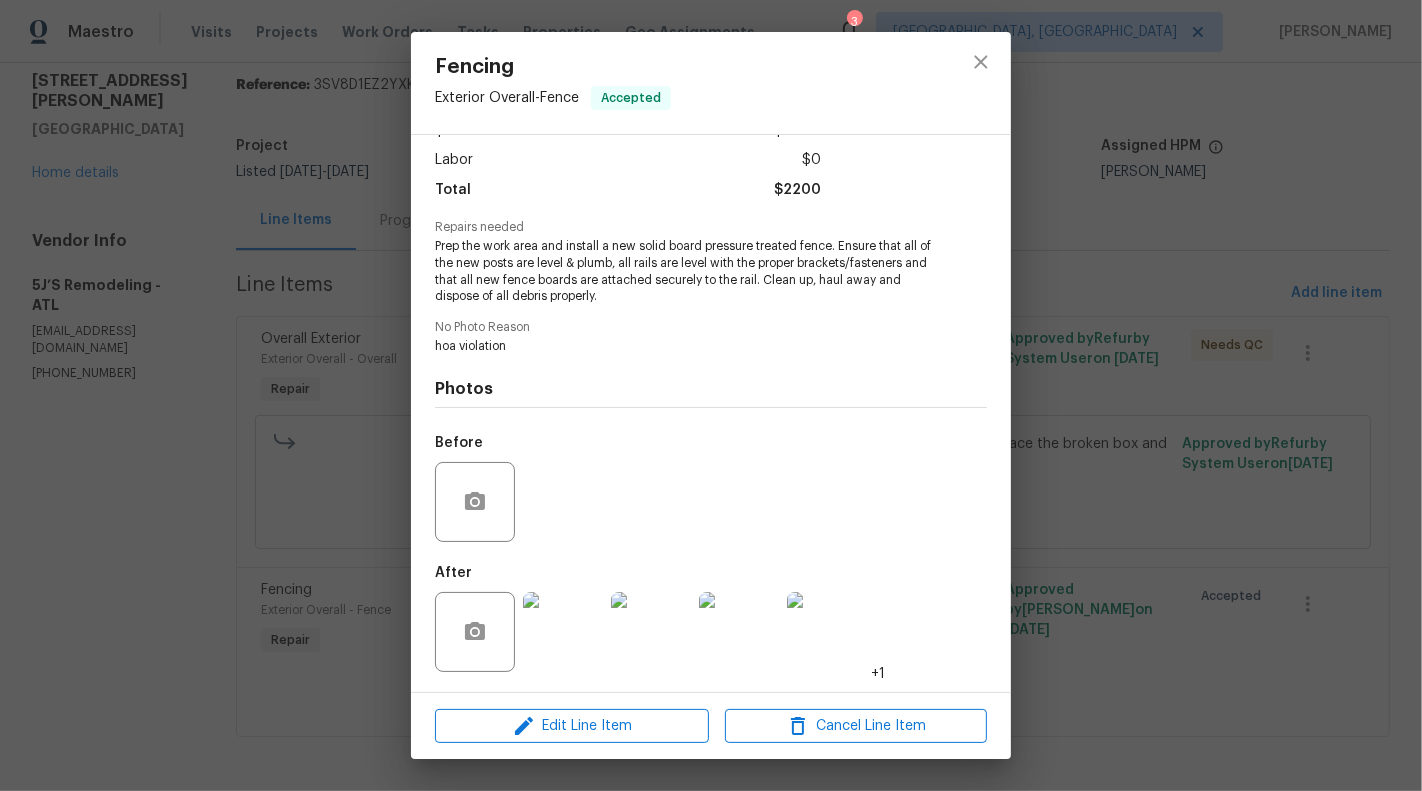 click at bounding box center (563, 632) 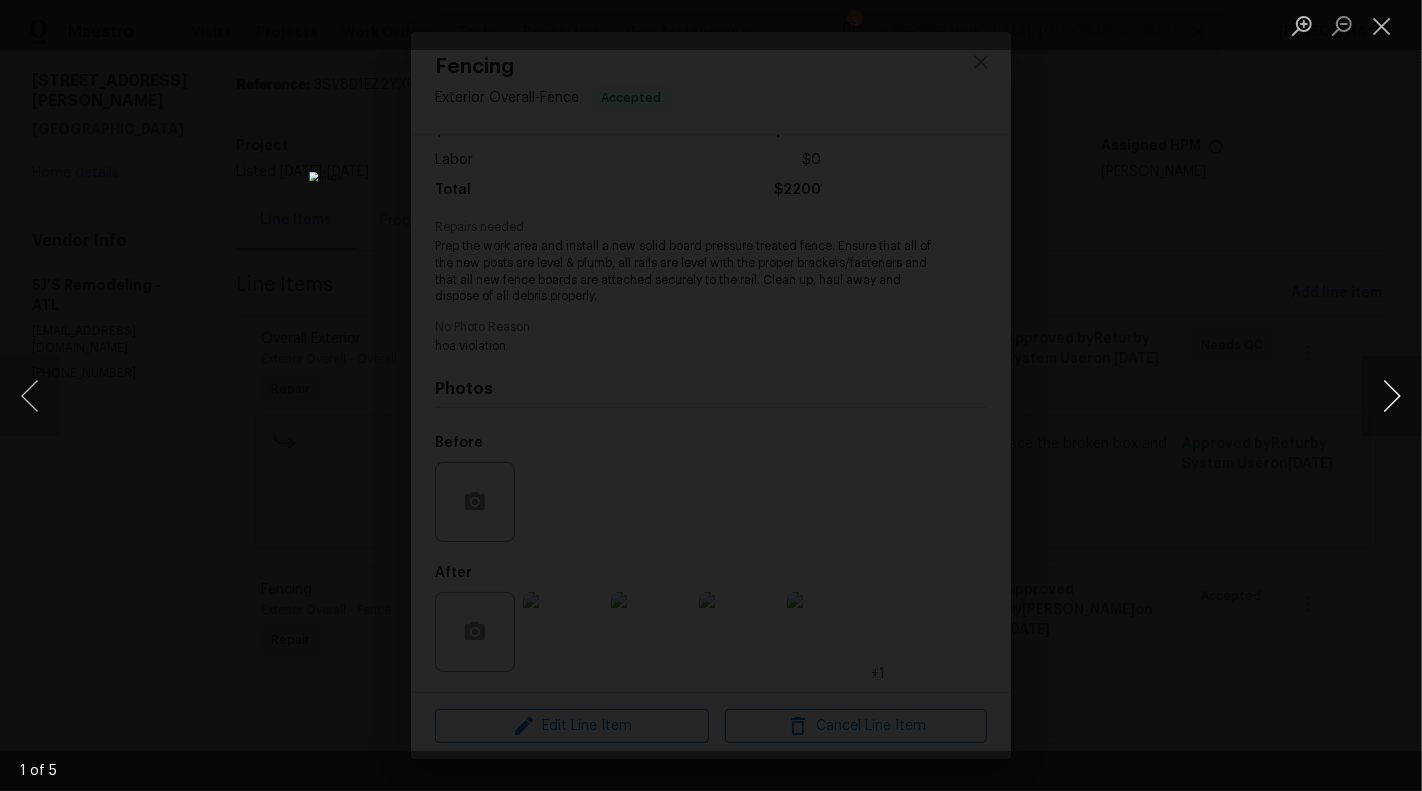 click at bounding box center (1392, 396) 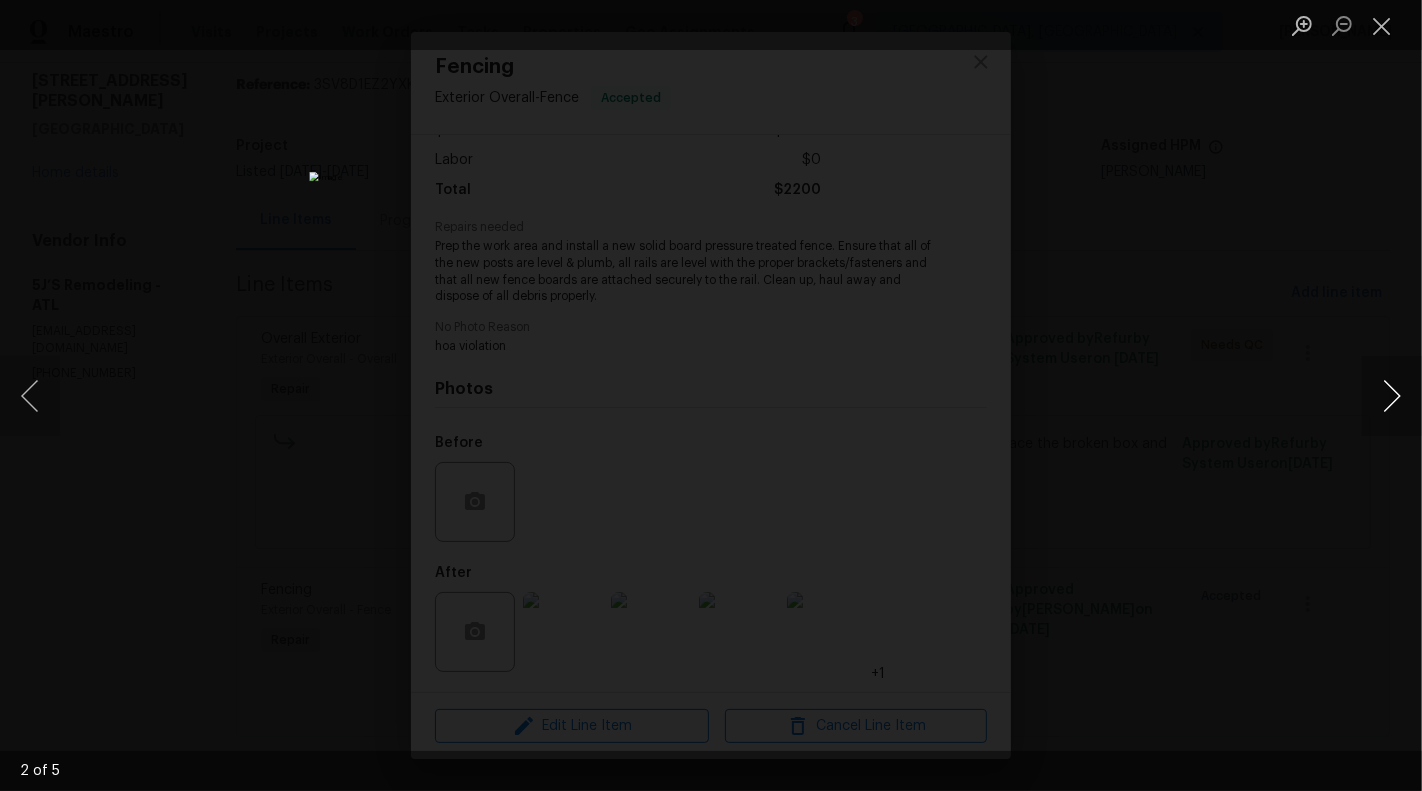 click at bounding box center [1392, 396] 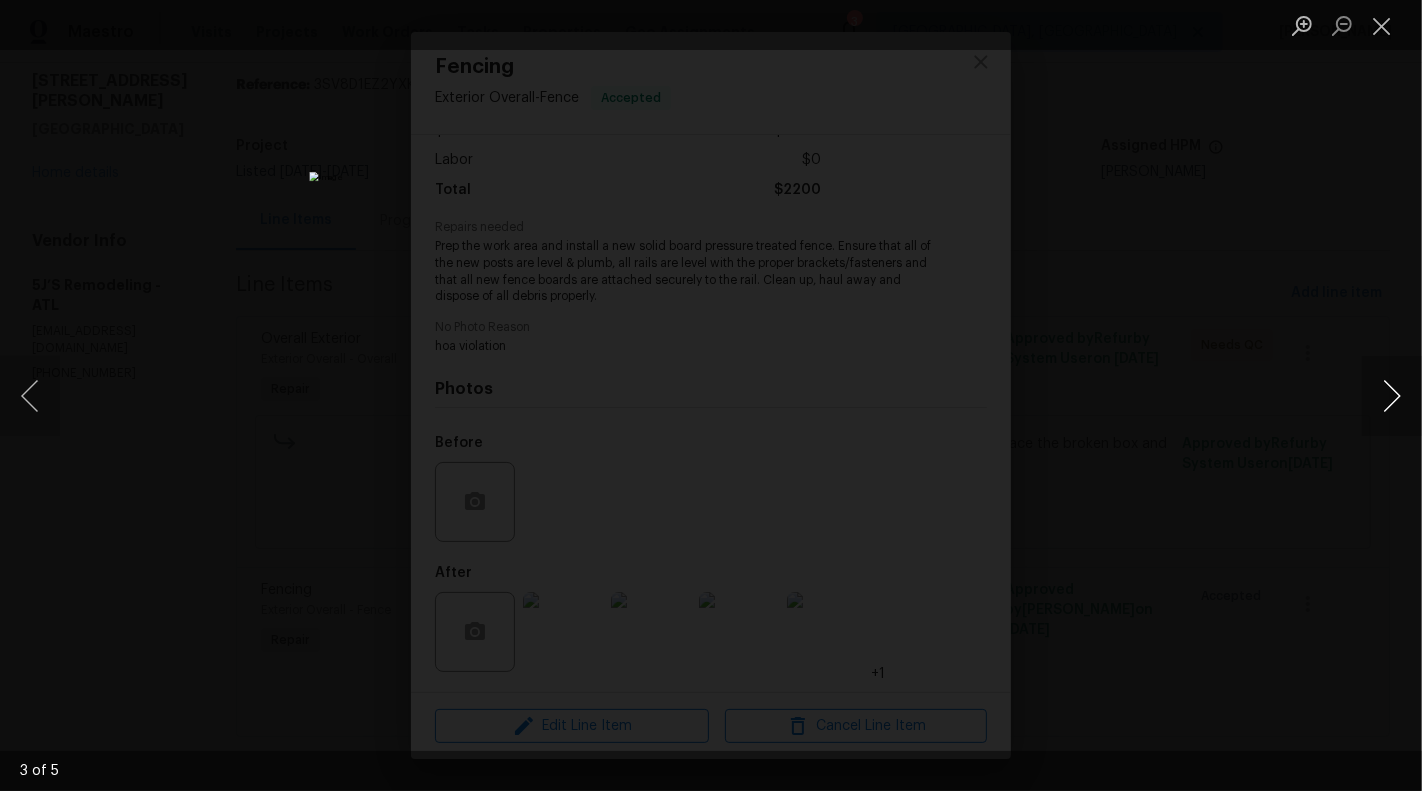 click at bounding box center [1392, 396] 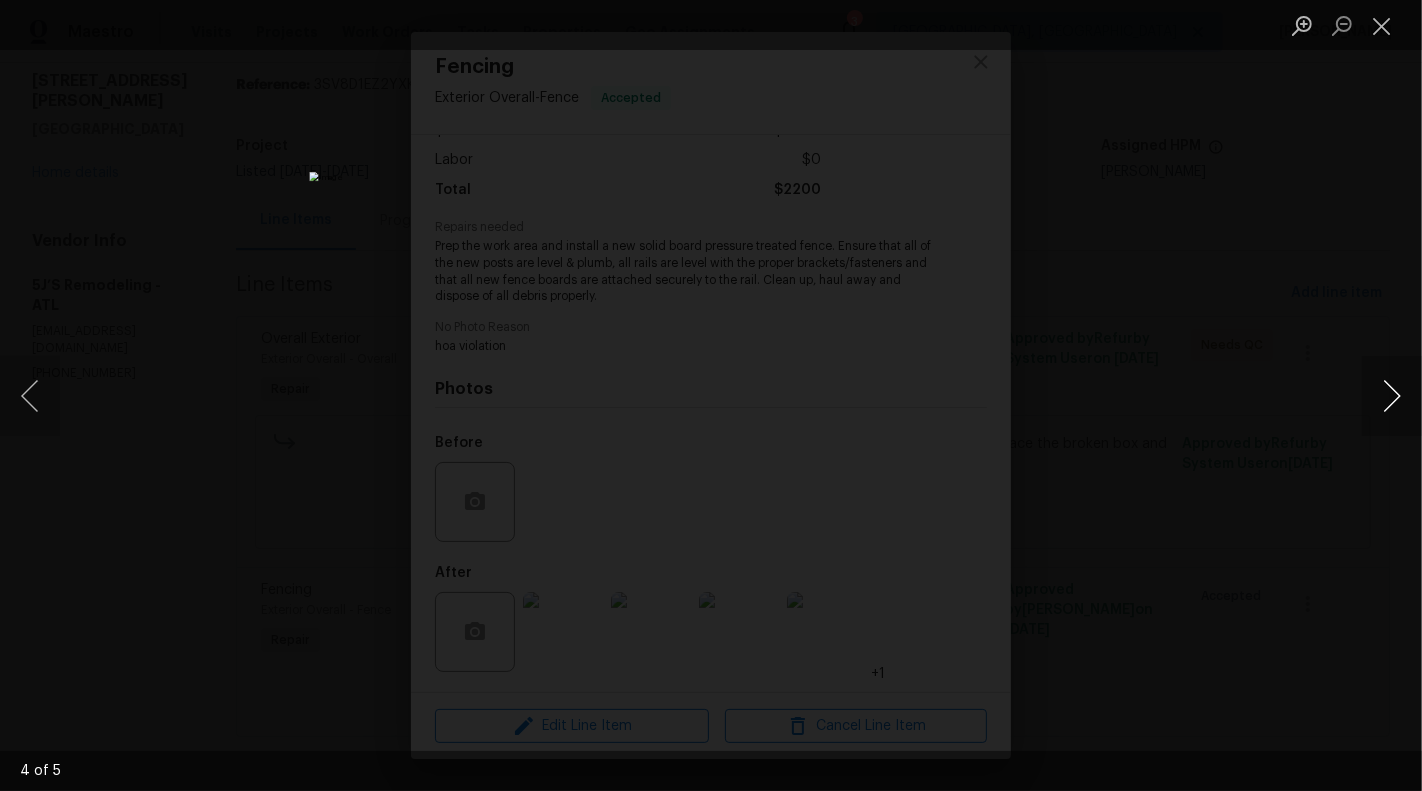 click at bounding box center (1392, 396) 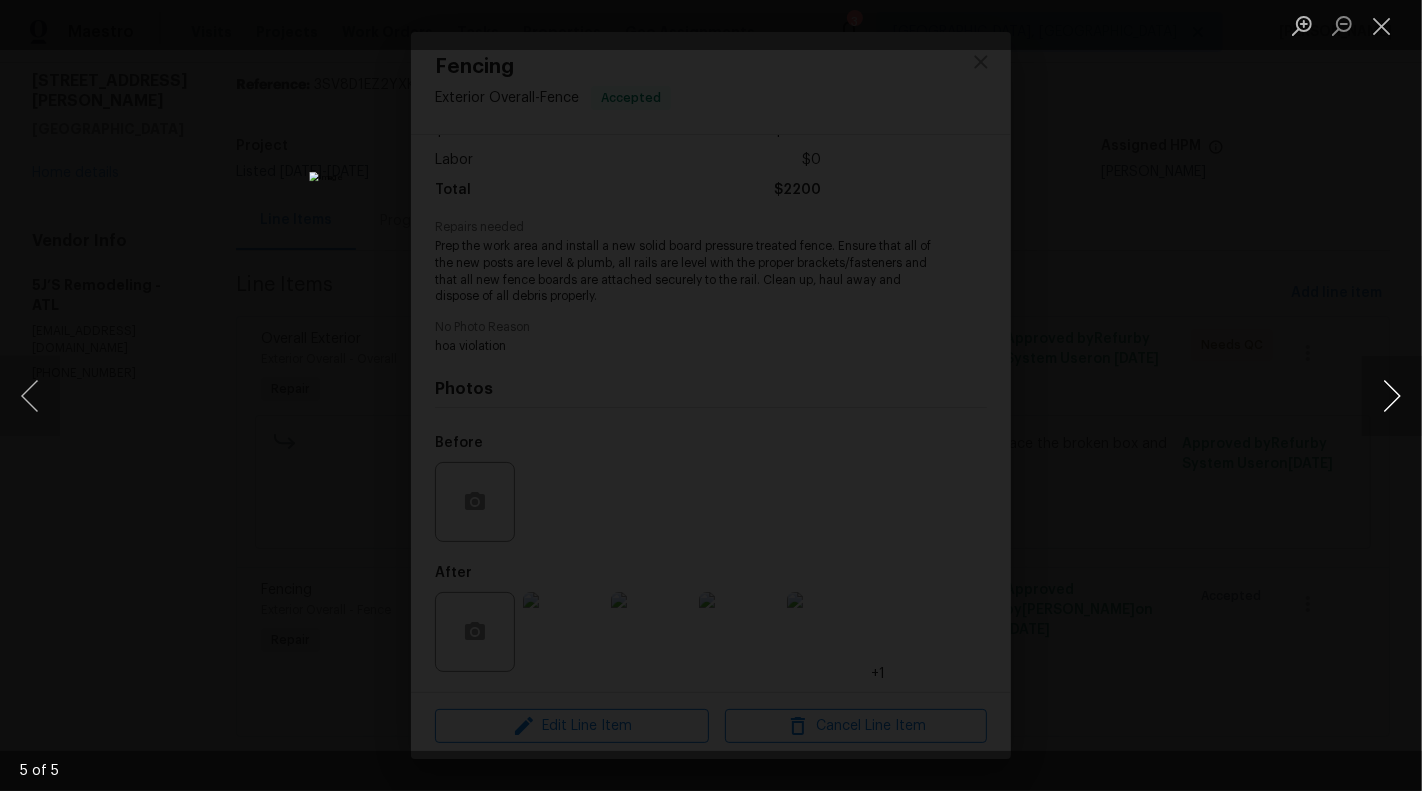 click at bounding box center [1392, 396] 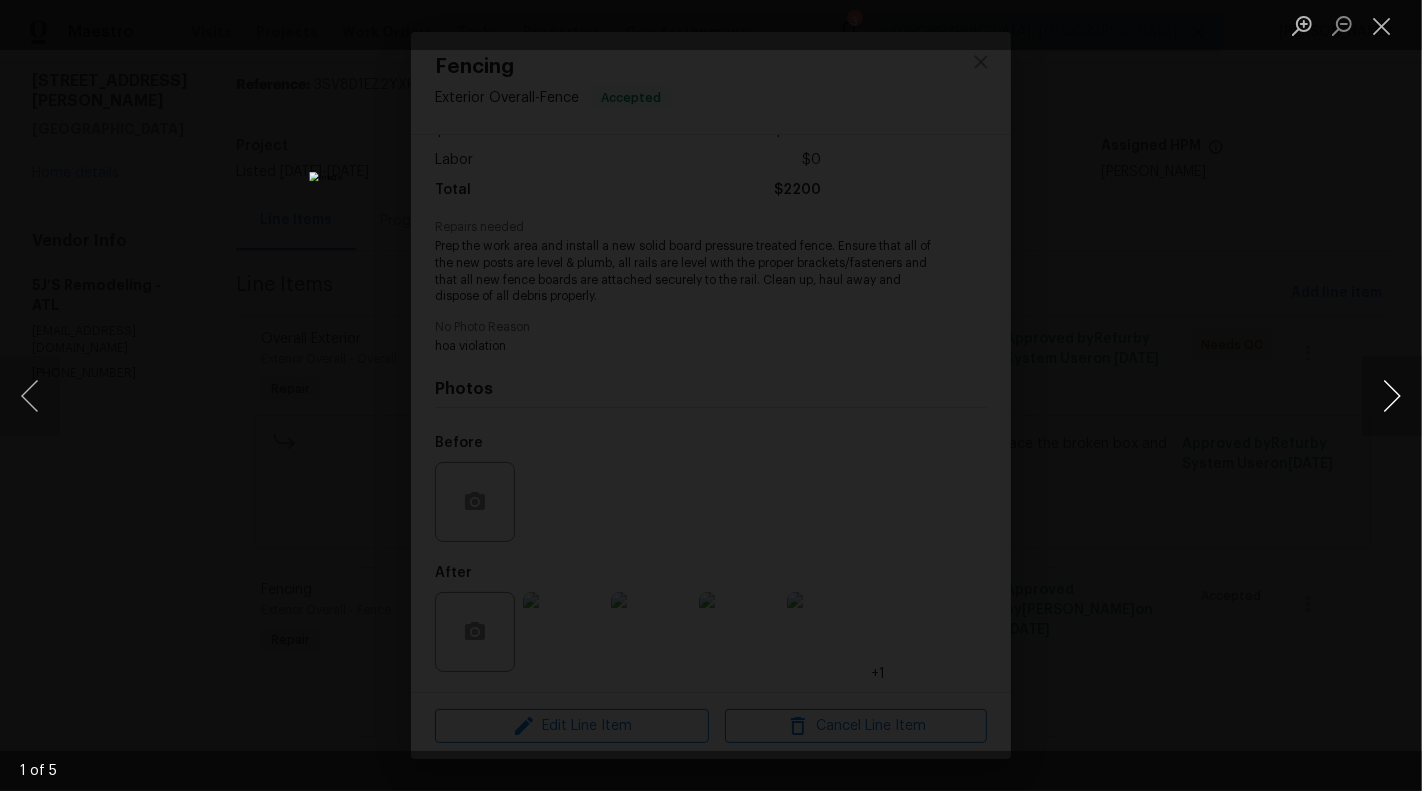 click at bounding box center [1392, 396] 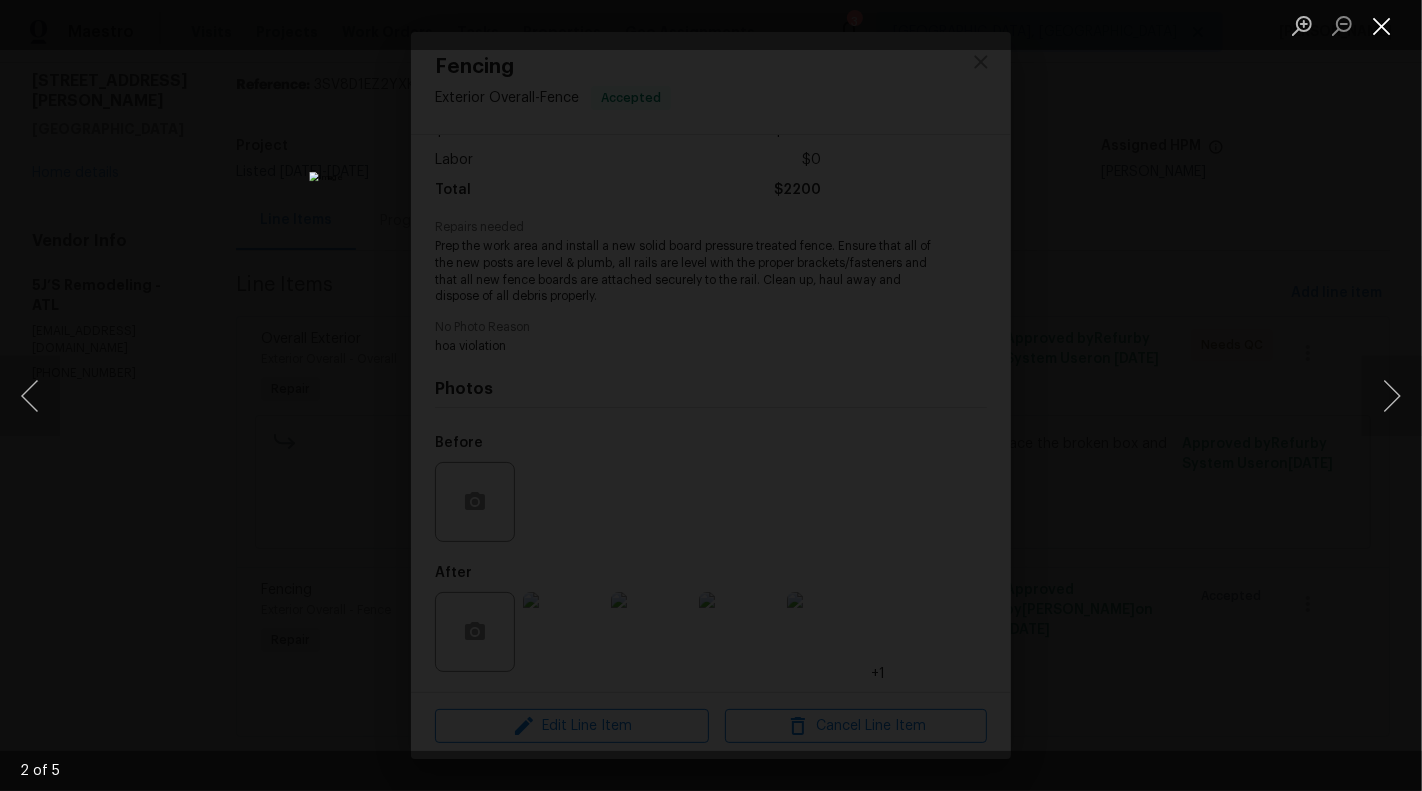 click at bounding box center [1382, 25] 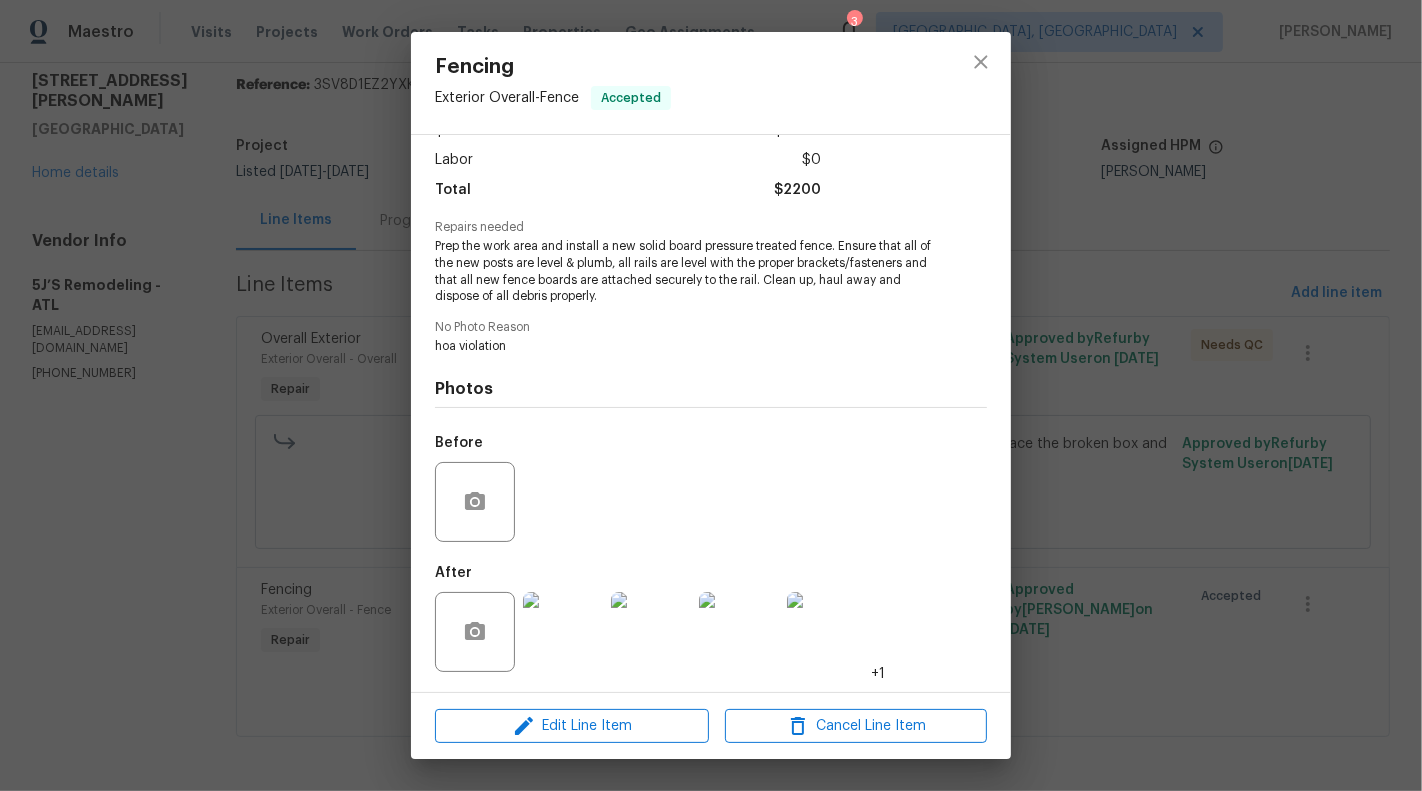 click at bounding box center (563, 632) 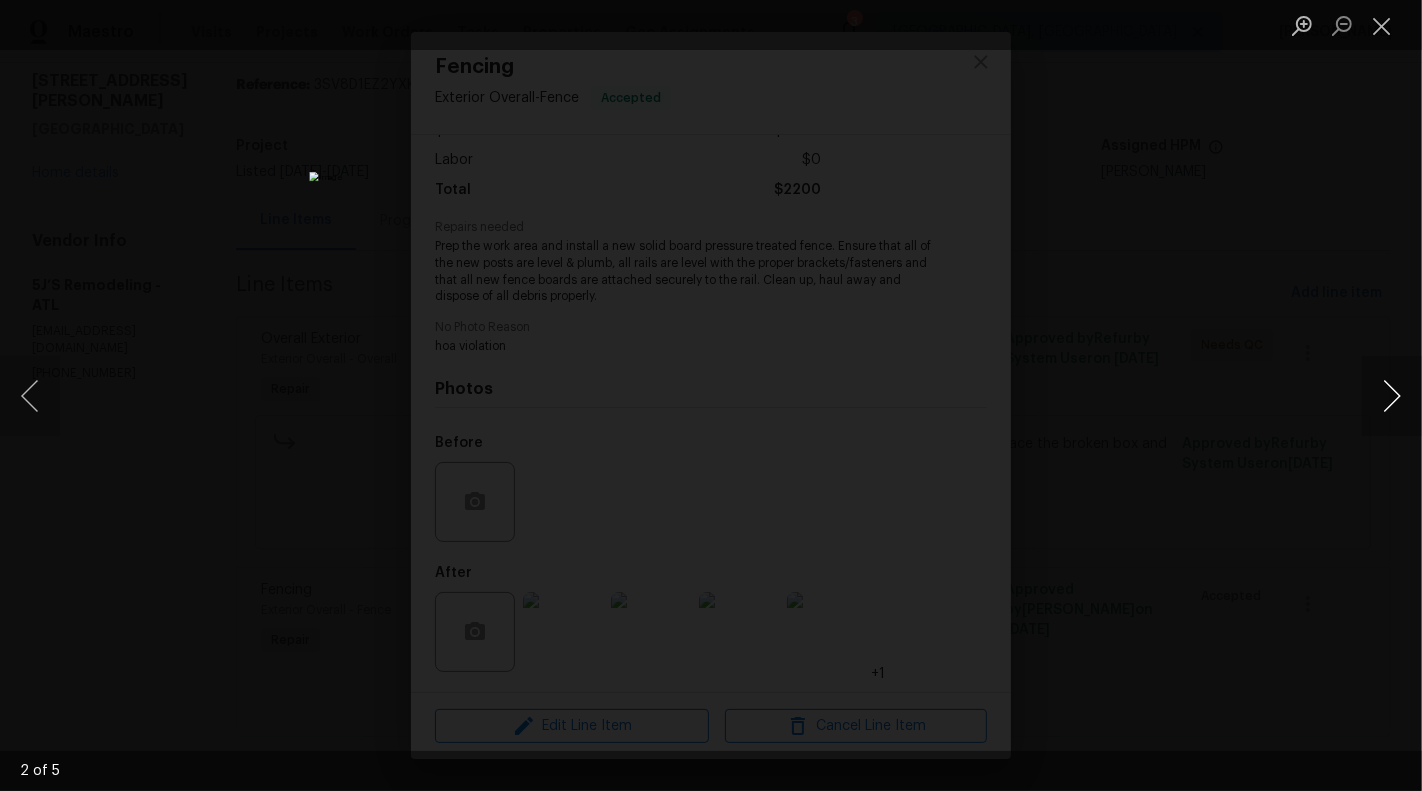 click at bounding box center [1392, 396] 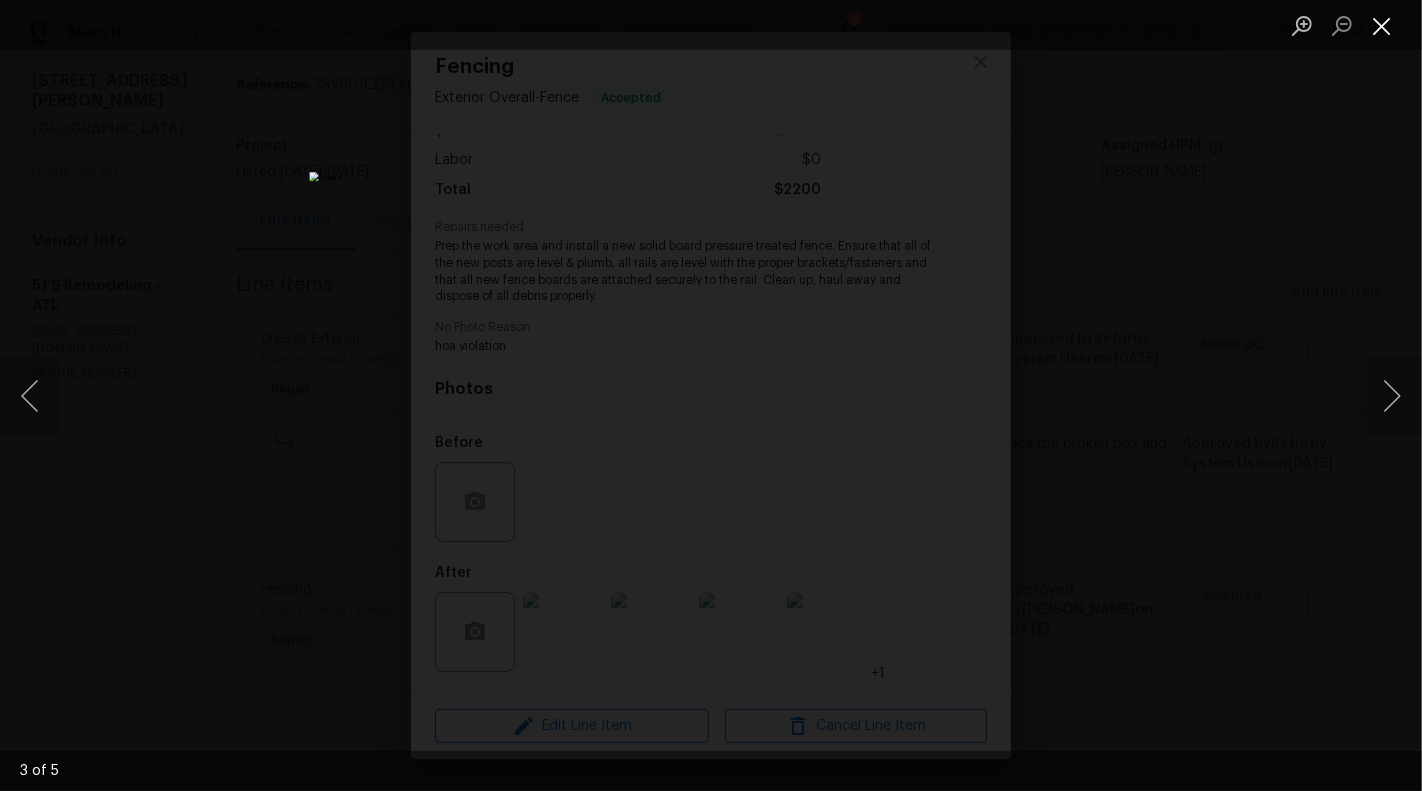 click at bounding box center [1382, 25] 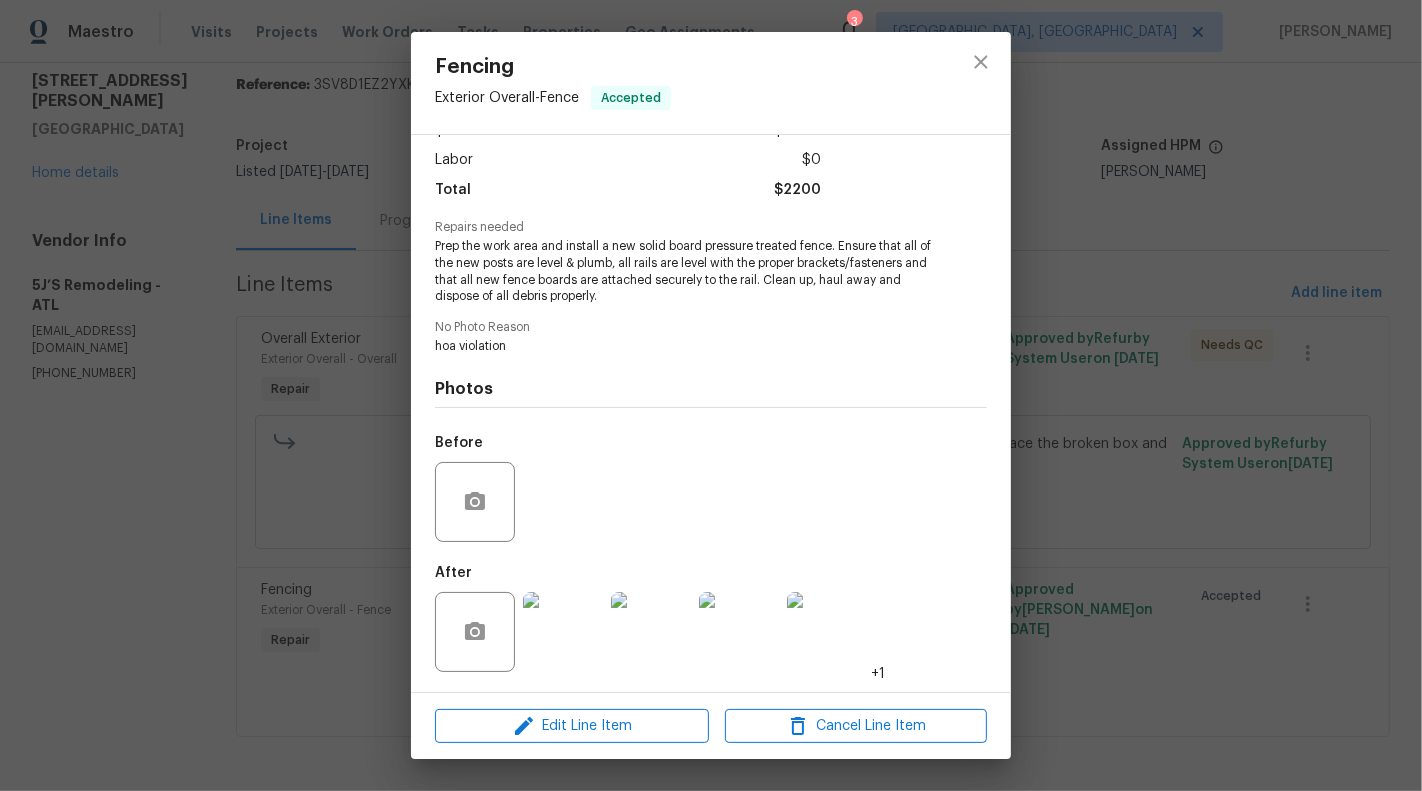 click on "Fencing Exterior Overall  -  Fence Accepted Vendor 5J’S Remodeling Account Category Repairs Cost $2200 x 1 ft $2200 Labor $0 Total $2200 Repairs needed Prep the work area and install a new solid board pressure treated fence. Ensure that all of the new posts are level & plumb, all rails are level with the proper brackets/fasteners and that all new fence boards are attached securely to the rail. Clean up, haul away and dispose of all debris properly. No Photo Reason hoa violation Photos Before After  +1  Edit Line Item  Cancel Line Item" at bounding box center [711, 395] 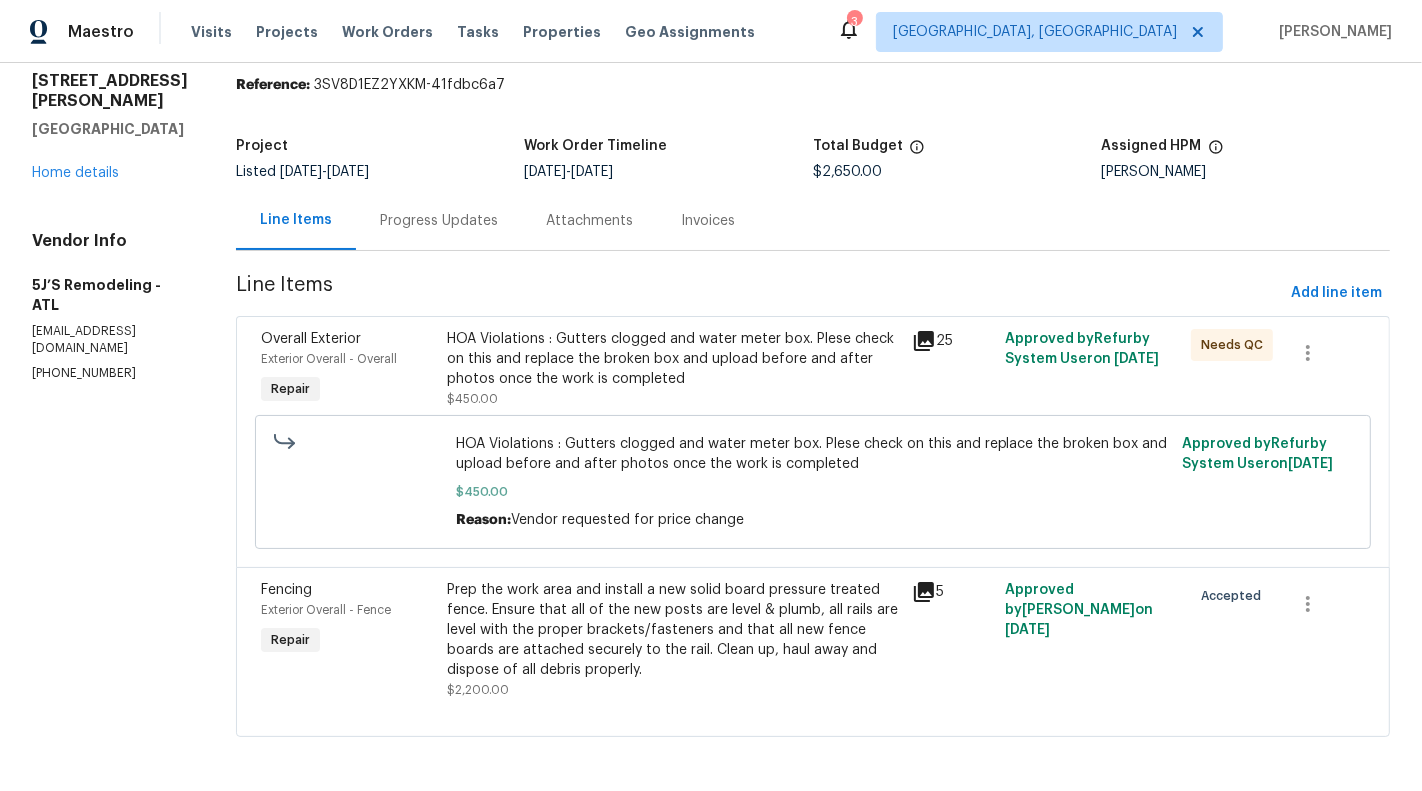 click on "Progress Updates" at bounding box center [439, 221] 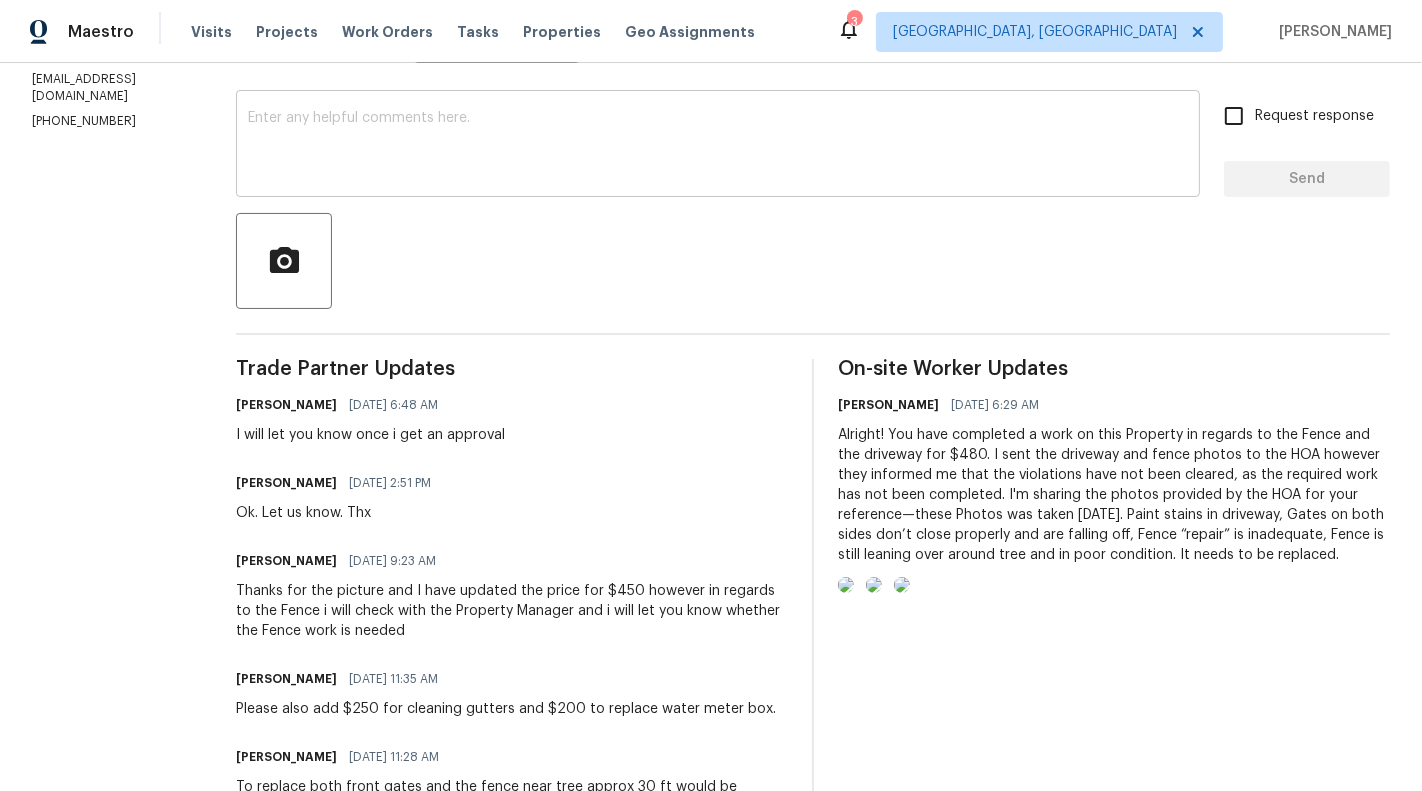 scroll, scrollTop: 326, scrollLeft: 0, axis: vertical 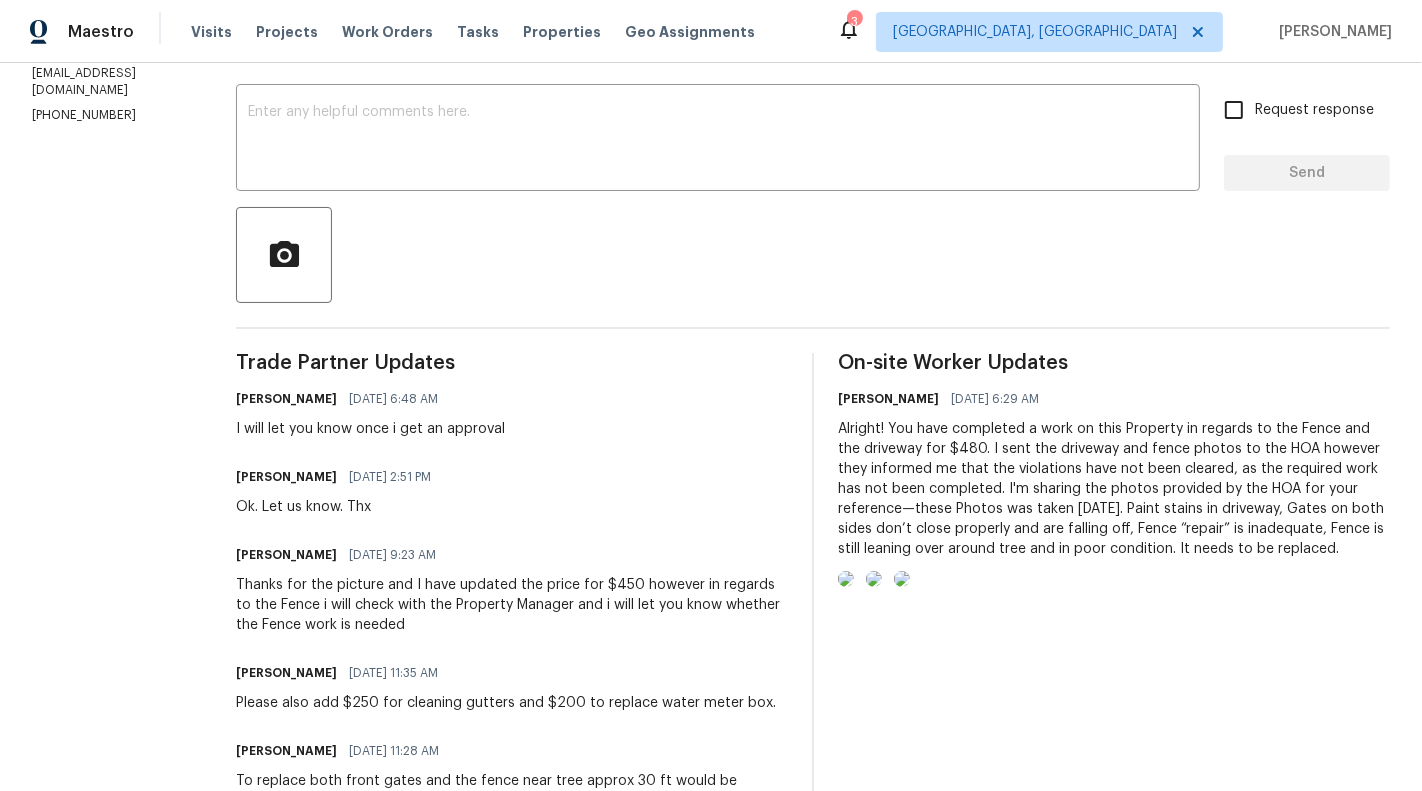 click at bounding box center (846, 579) 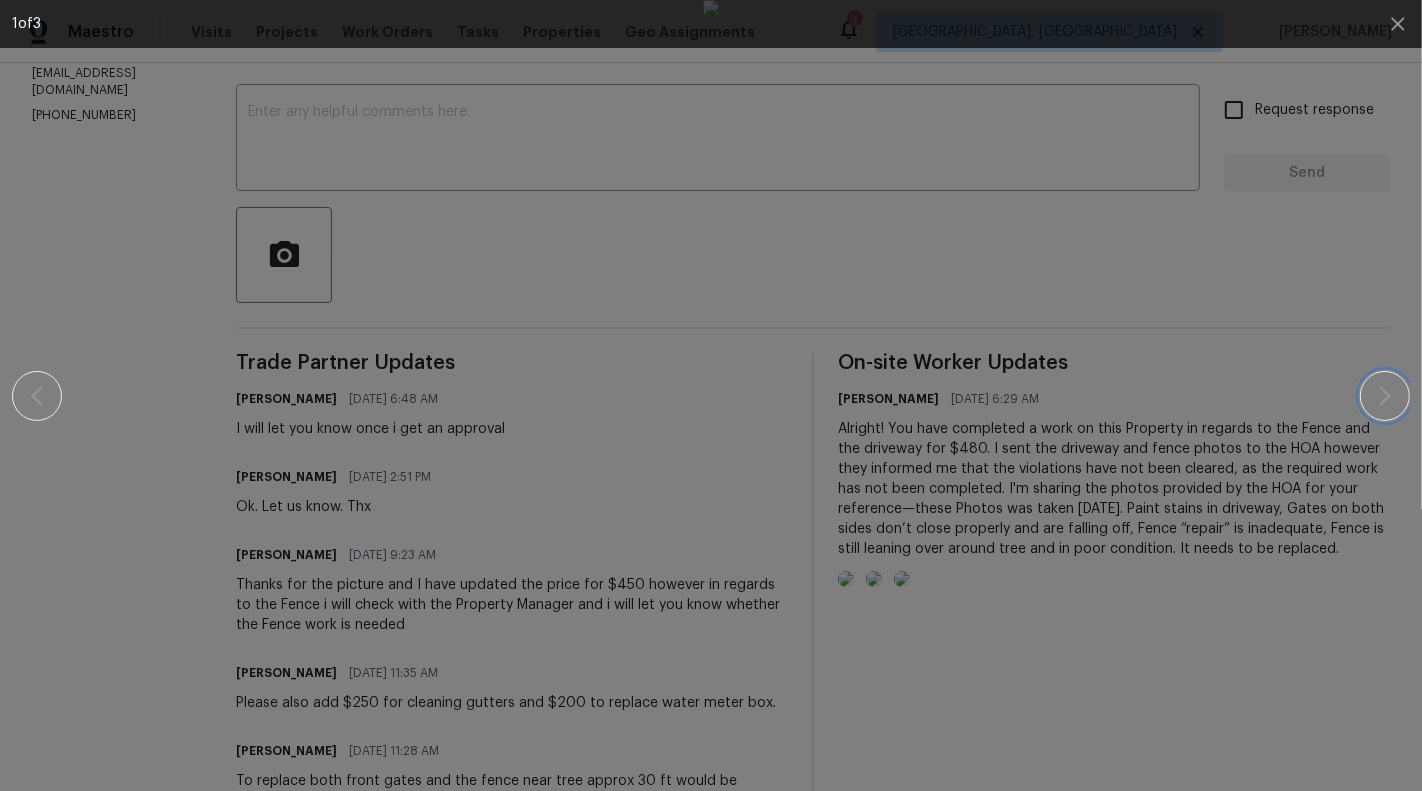 click at bounding box center [1385, 396] 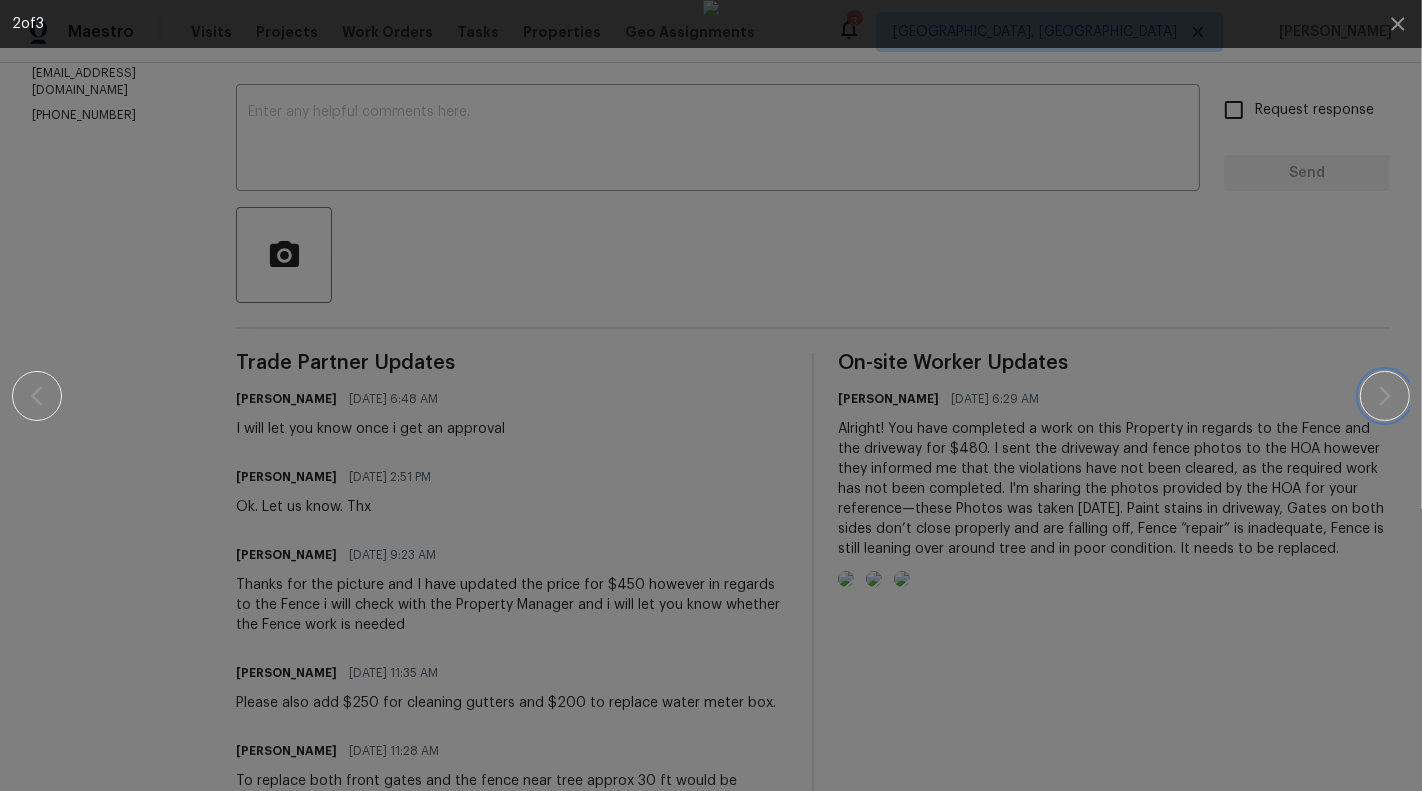 click at bounding box center (1385, 396) 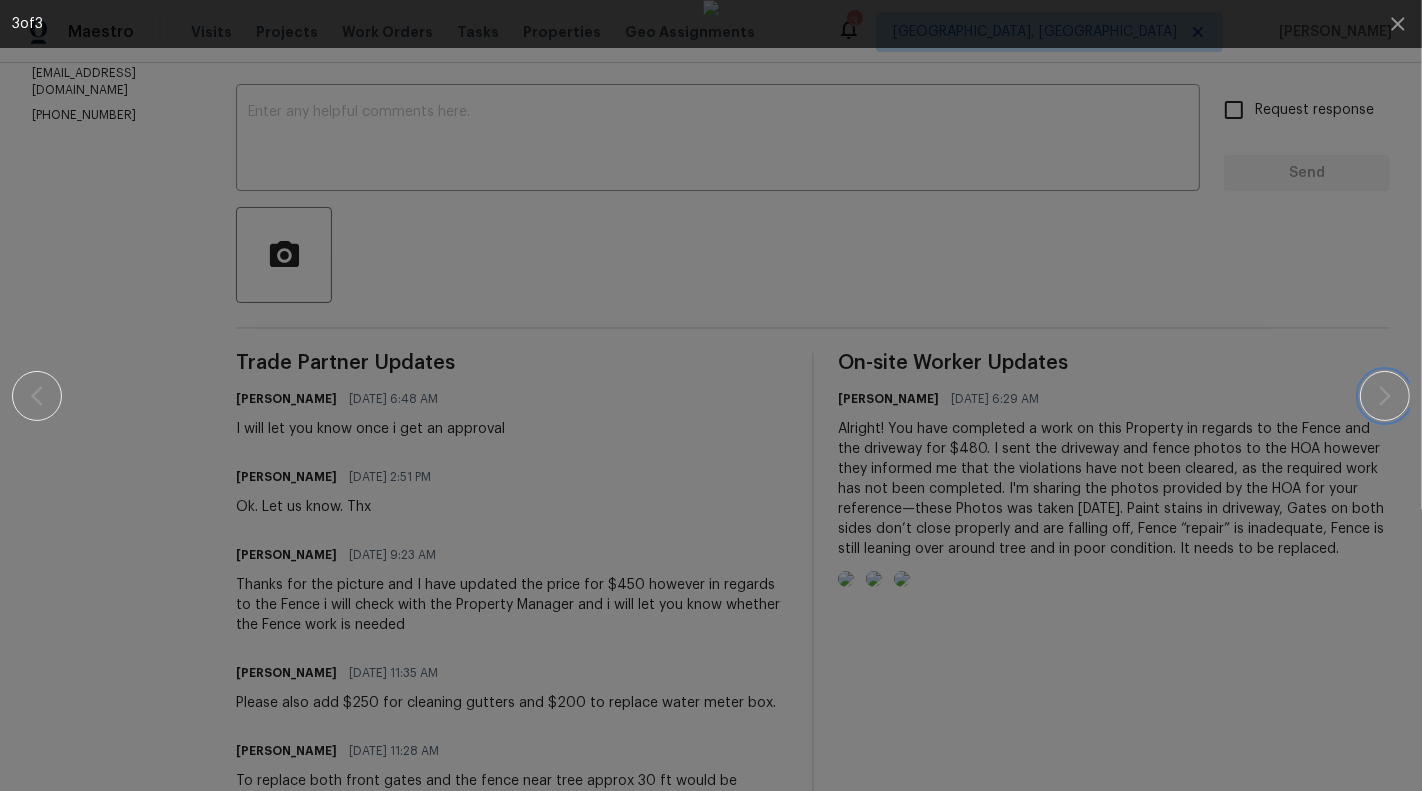 click at bounding box center [1385, 396] 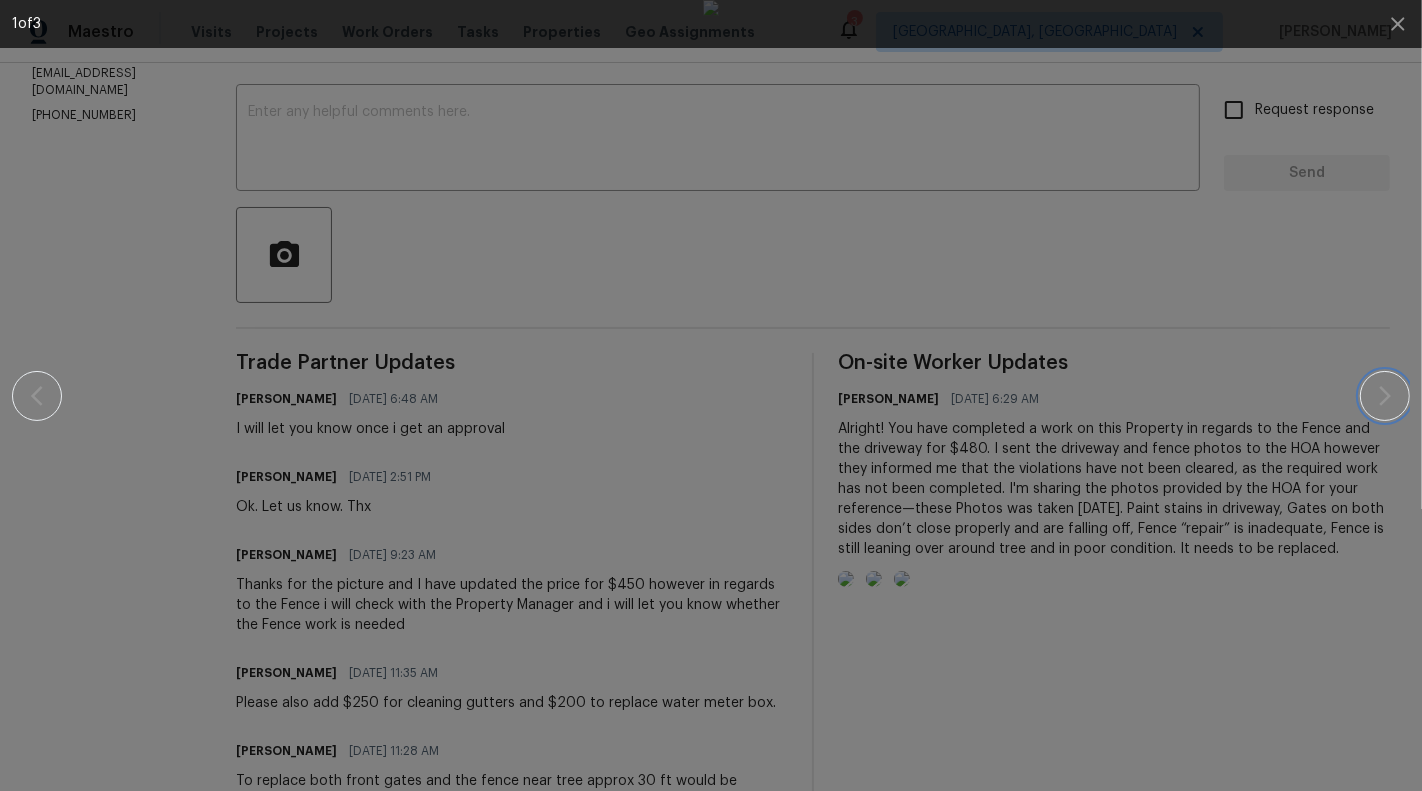 click at bounding box center (1385, 396) 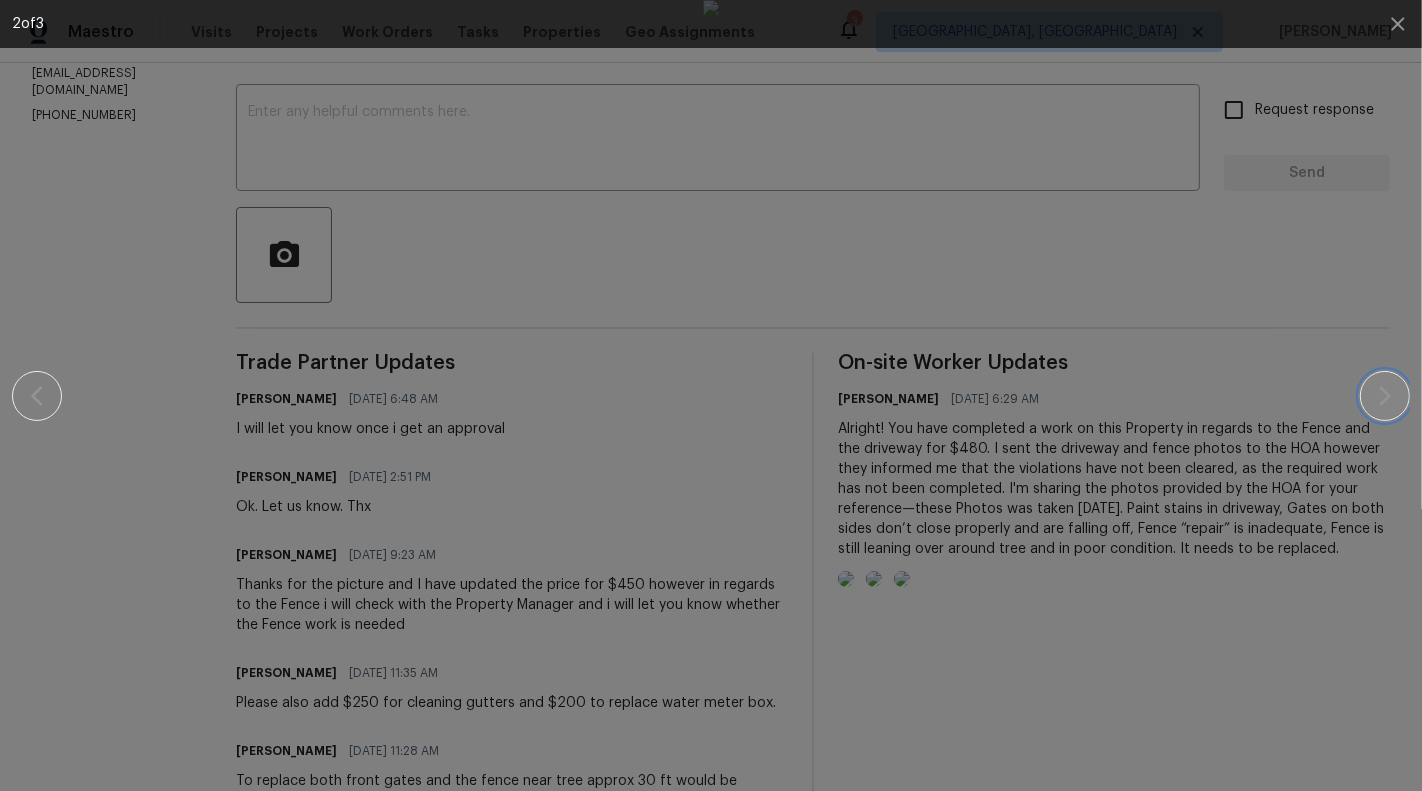 click at bounding box center (1385, 396) 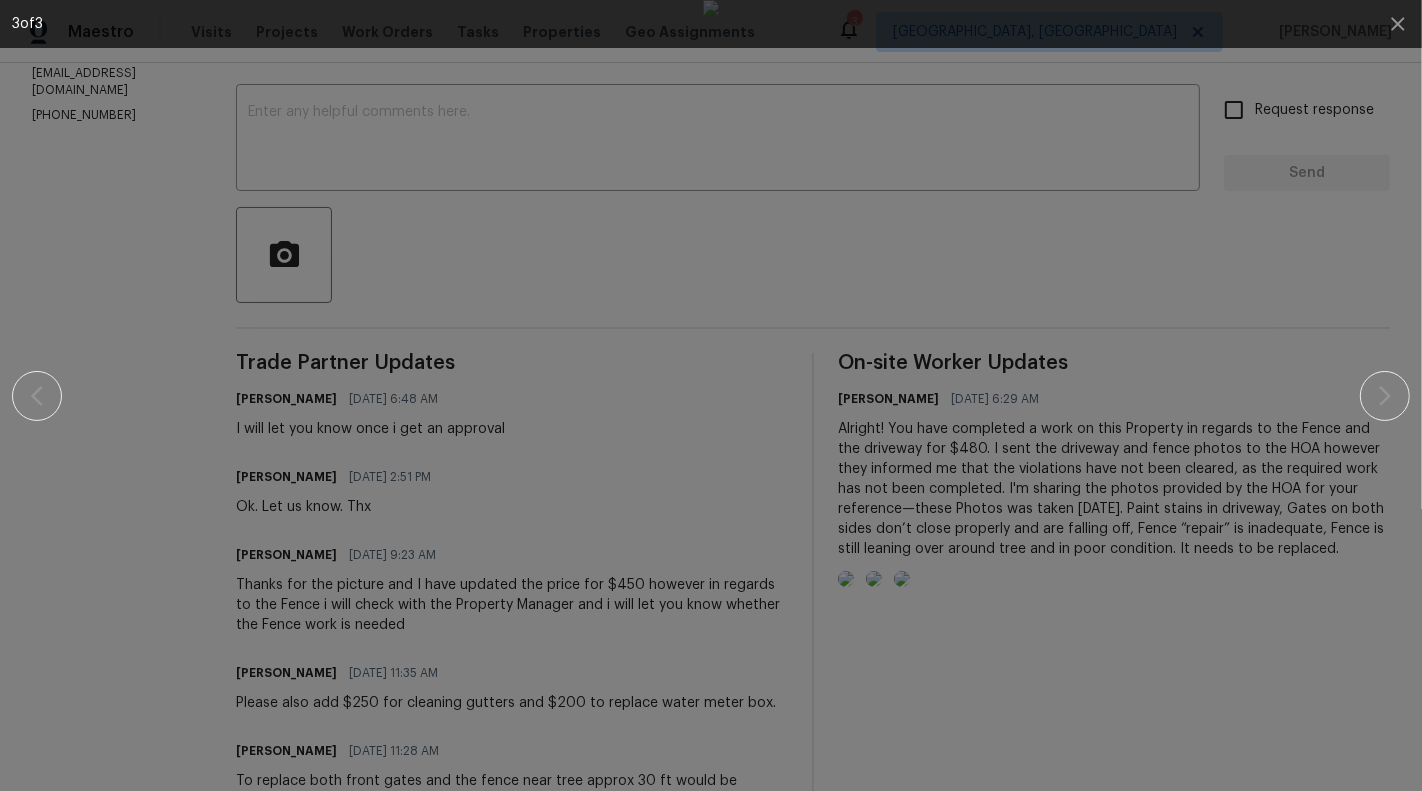 click at bounding box center (711, 395) 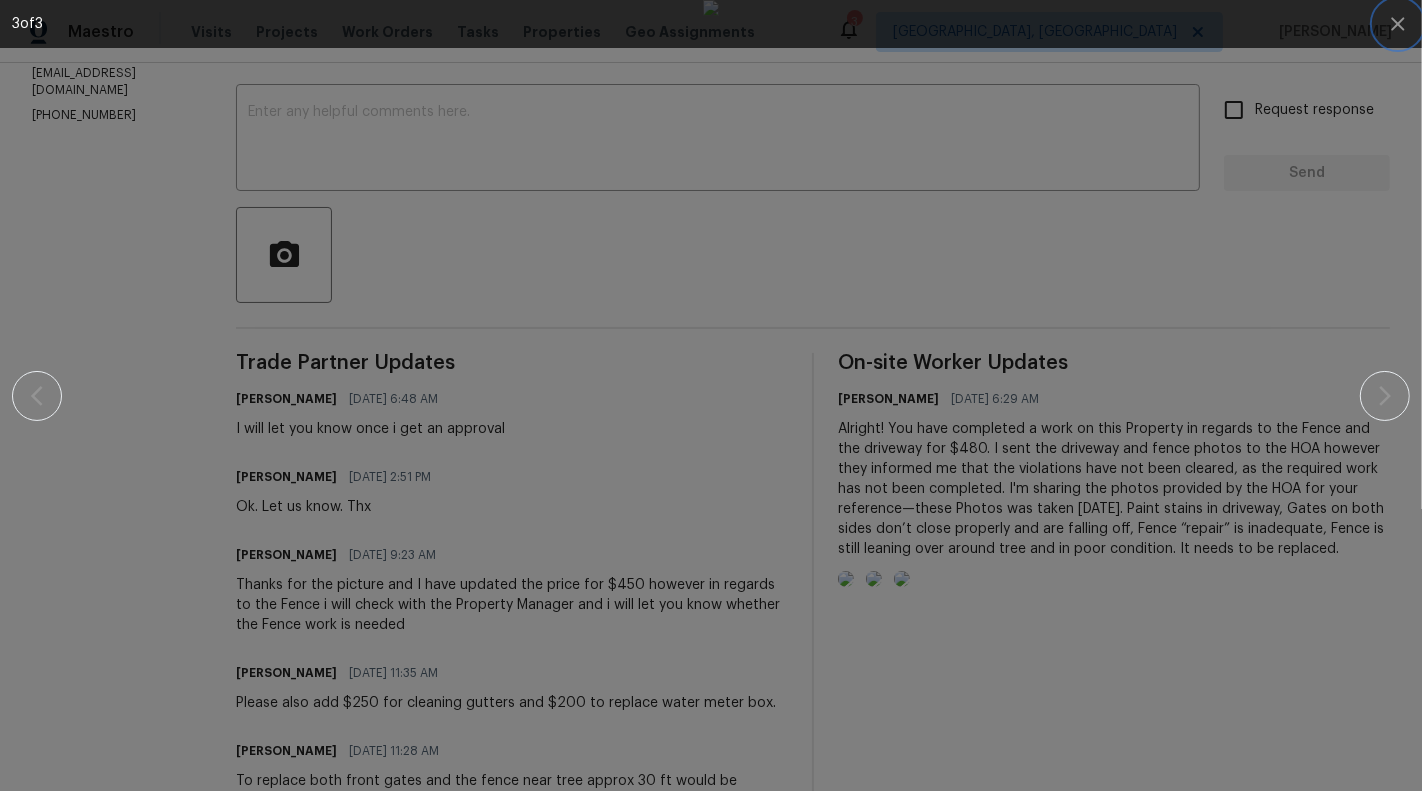 click 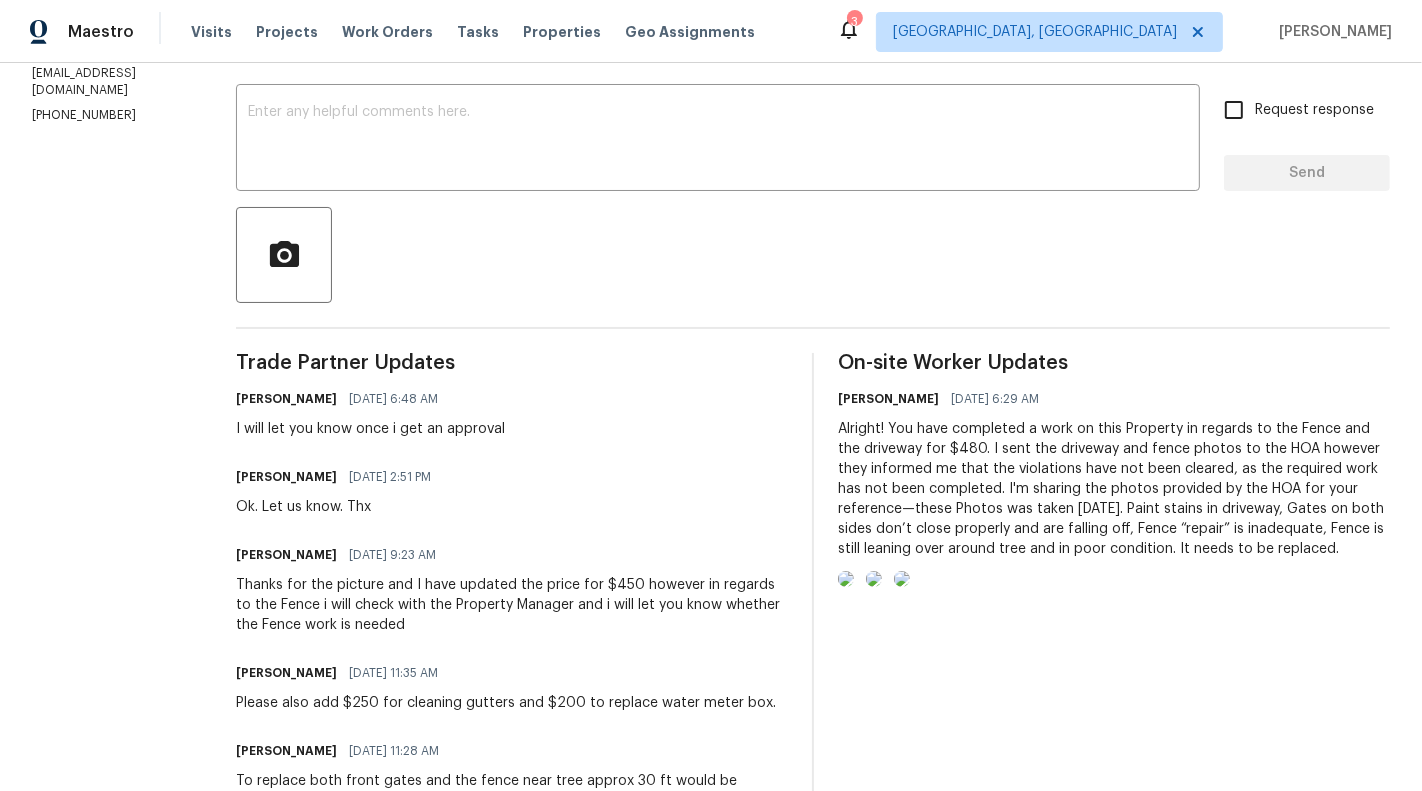 scroll, scrollTop: 0, scrollLeft: 0, axis: both 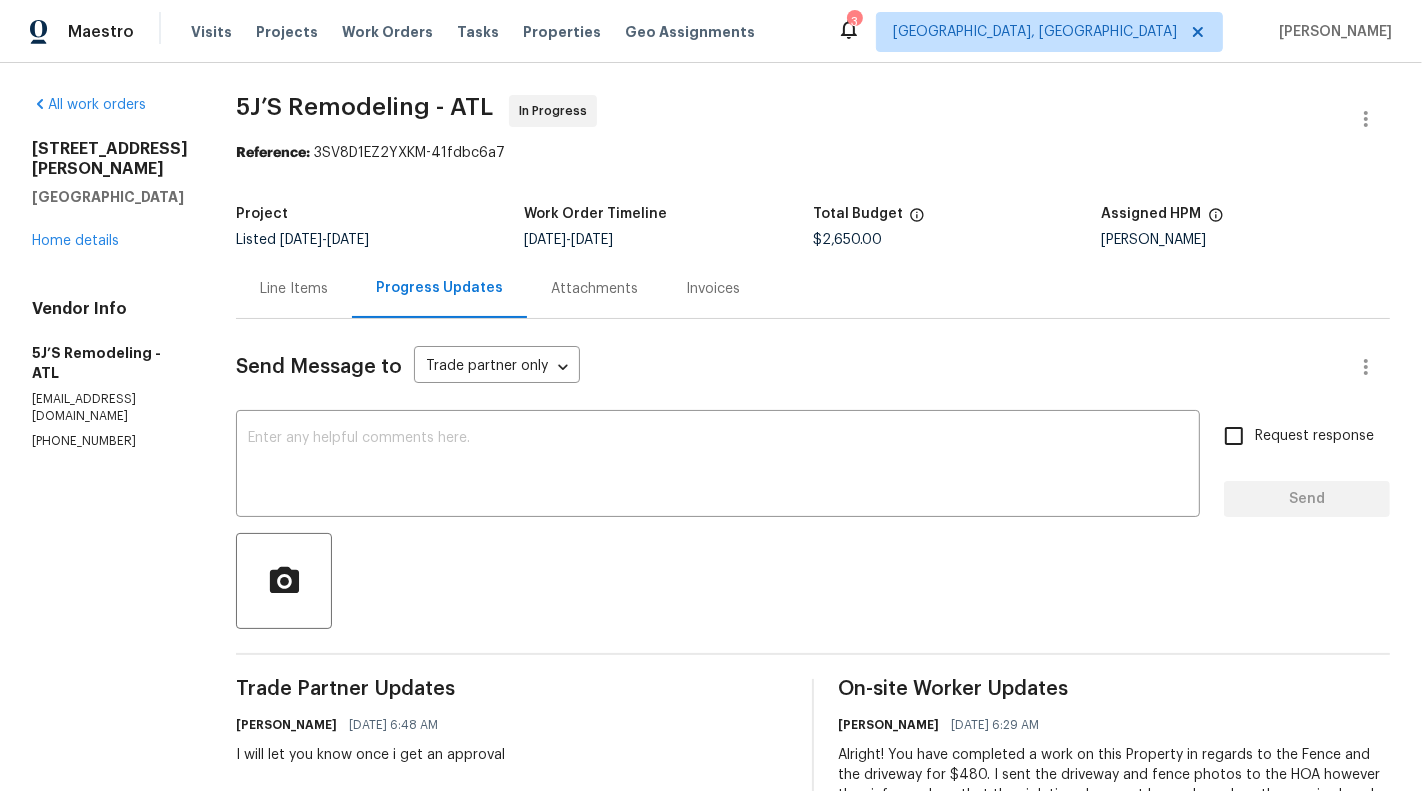 click on "Line Items" at bounding box center (294, 289) 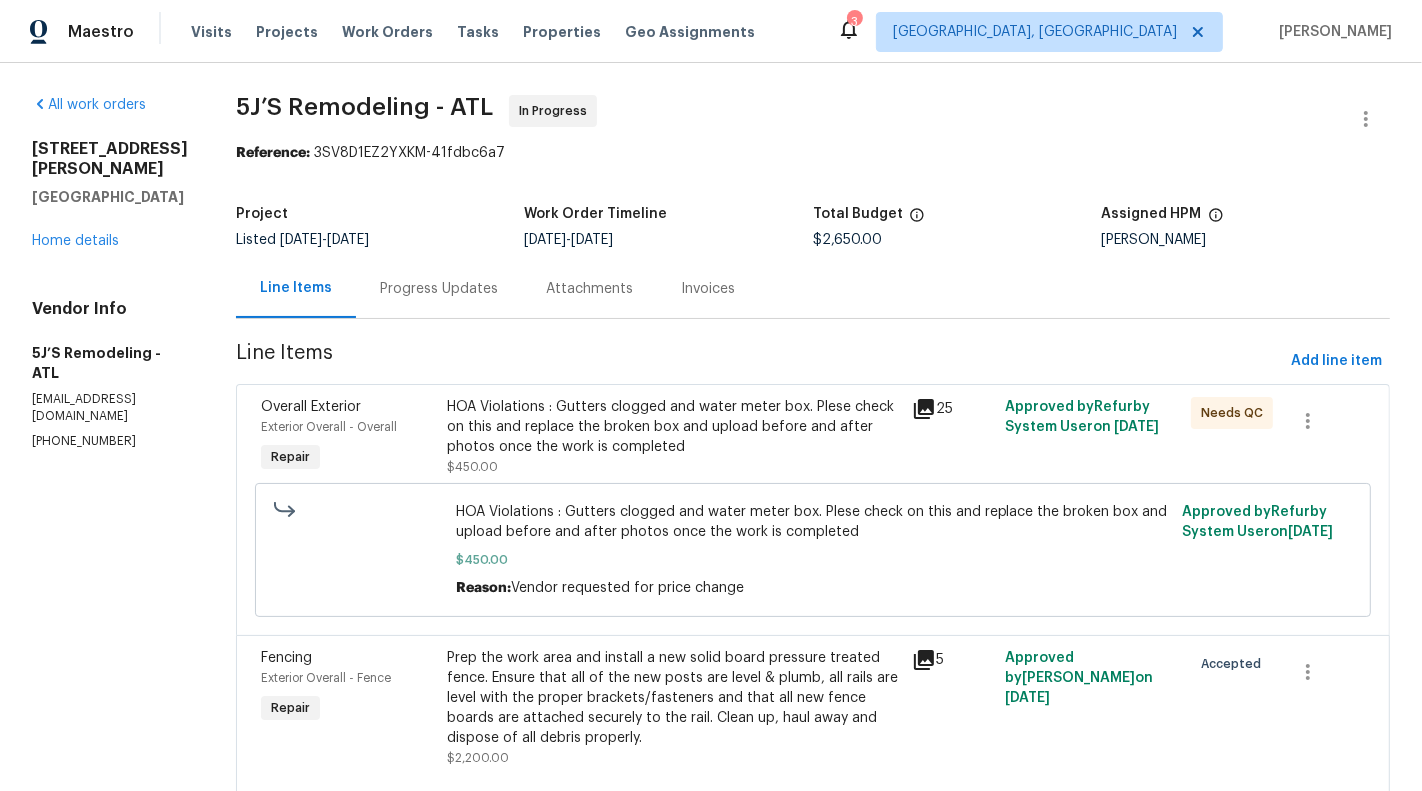 scroll, scrollTop: 68, scrollLeft: 0, axis: vertical 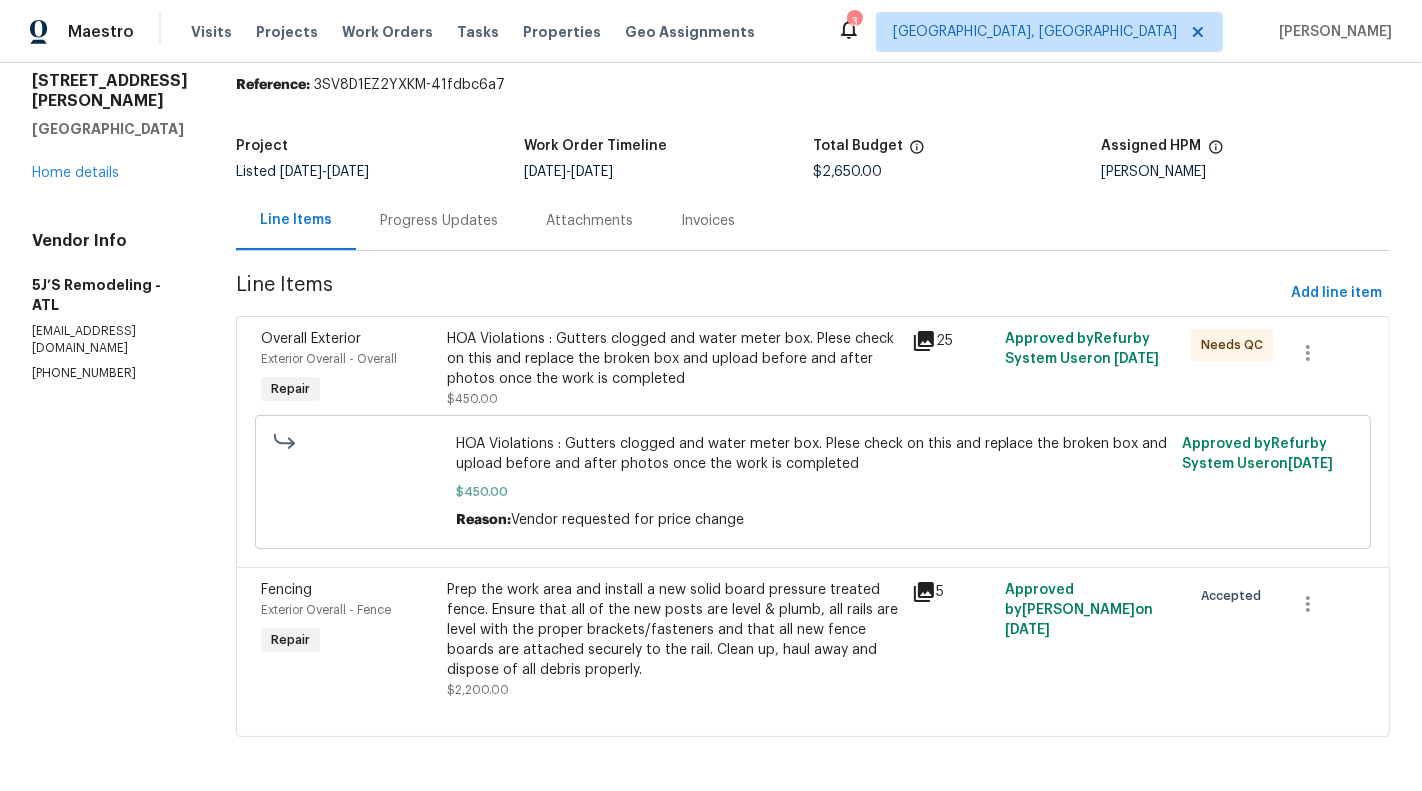 click on "Prep the work area and install a new solid board pressure treated fence. Ensure that all of the new posts are level & plumb, all rails are level with the proper brackets/fasteners and that all new fence boards are attached securely to the rail. Clean up, haul away and dispose of all debris properly." at bounding box center (673, 630) 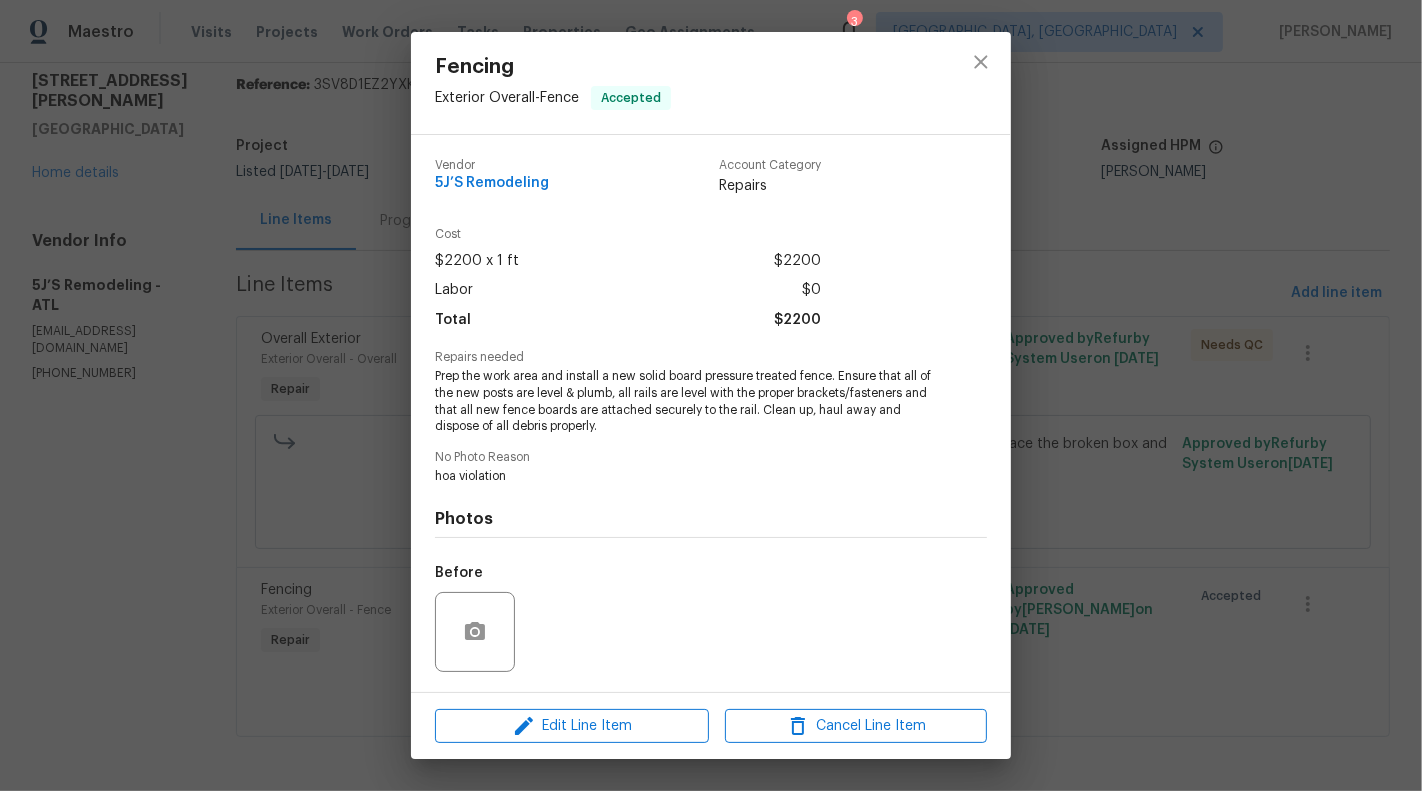 scroll, scrollTop: 130, scrollLeft: 0, axis: vertical 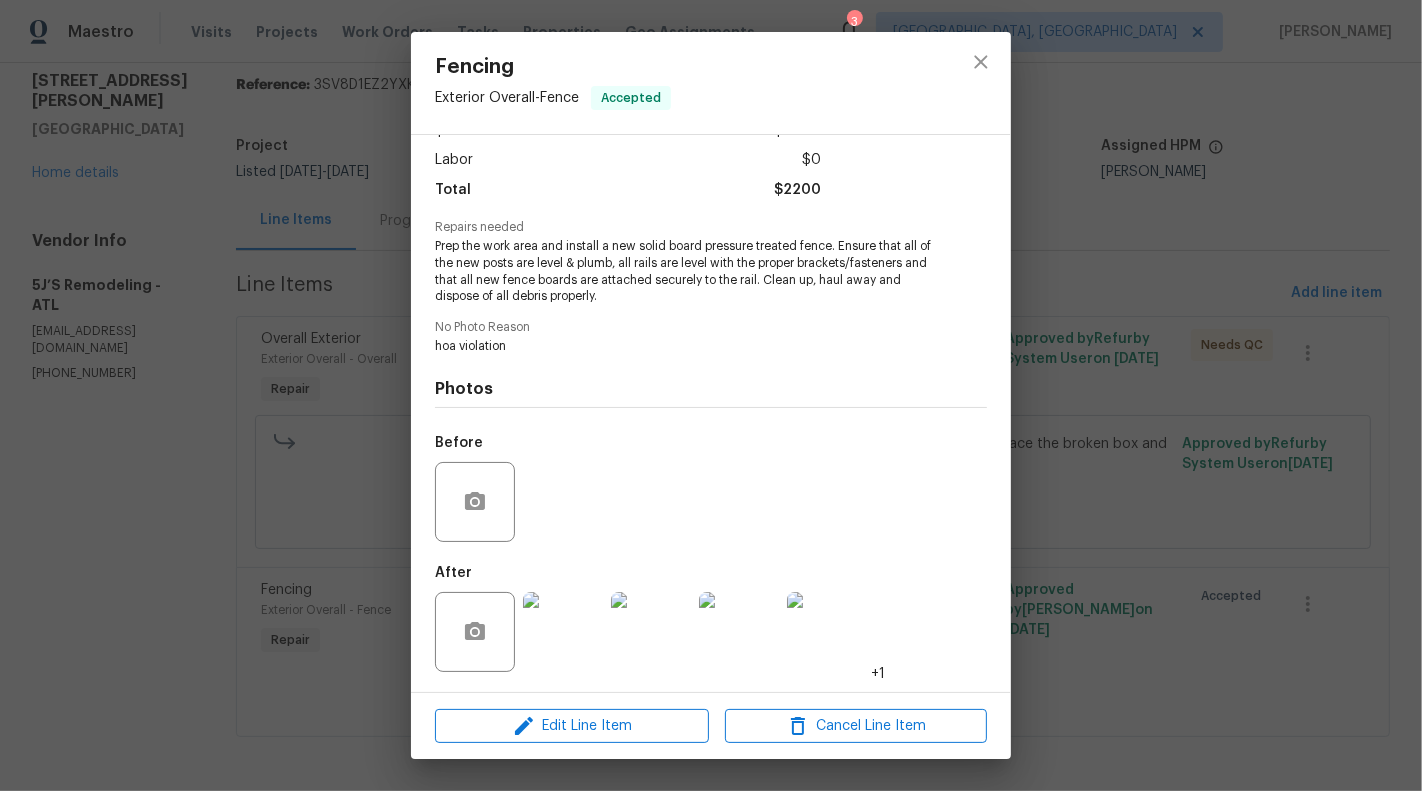 click at bounding box center [563, 632] 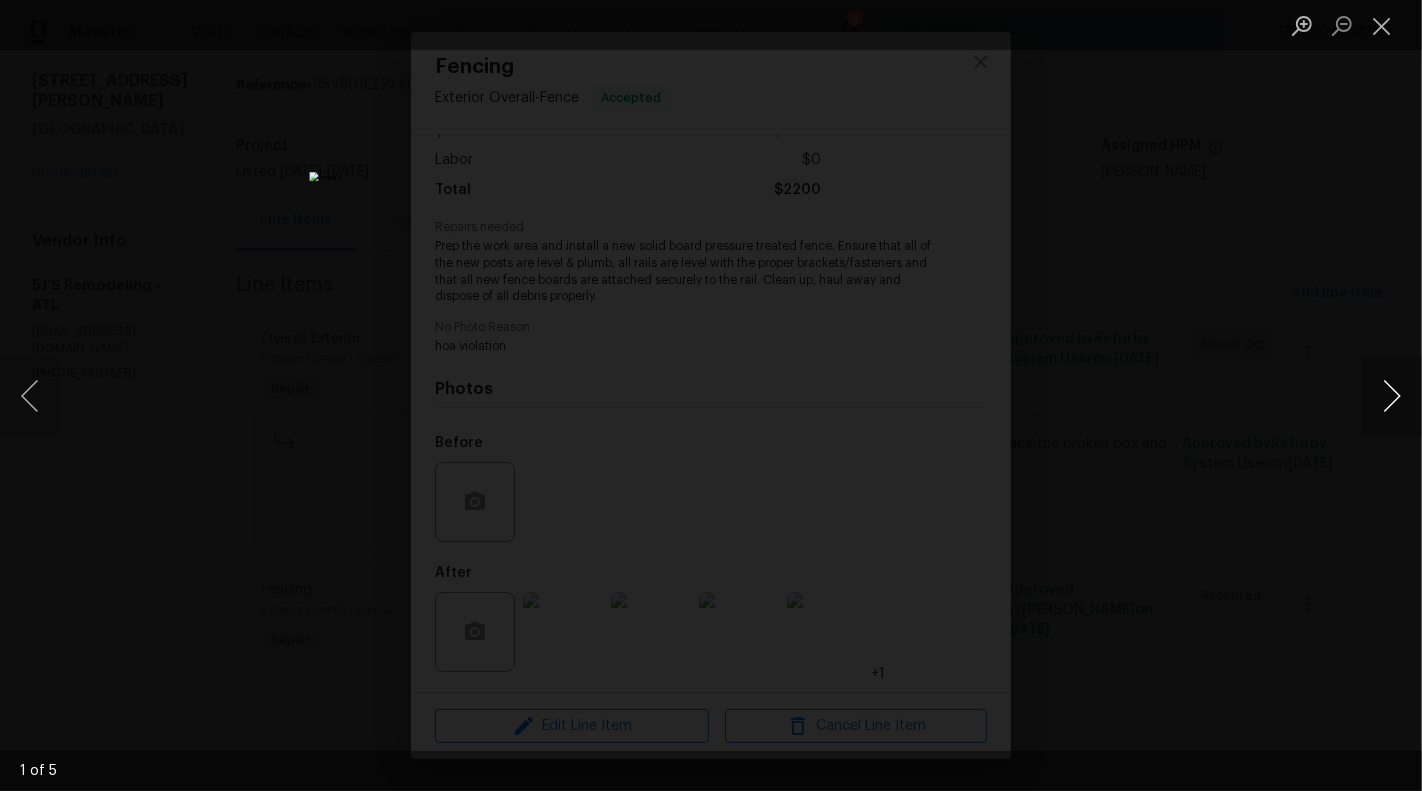 click at bounding box center (1392, 396) 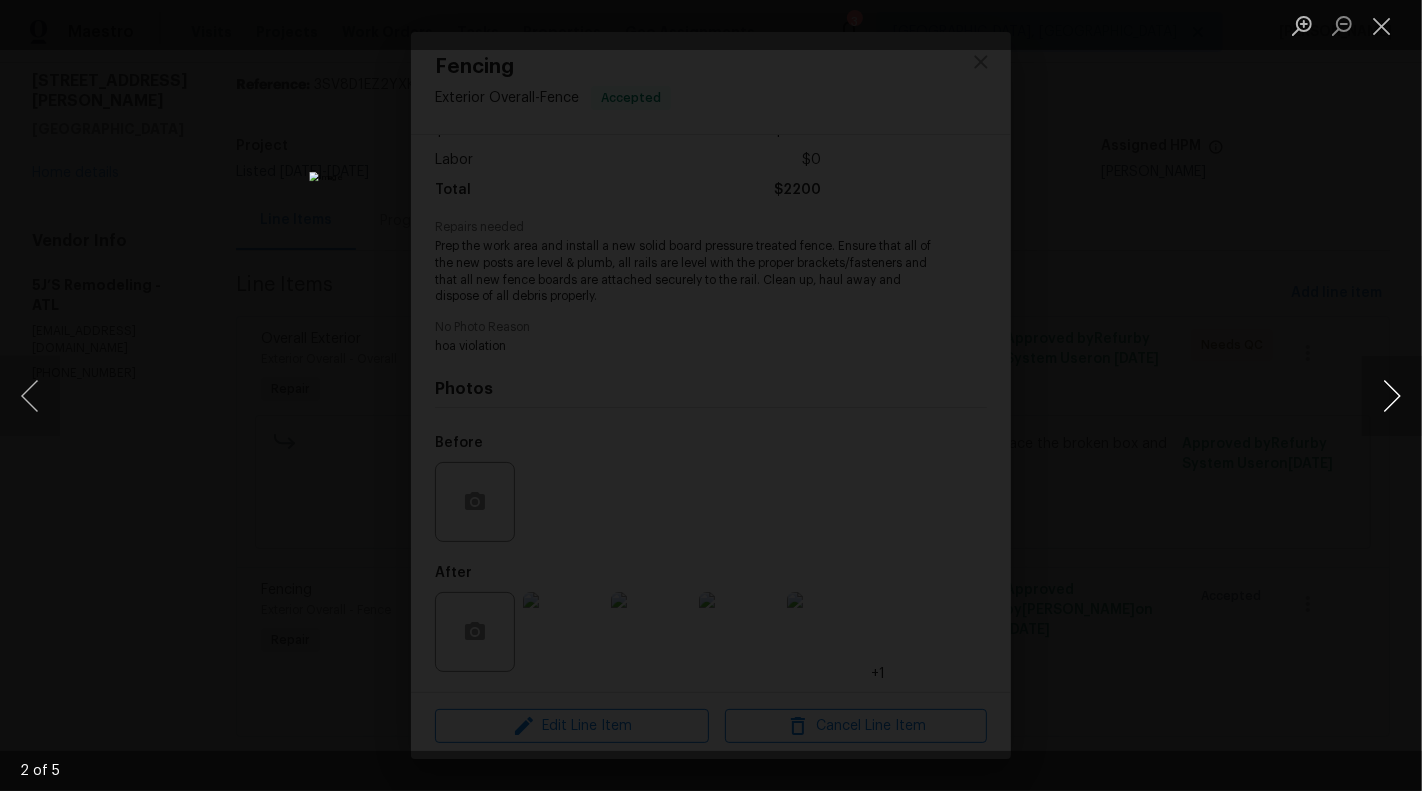 click at bounding box center (1392, 396) 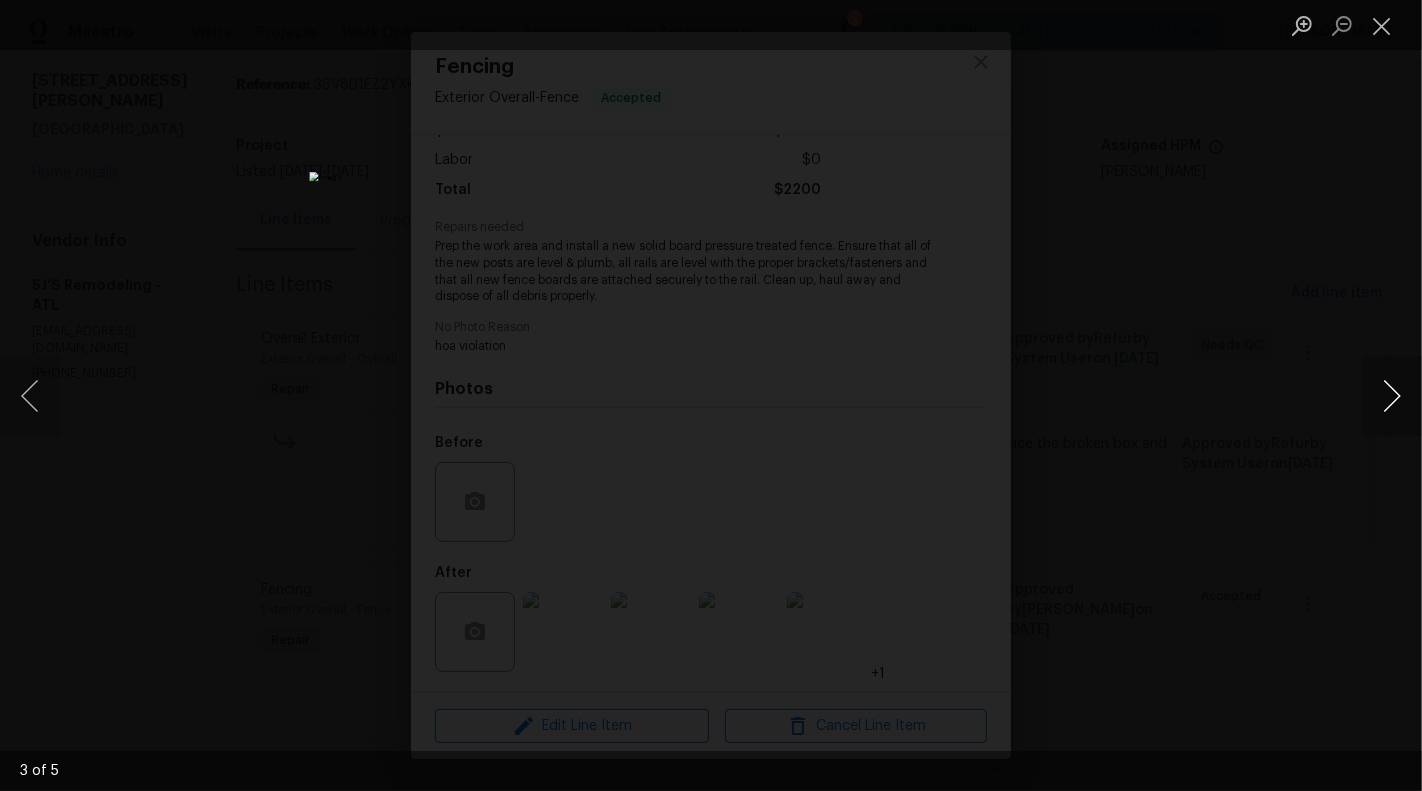 click at bounding box center [1392, 396] 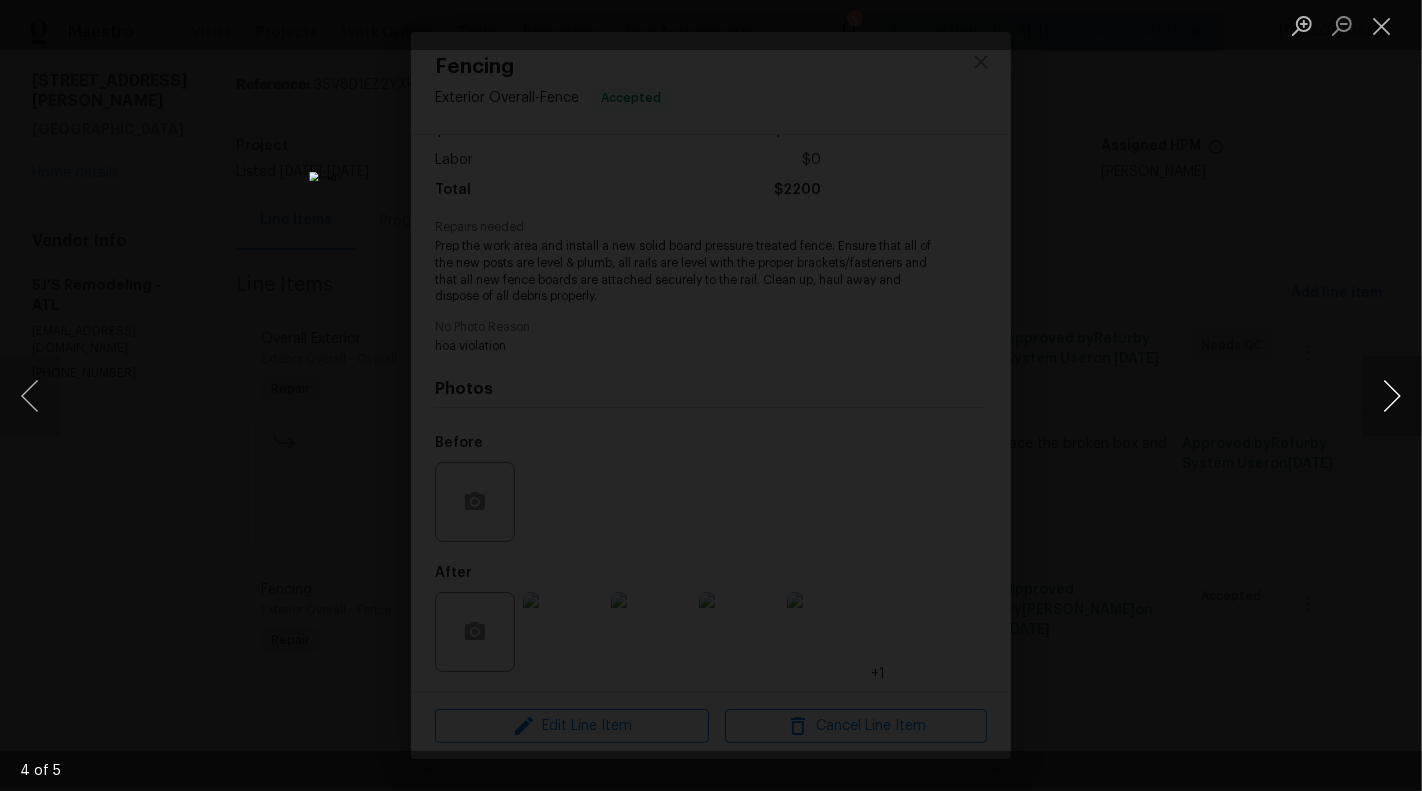 click at bounding box center [1392, 396] 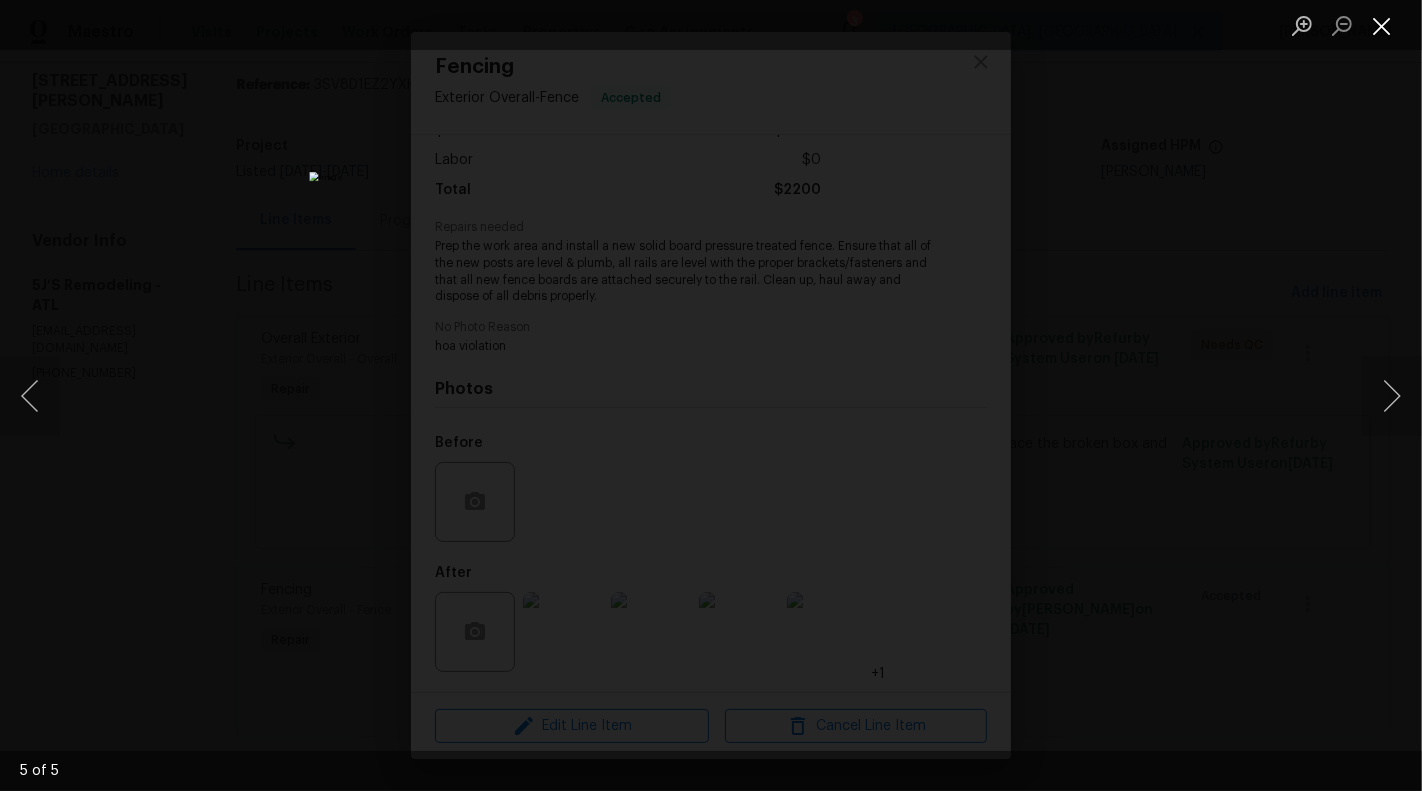 click at bounding box center [1382, 25] 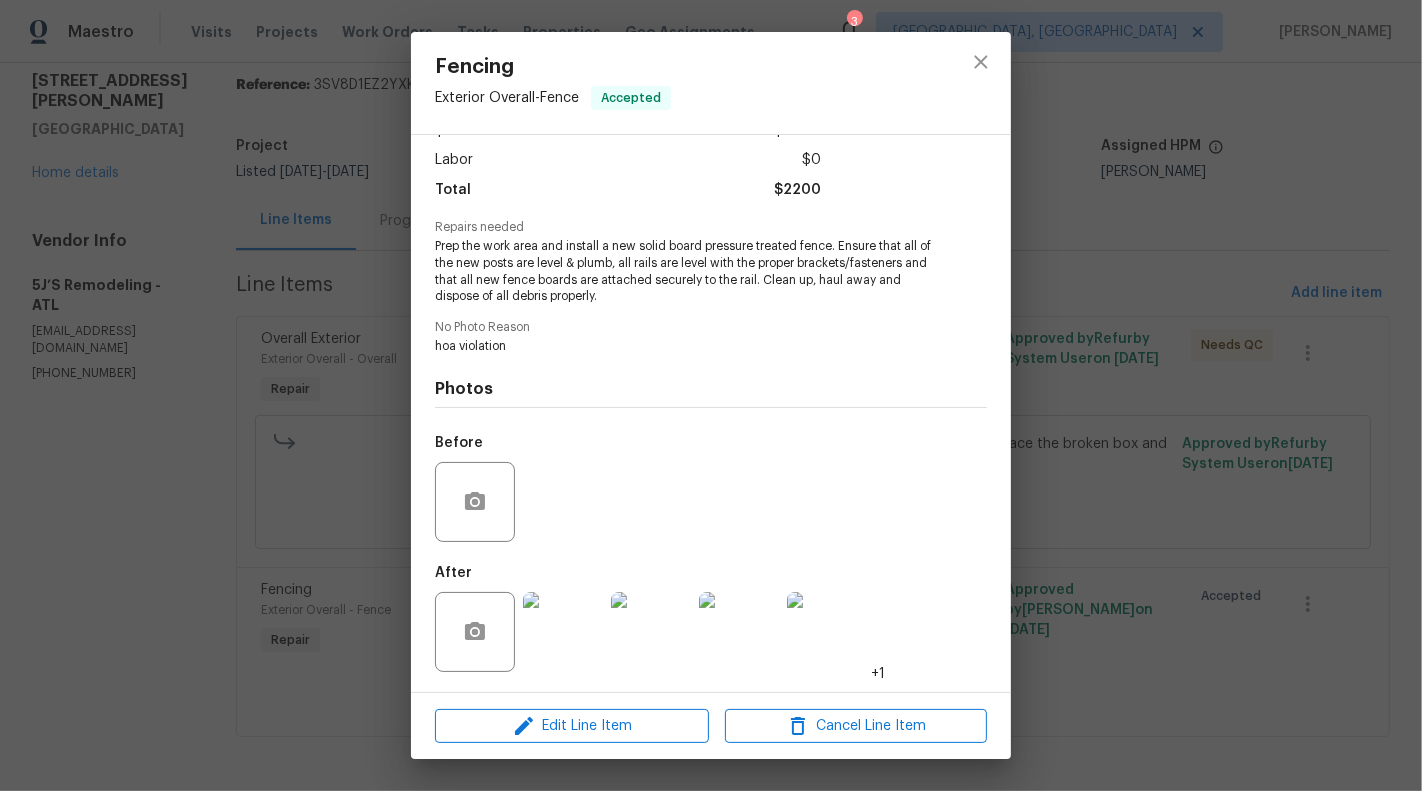 click on "Fencing Exterior Overall  -  Fence Accepted Vendor 5J’S Remodeling Account Category Repairs Cost $2200 x 1 ft $2200 Labor $0 Total $2200 Repairs needed Prep the work area and install a new solid board pressure treated fence. Ensure that all of the new posts are level & plumb, all rails are level with the proper brackets/fasteners and that all new fence boards are attached securely to the rail. Clean up, haul away and dispose of all debris properly. No Photo Reason hoa violation Photos Before After  +1  Edit Line Item  Cancel Line Item" at bounding box center (711, 395) 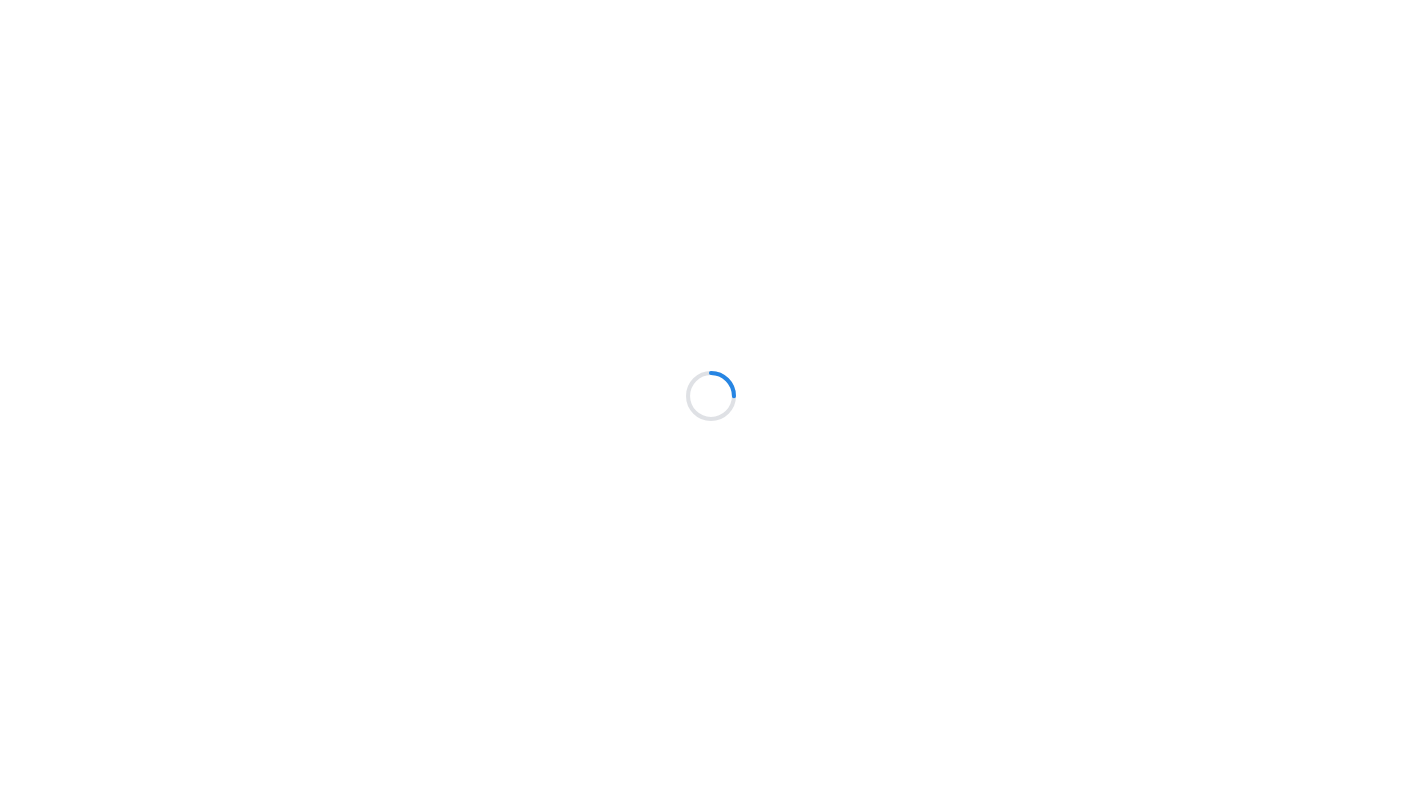 scroll, scrollTop: 0, scrollLeft: 0, axis: both 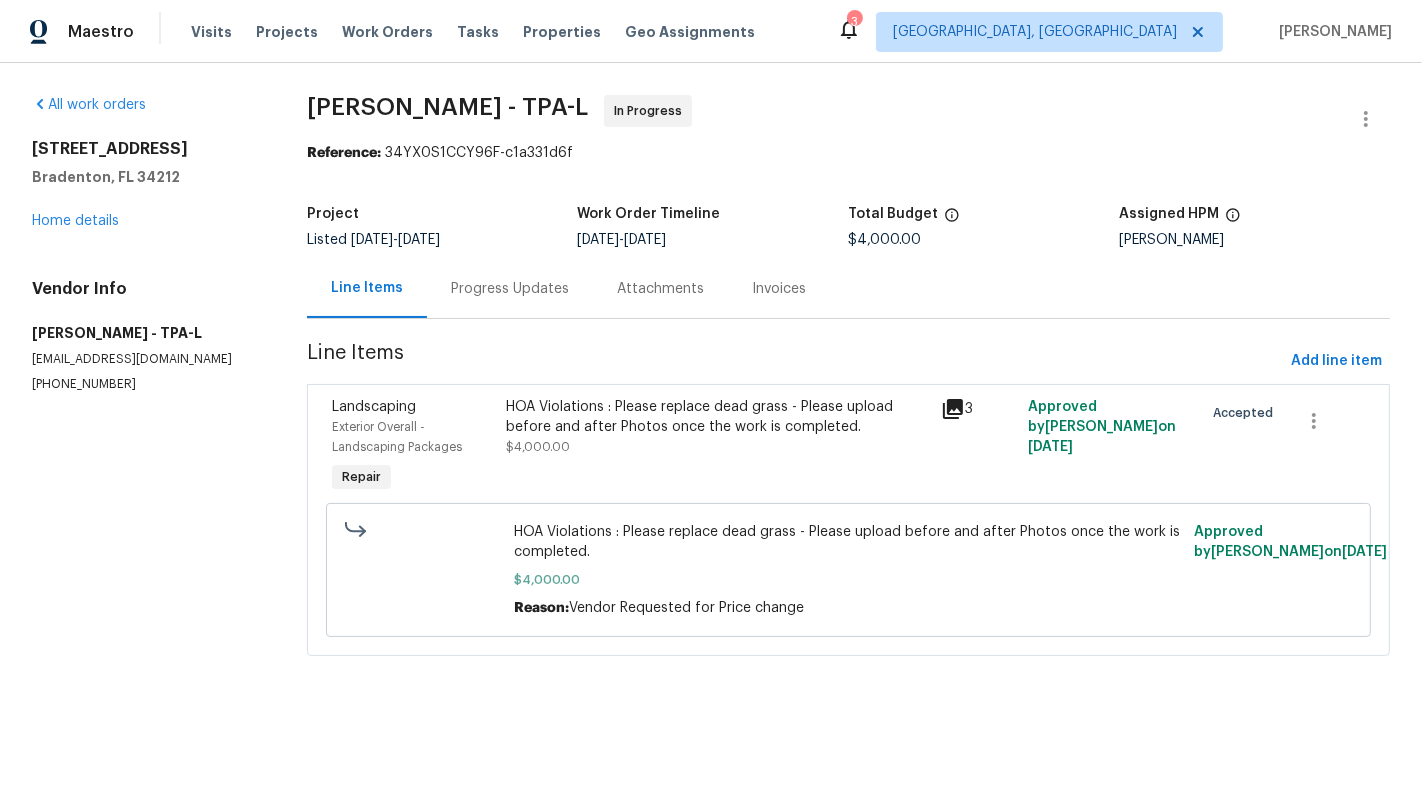 click on "HOA Violations : Please replace dead grass - Please upload before and after Photos once the work is completed." at bounding box center [718, 417] 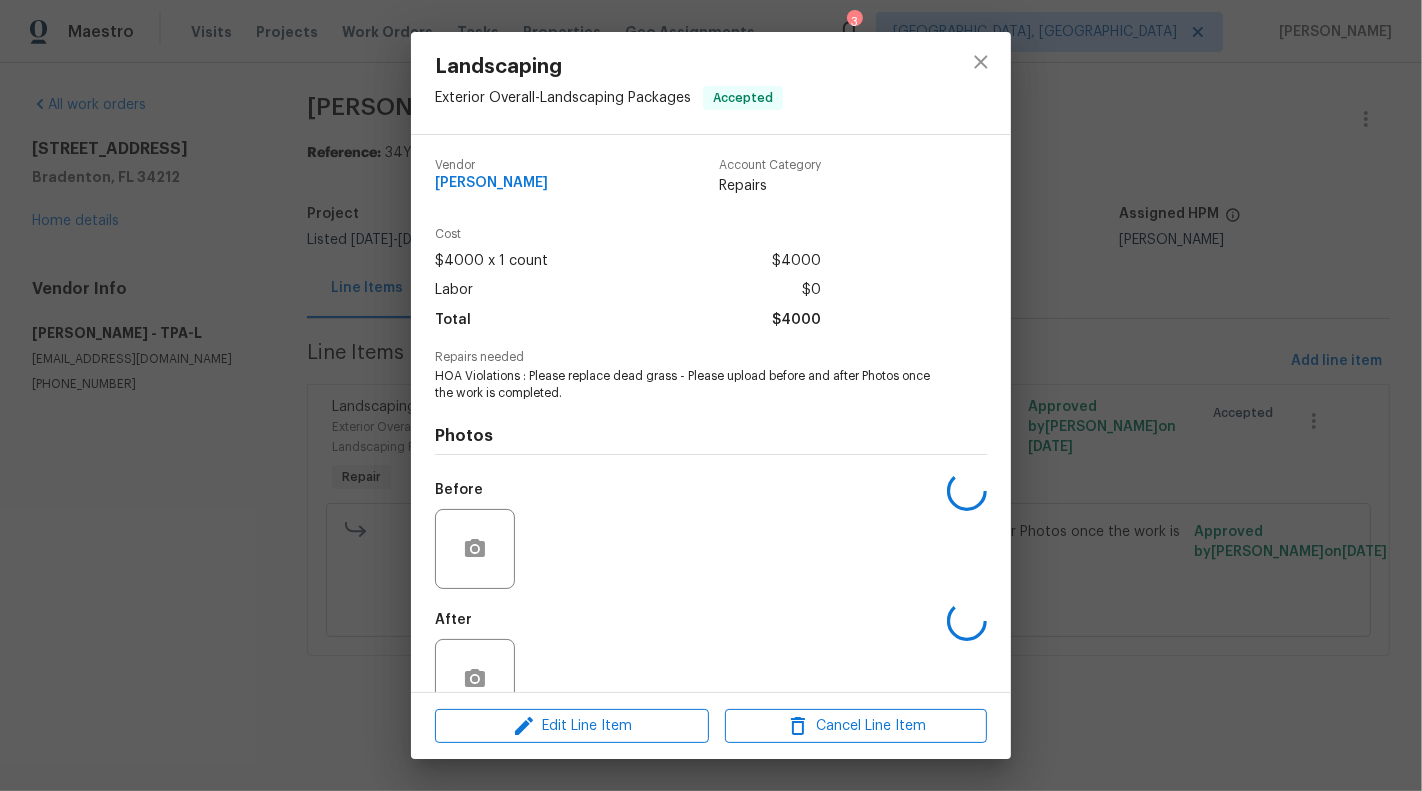 scroll, scrollTop: 47, scrollLeft: 0, axis: vertical 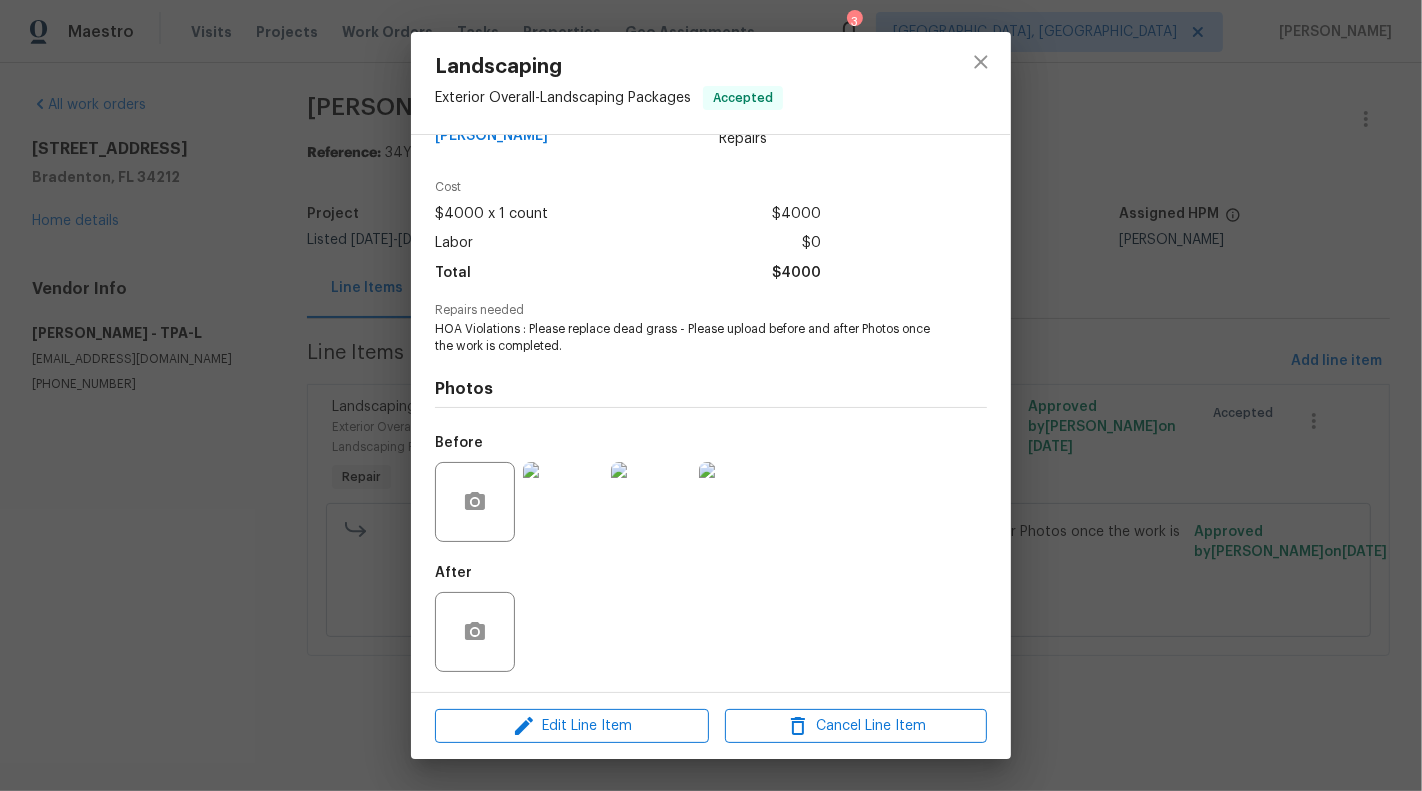 click at bounding box center (563, 502) 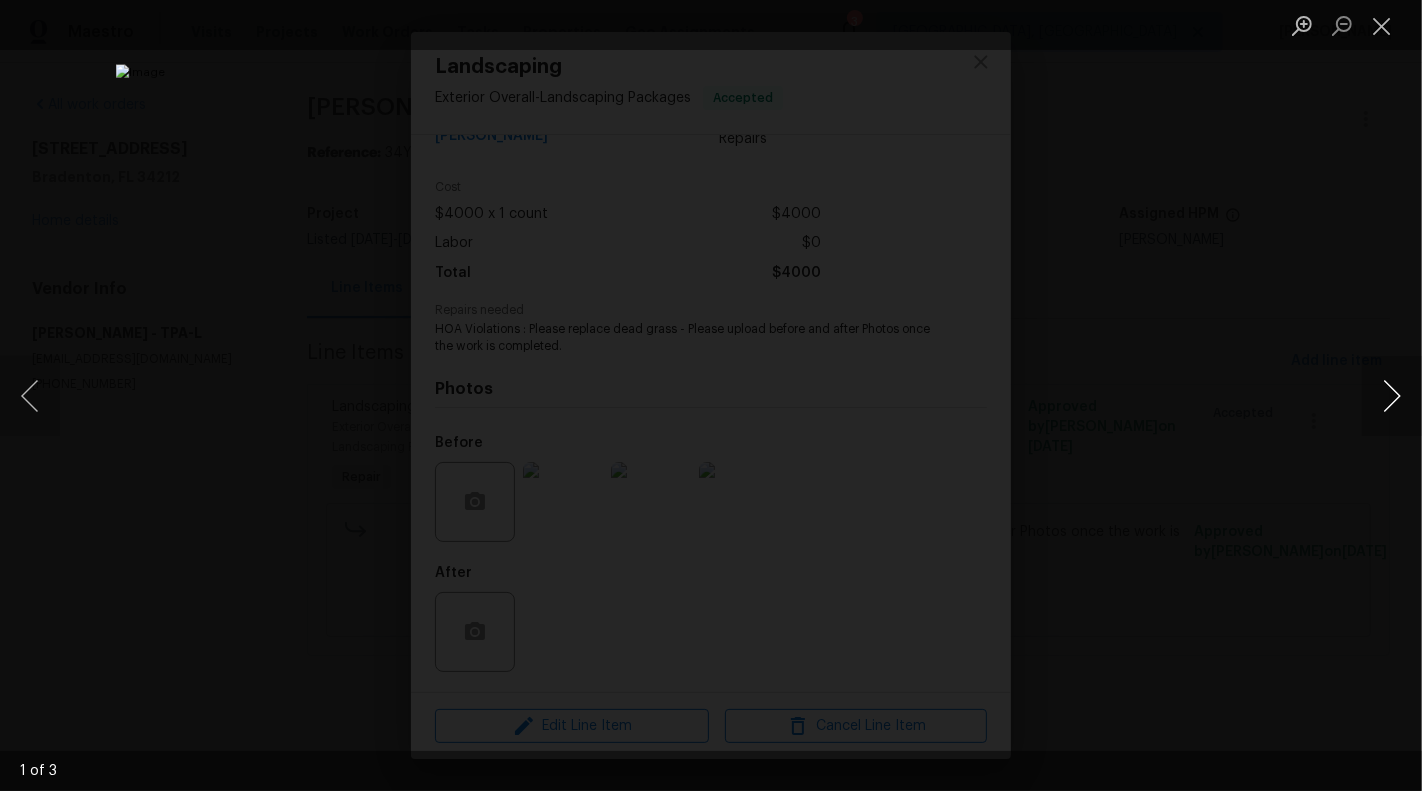 click at bounding box center (1392, 396) 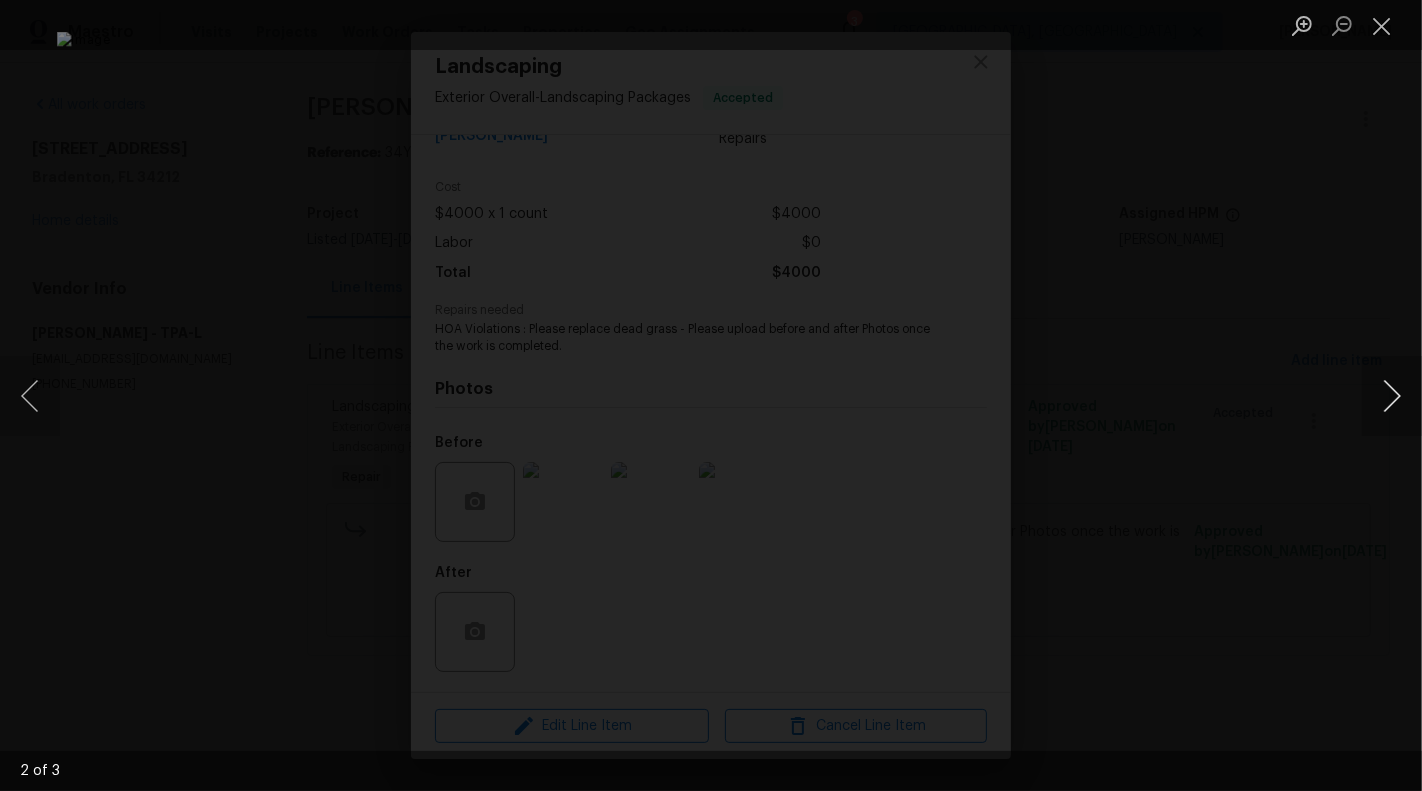 click at bounding box center (1392, 396) 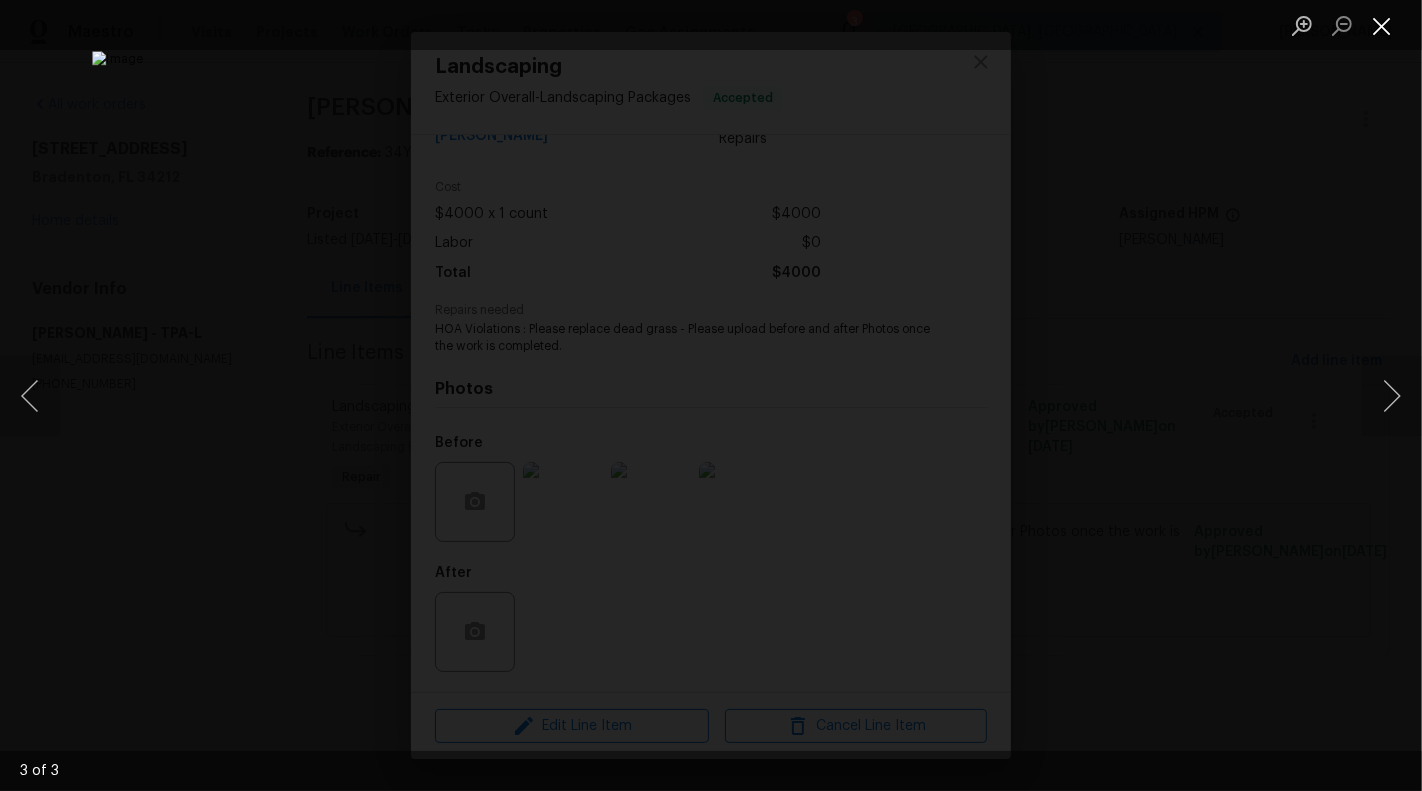 click at bounding box center (1382, 25) 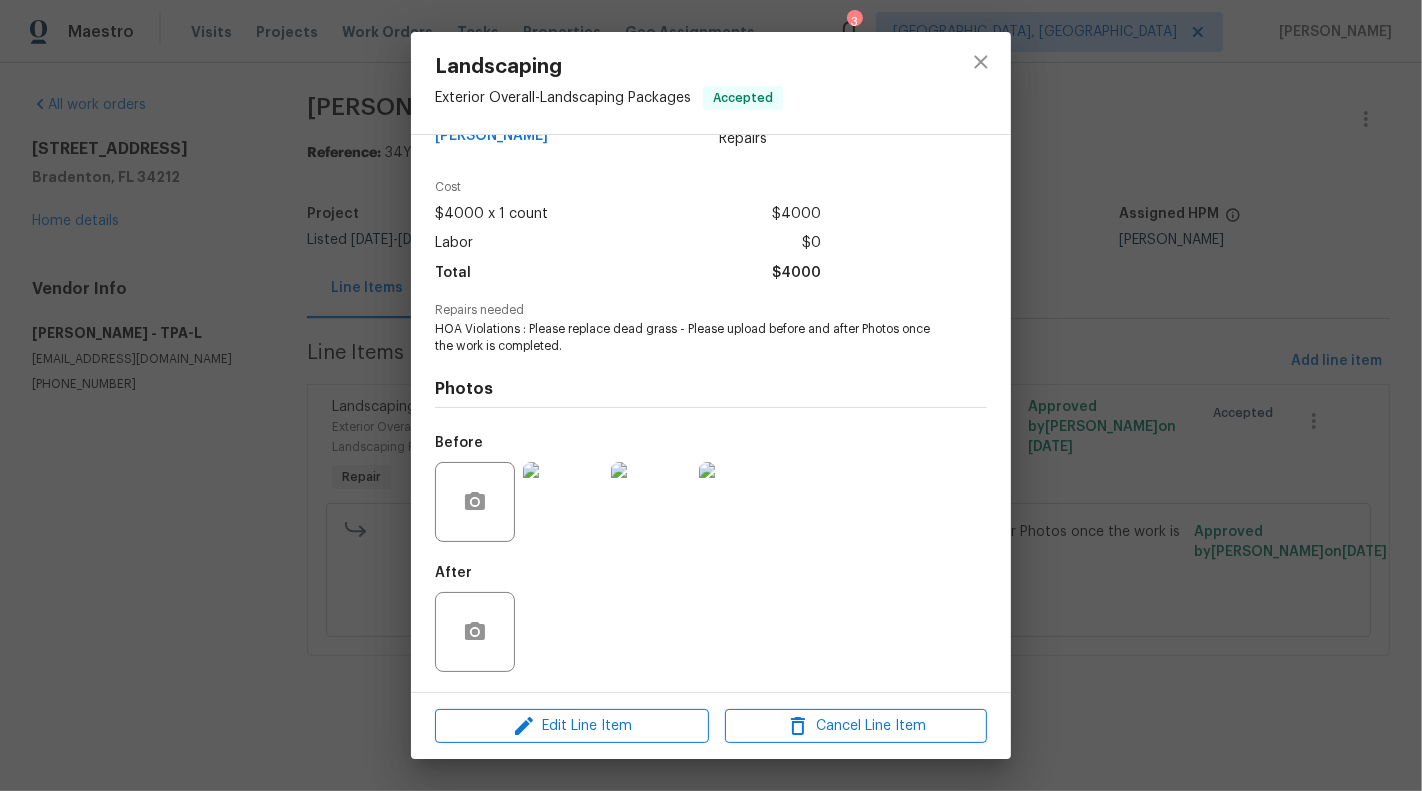 click on "Landscaping Exterior Overall  -  Landscaping Packages Accepted Vendor [PERSON_NAME] Account Category Repairs Cost $4000 x 1 count $4000 Labor $0 Total $4000 Repairs needed HOA Violations : Please replace dead grass - Please upload before and after Photos once the work is completed. Photos Before After  Edit Line Item  Cancel Line Item" at bounding box center [711, 395] 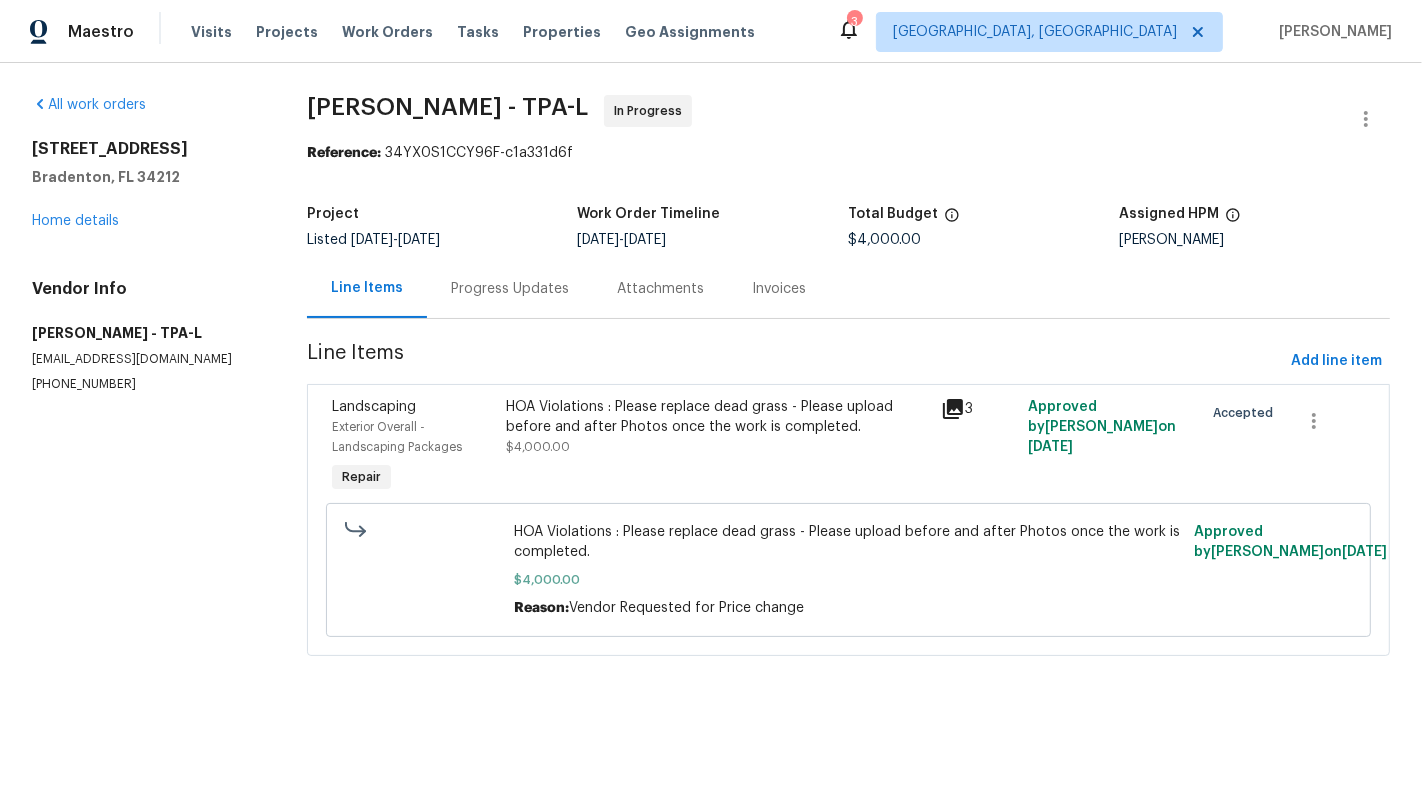 click on "Progress Updates" at bounding box center [510, 289] 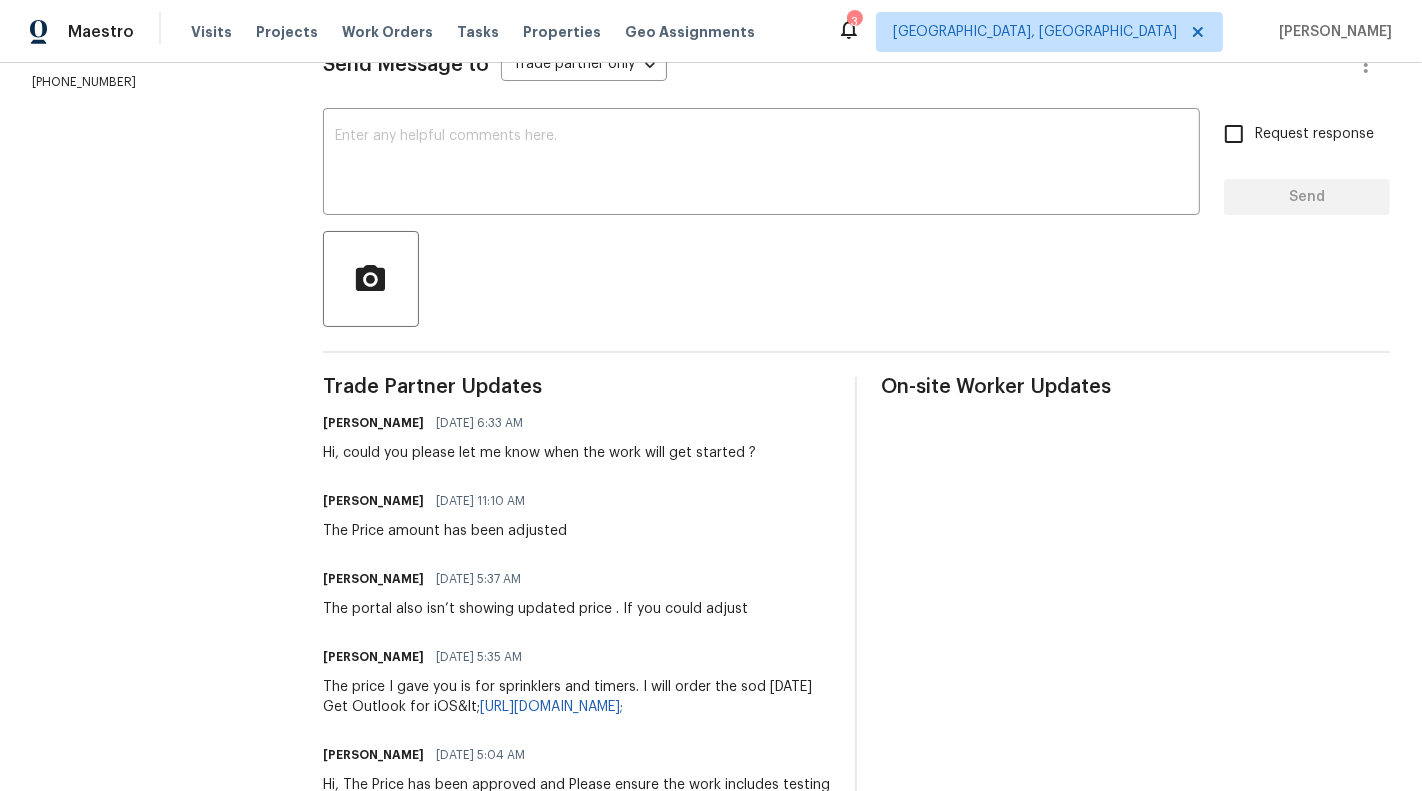 scroll, scrollTop: 306, scrollLeft: 0, axis: vertical 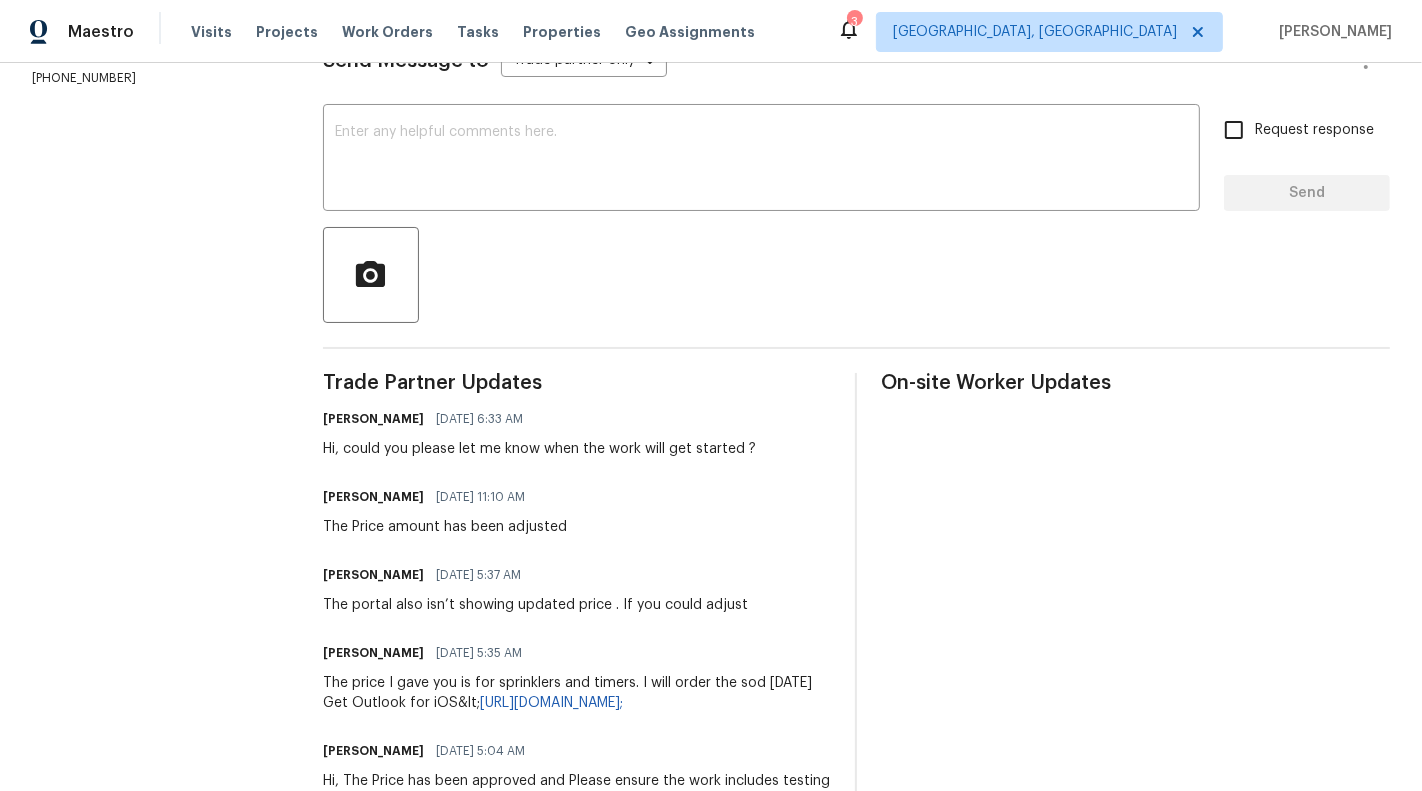 click on "[PERSON_NAME] [DATE] 6:33 AM Hi, could you please let me know when the work will get started ?" at bounding box center [539, 432] 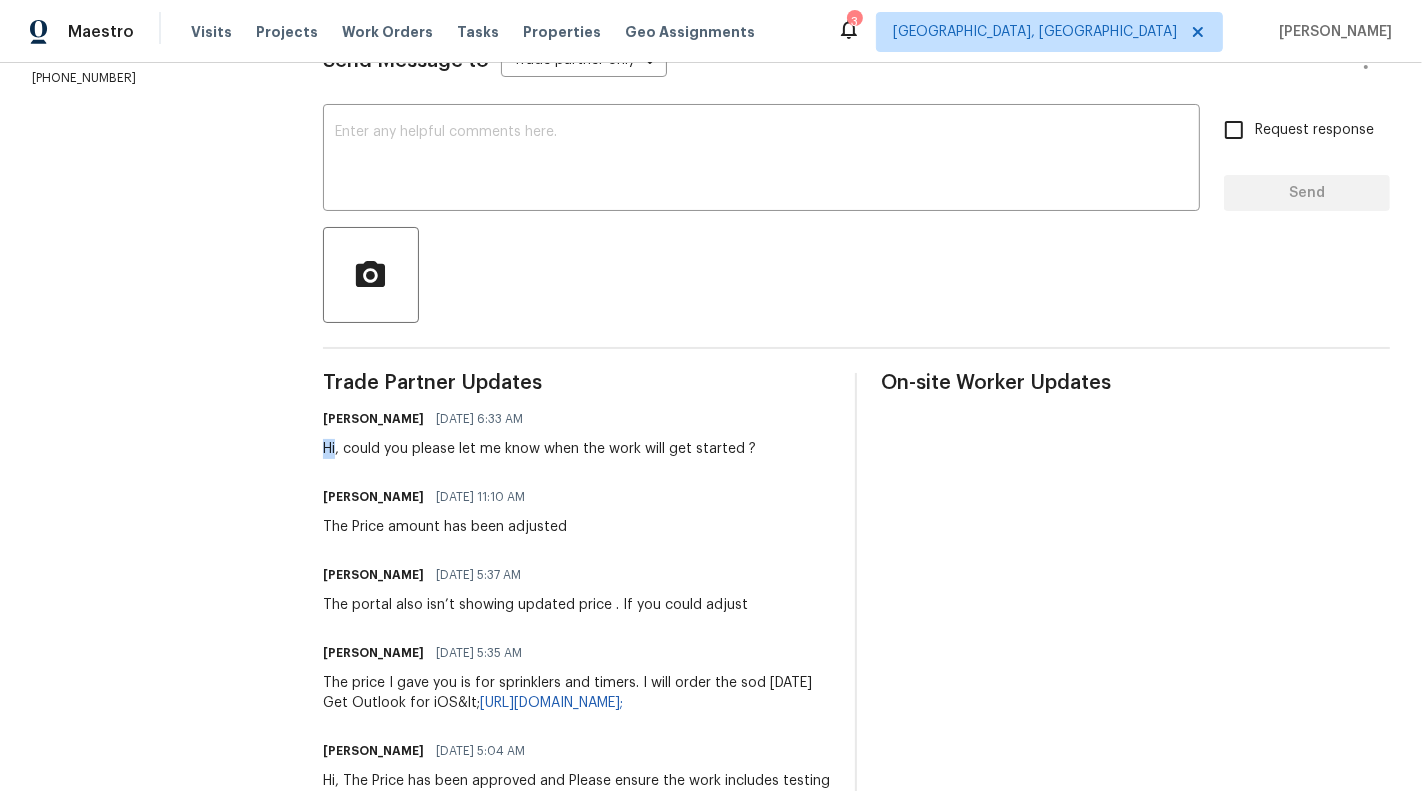 click on "[PERSON_NAME] [DATE] 6:33 AM Hi, could you please let me know when the work will get started ?" at bounding box center [539, 432] 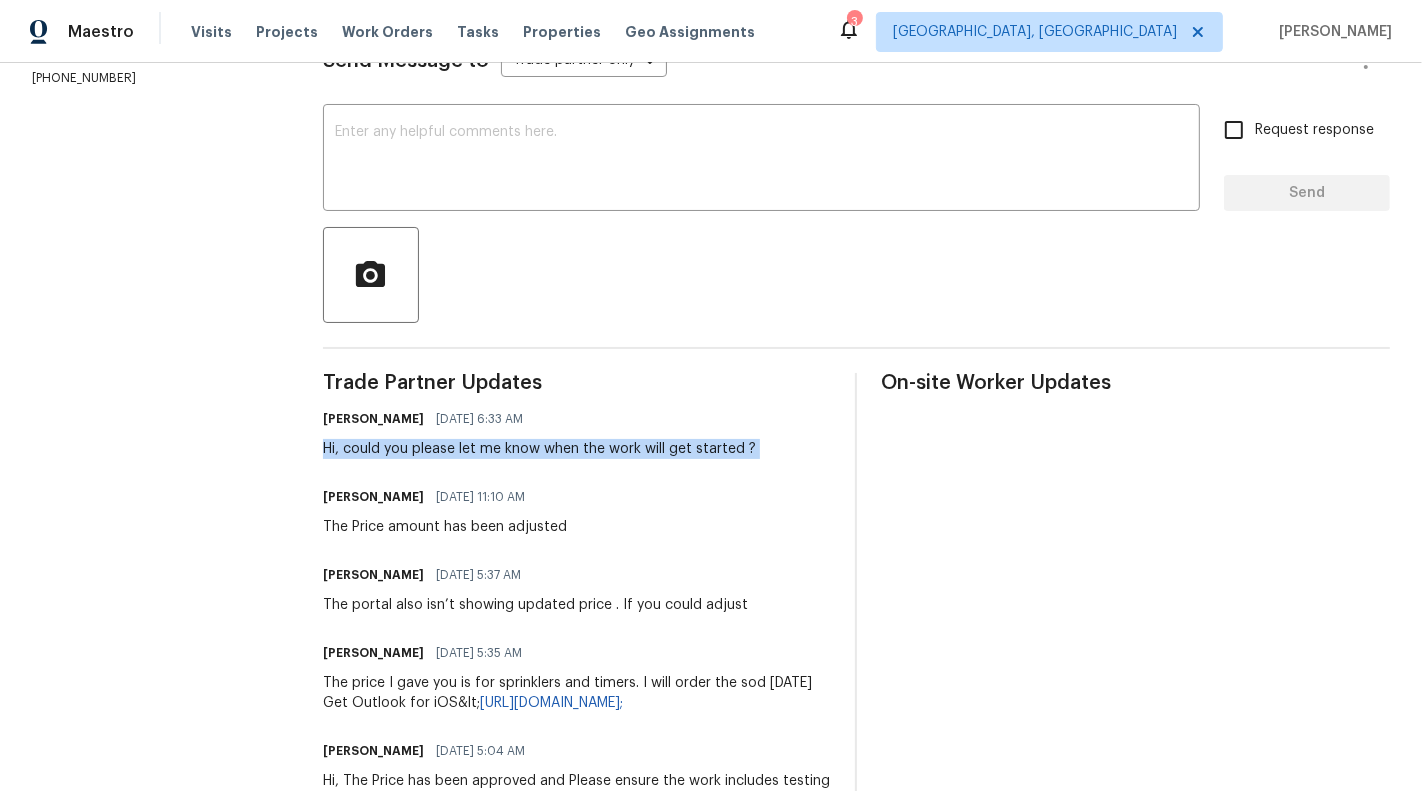 click on "[PERSON_NAME] [DATE] 6:33 AM Hi, could you please let me know when the work will get started ?" at bounding box center [539, 432] 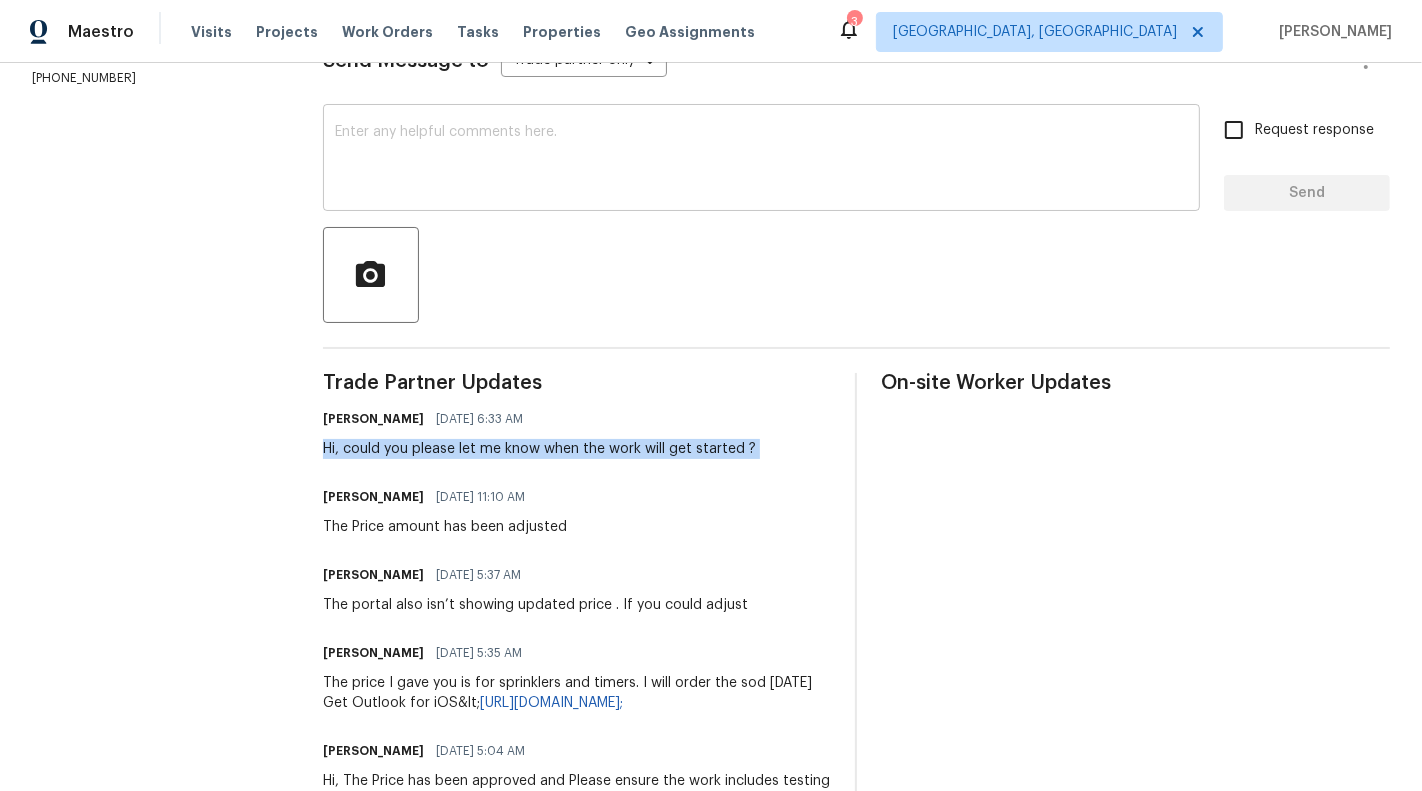 copy on "Hi, could you please let me know when the work will get started ?" 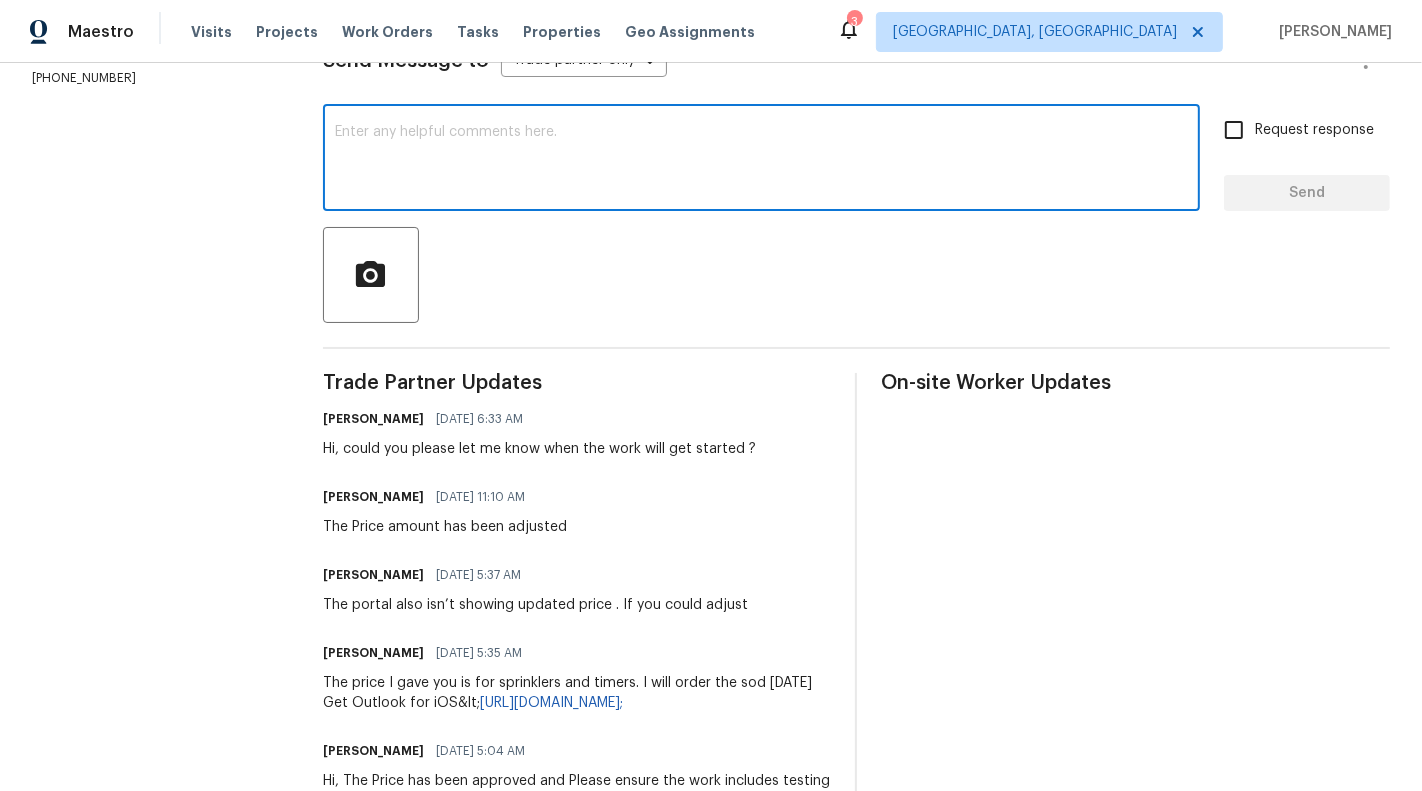 click at bounding box center [761, 160] 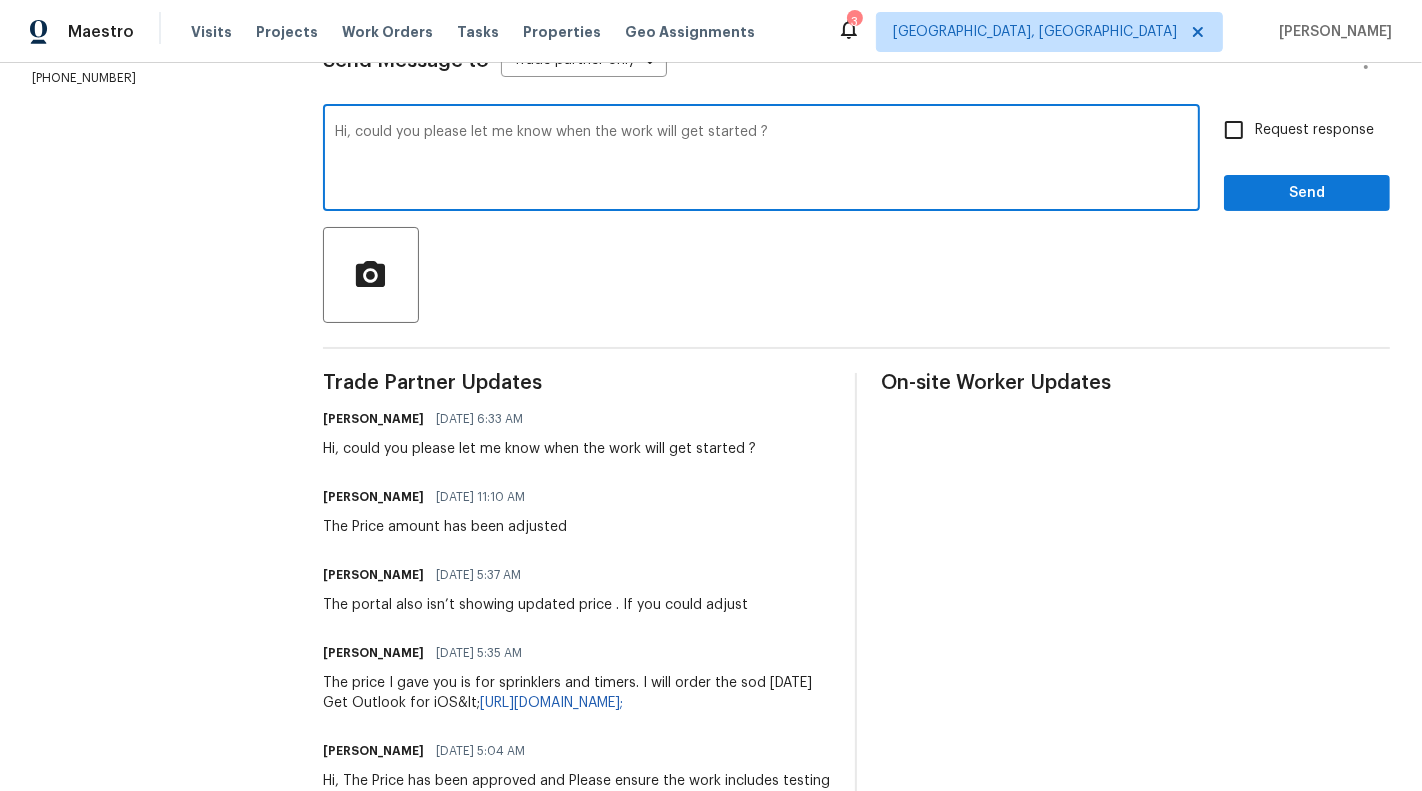 type on "Hi, could you please let me know when the work will get started ?" 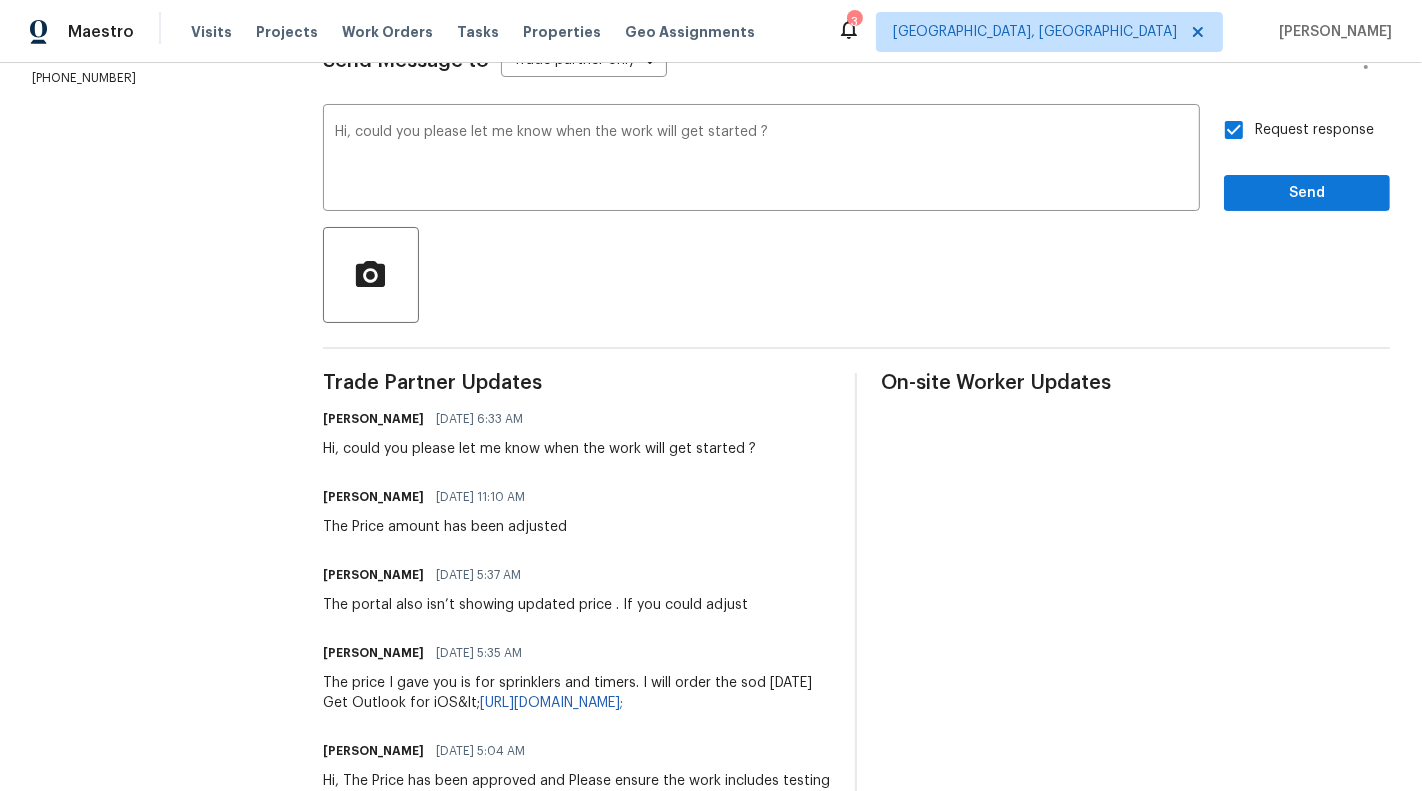 click on "Send Message to Trade partner only Trade partner only ​ Hi, could you please let me know when the work will get started ?
x ​ Request response Send Trade Partner Updates [PERSON_NAME] [DATE] 6:33 AM Hi, could you please let me know when the work will get started ? [PERSON_NAME] [DATE] 11:10 AM The Price amount has been adjusted [PERSON_NAME] [DATE] 5:37 AM The portal also isn’t showing updated price . If you could adjust [PERSON_NAME] [DATE] 5:35 AM The price I gave you is for sprinklers and timers. I will order the sod [DATE]
Get Outlook for iOS&lt; [URL][DOMAIN_NAME]; Sunmathy [PERSON_NAME] [DATE] 5:04 AM Hi, The Price has been approved and Please ensure the work includes testing and repairing irrigation system and all components to ensure all grass is properly watered. [PERSON_NAME] [DATE] 5:05 AM Sounds good, thank you.
Get Outlook for iOS&lt; [URL][DOMAIN_NAME]; [PERSON_NAME] [DATE] 5:05 AM [PERSON_NAME] [DATE] 9:02 AM [PERSON_NAME] [DATE] 10:43 AM" at bounding box center (856, 766) 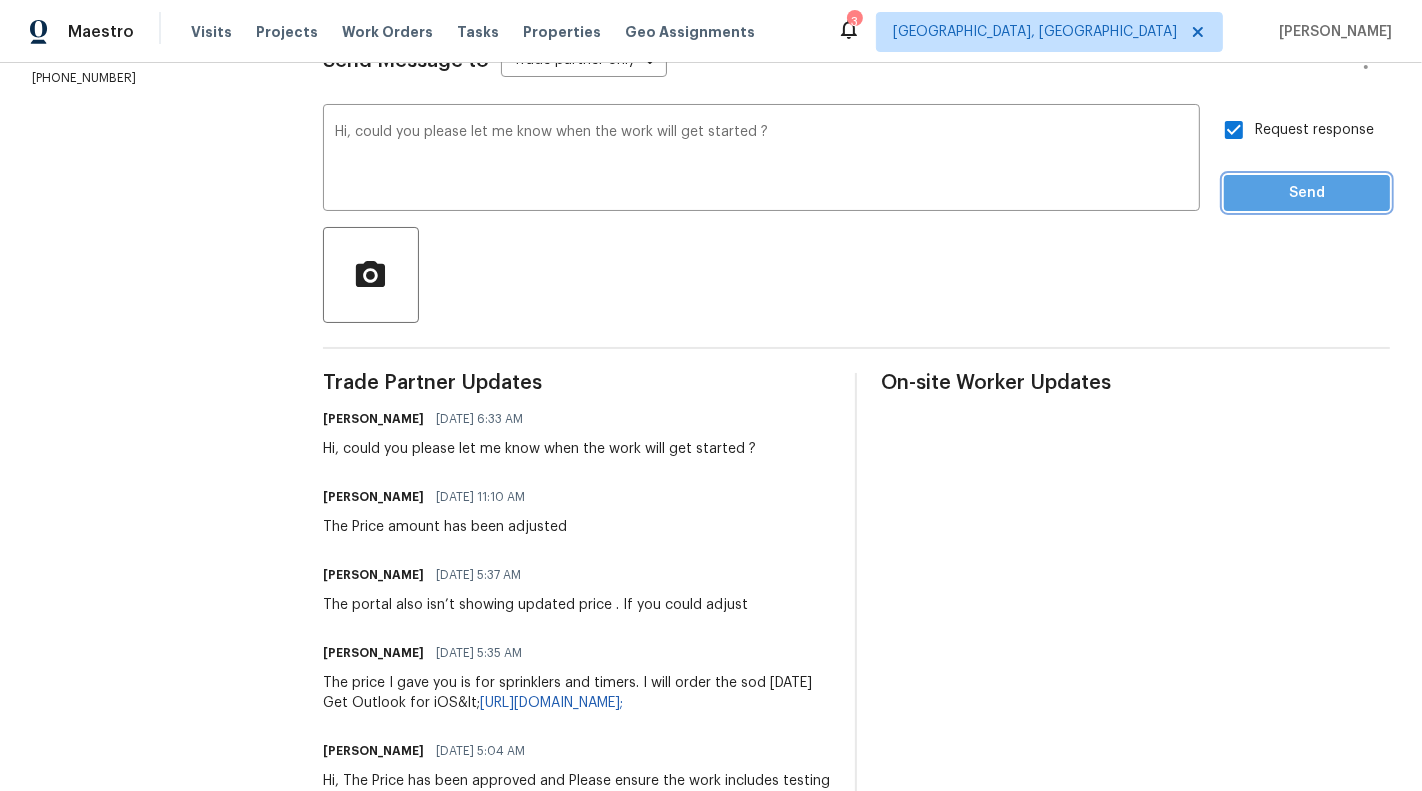 click on "Send" at bounding box center [1307, 193] 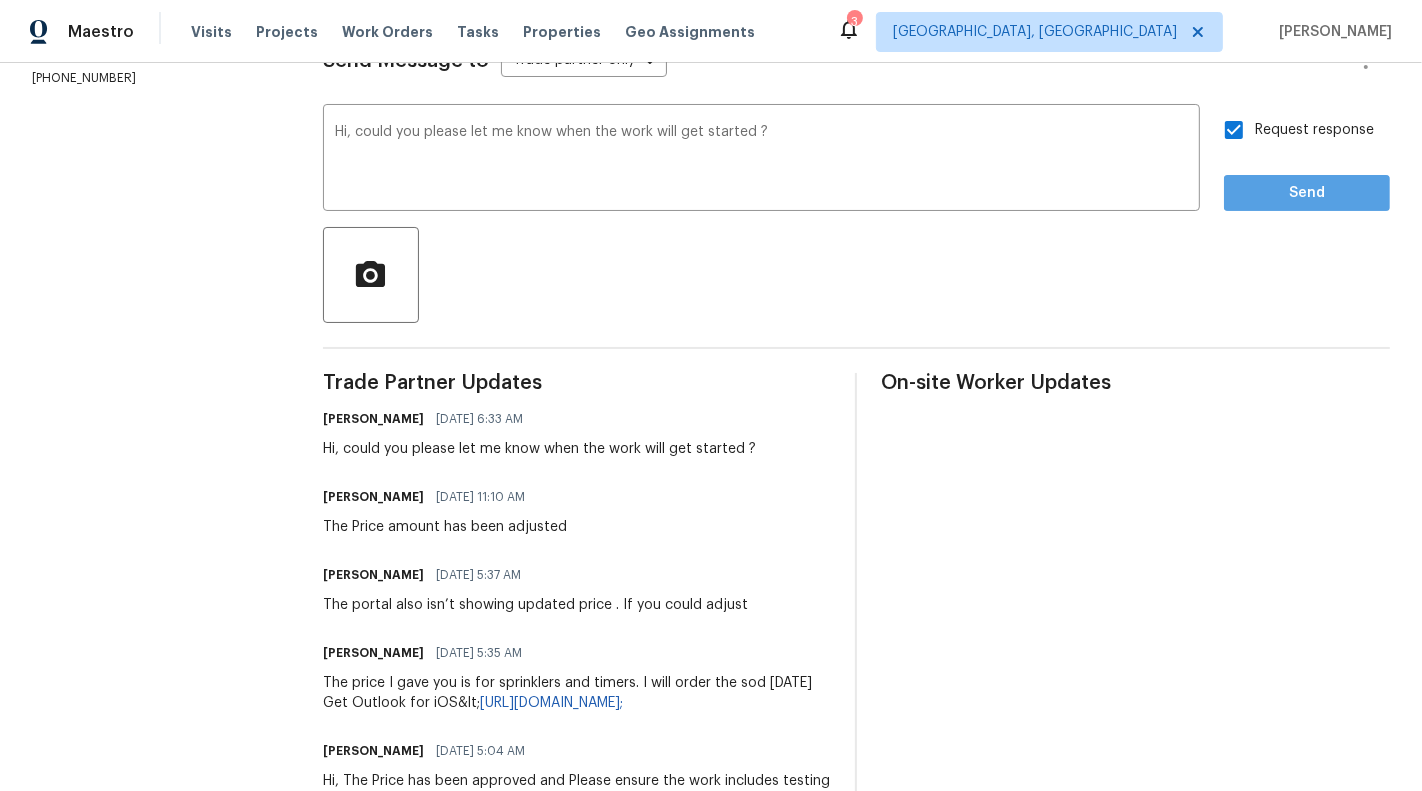 scroll, scrollTop: 0, scrollLeft: 0, axis: both 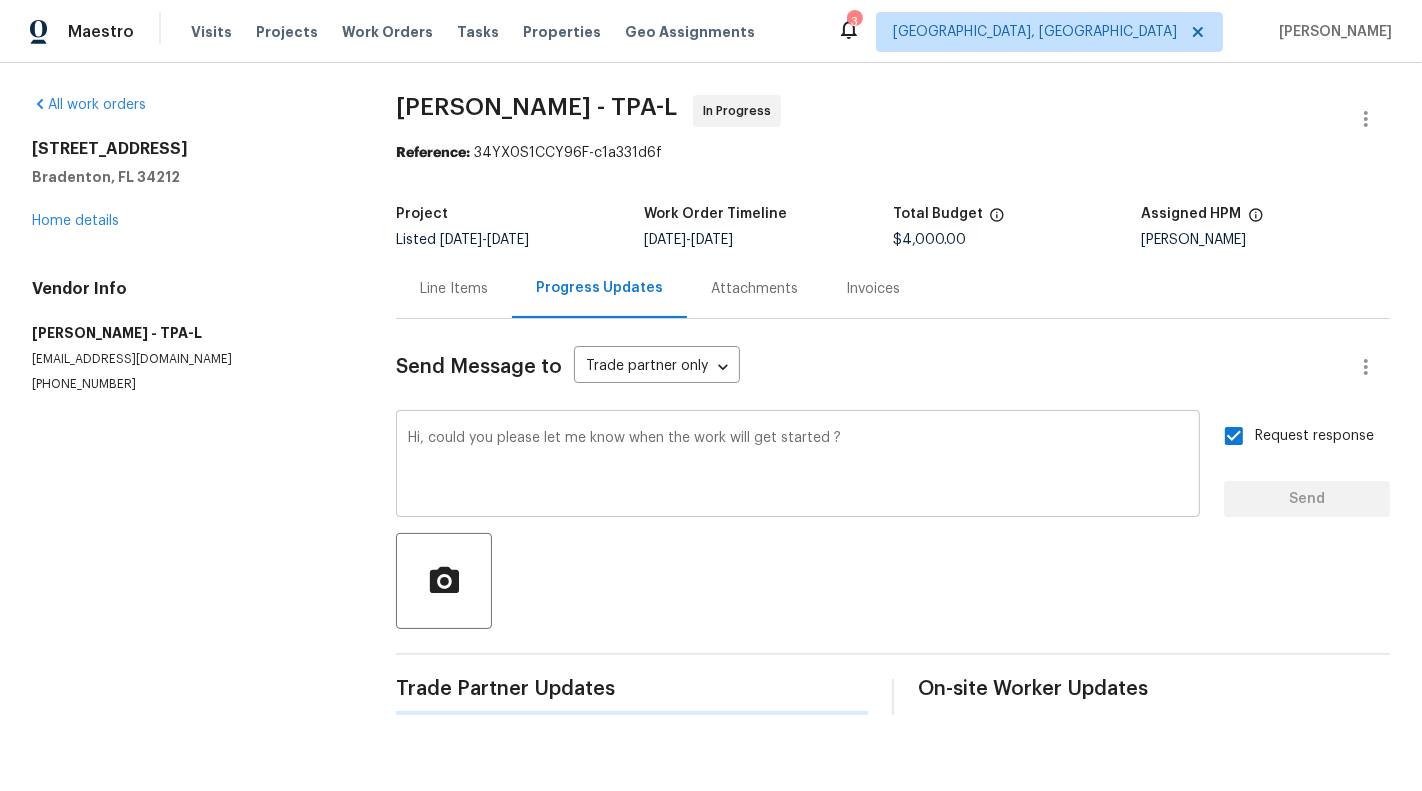 type 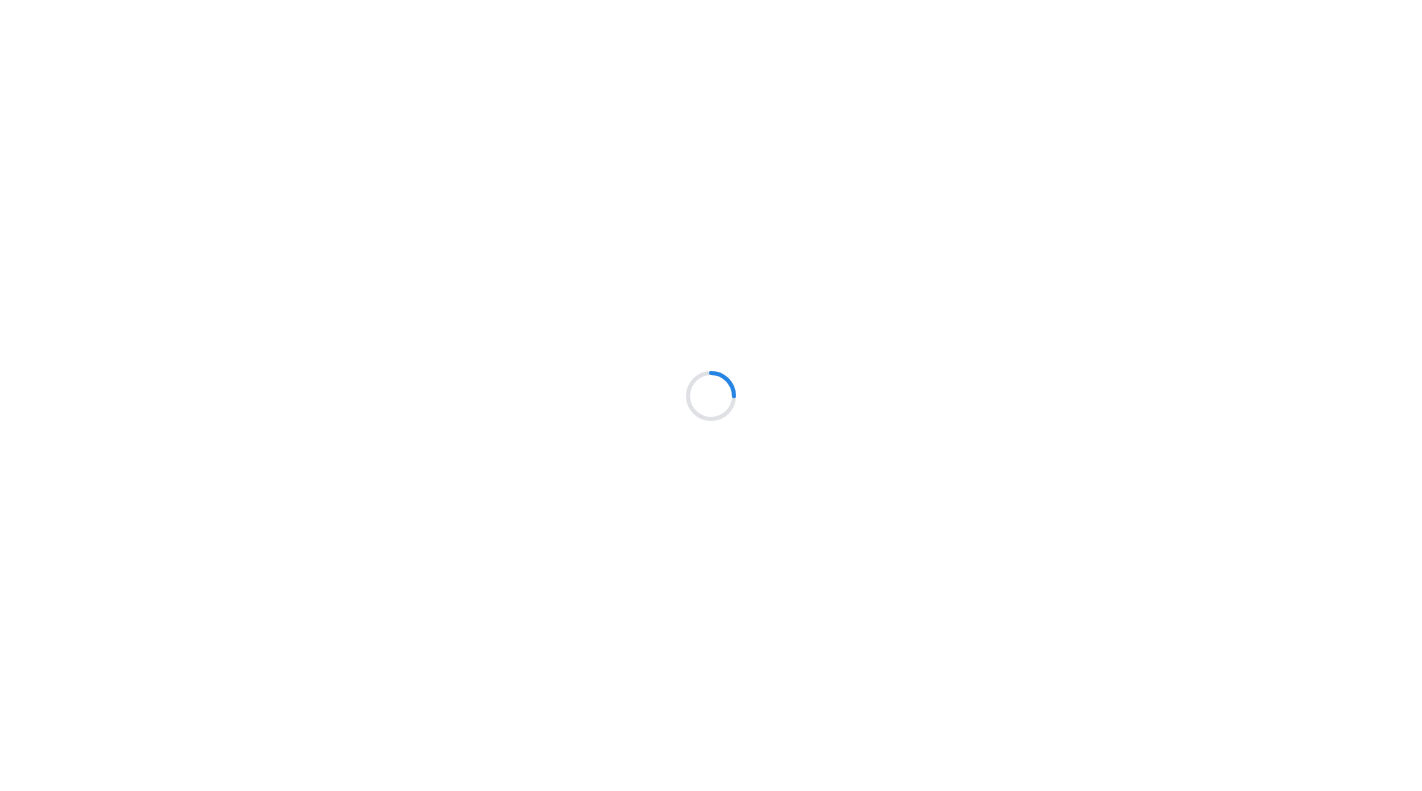 scroll, scrollTop: 0, scrollLeft: 0, axis: both 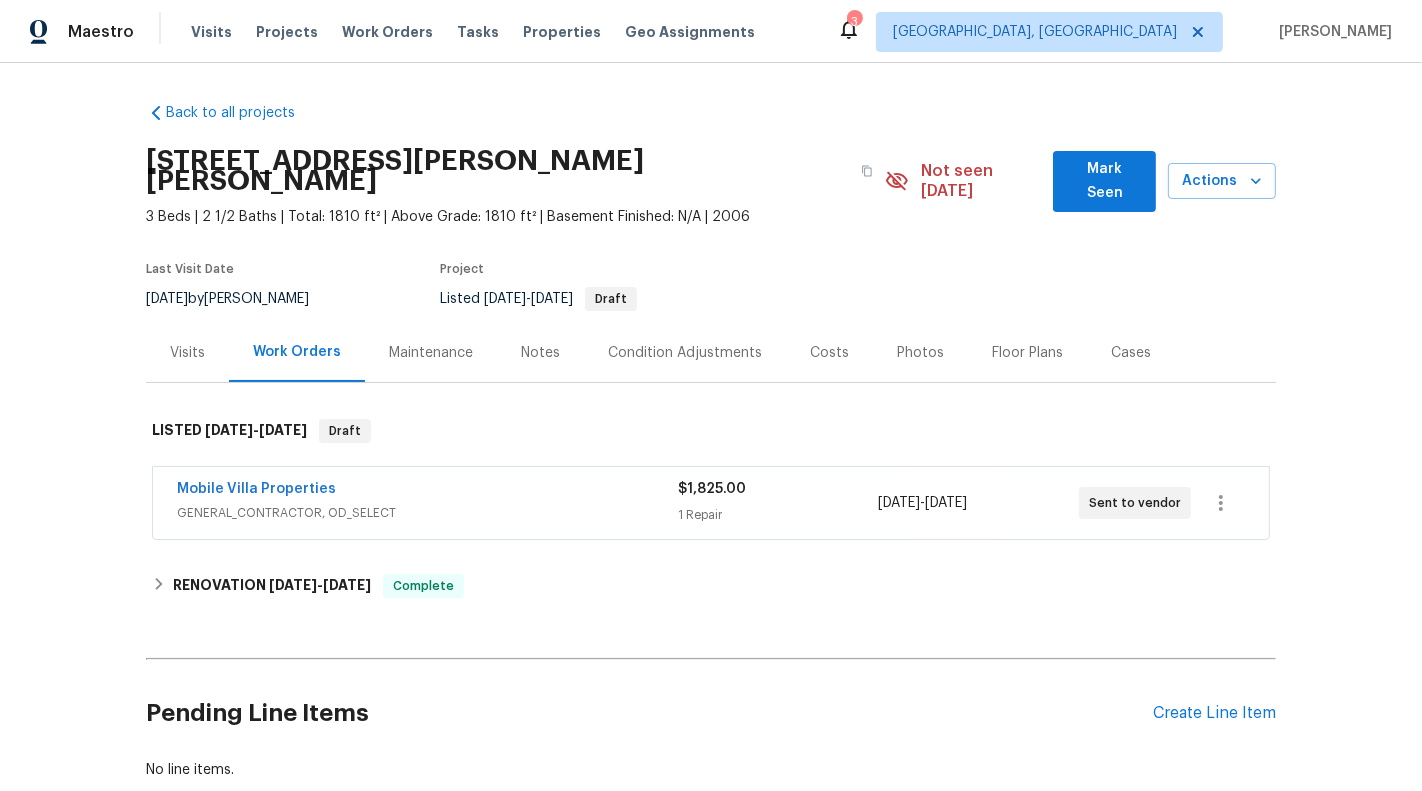 click on "$1,825.00" at bounding box center [778, 489] 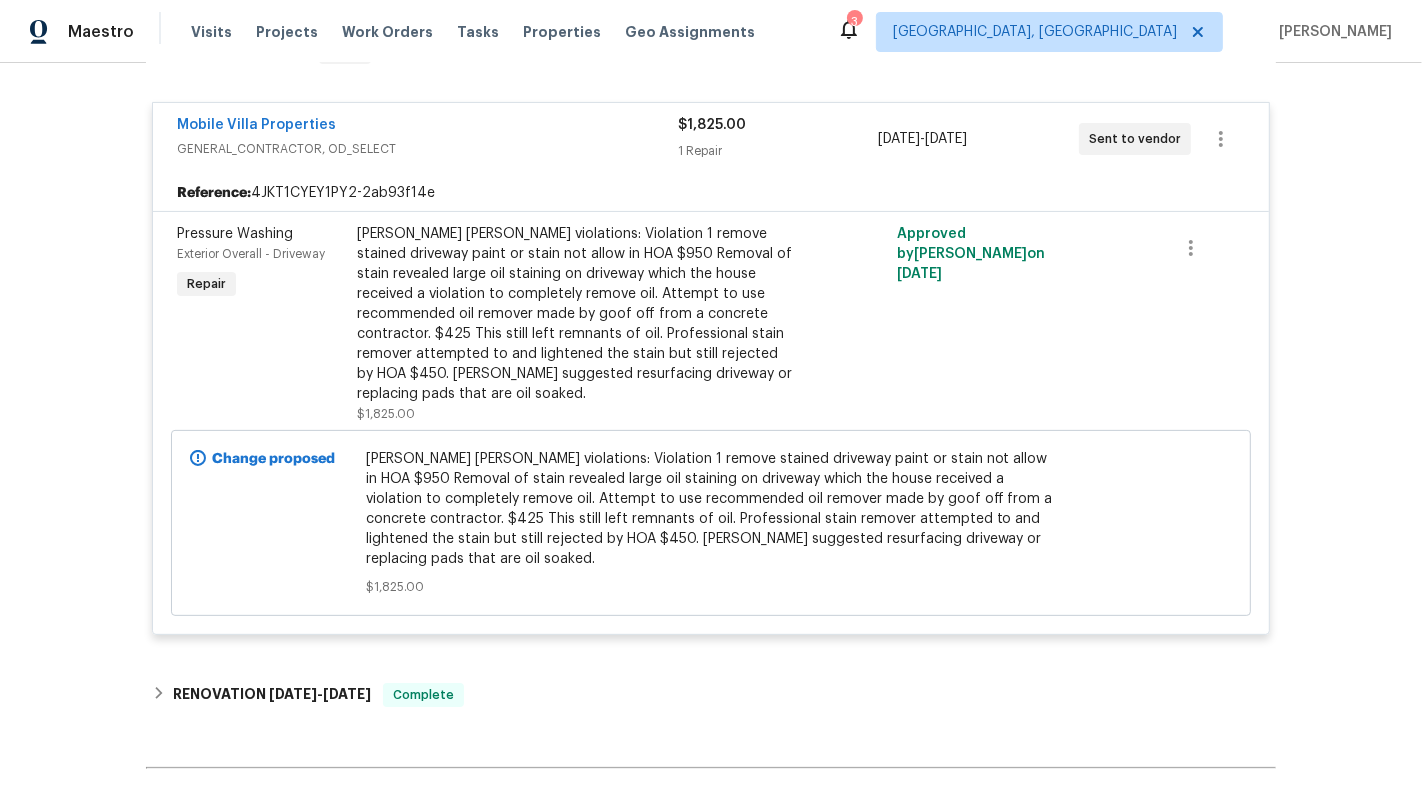 scroll, scrollTop: 589, scrollLeft: 0, axis: vertical 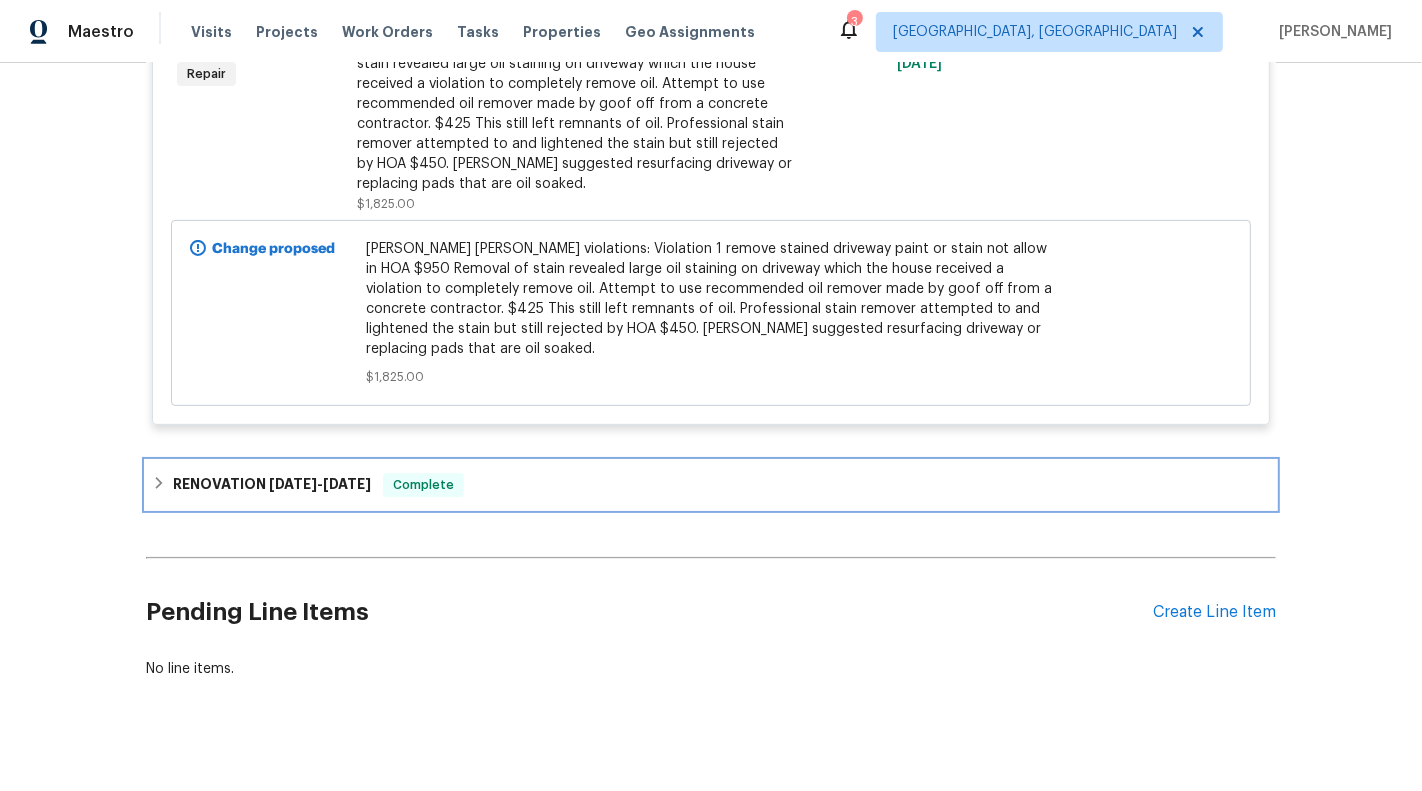 click on "RENOVATION   [DATE]  -  [DATE] Complete" at bounding box center (711, 485) 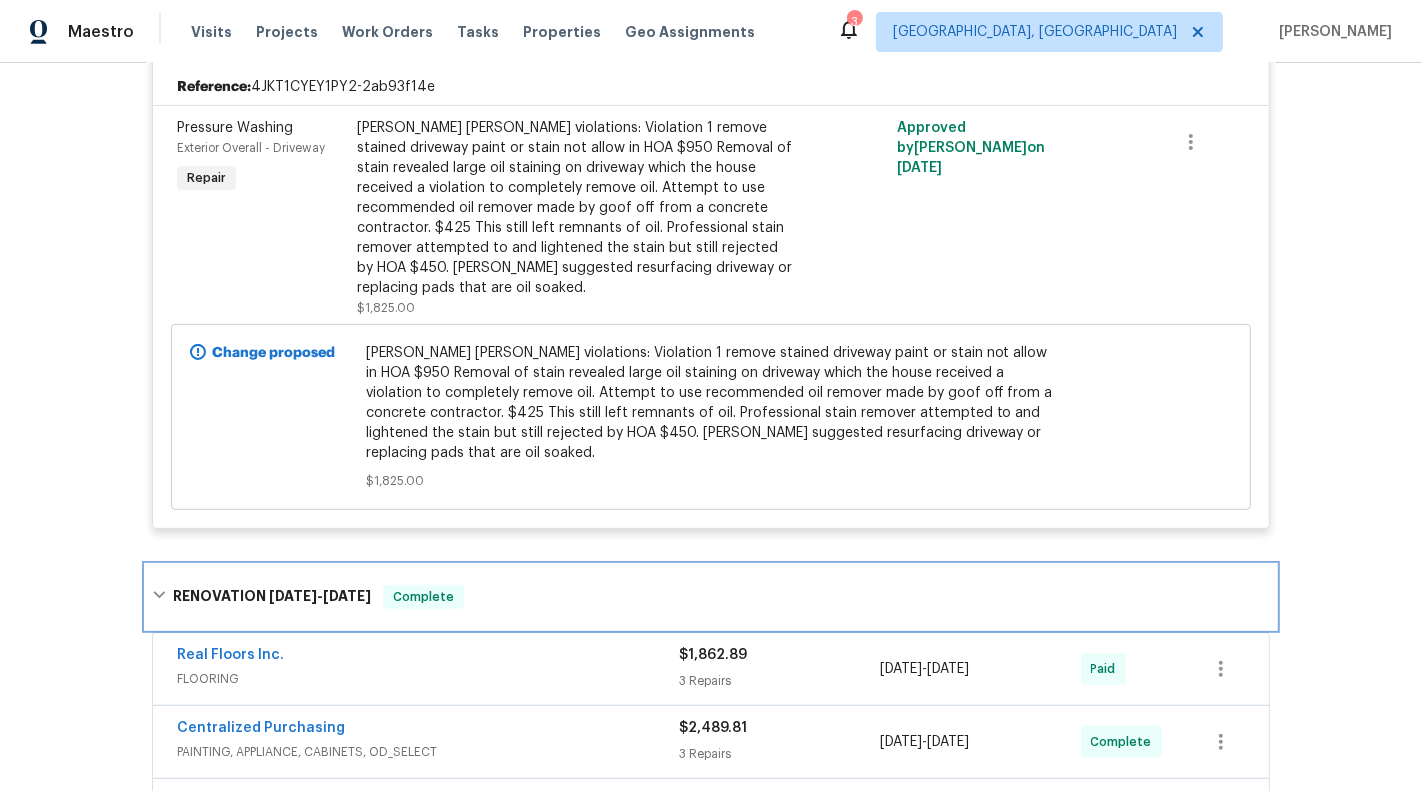 scroll, scrollTop: 442, scrollLeft: 0, axis: vertical 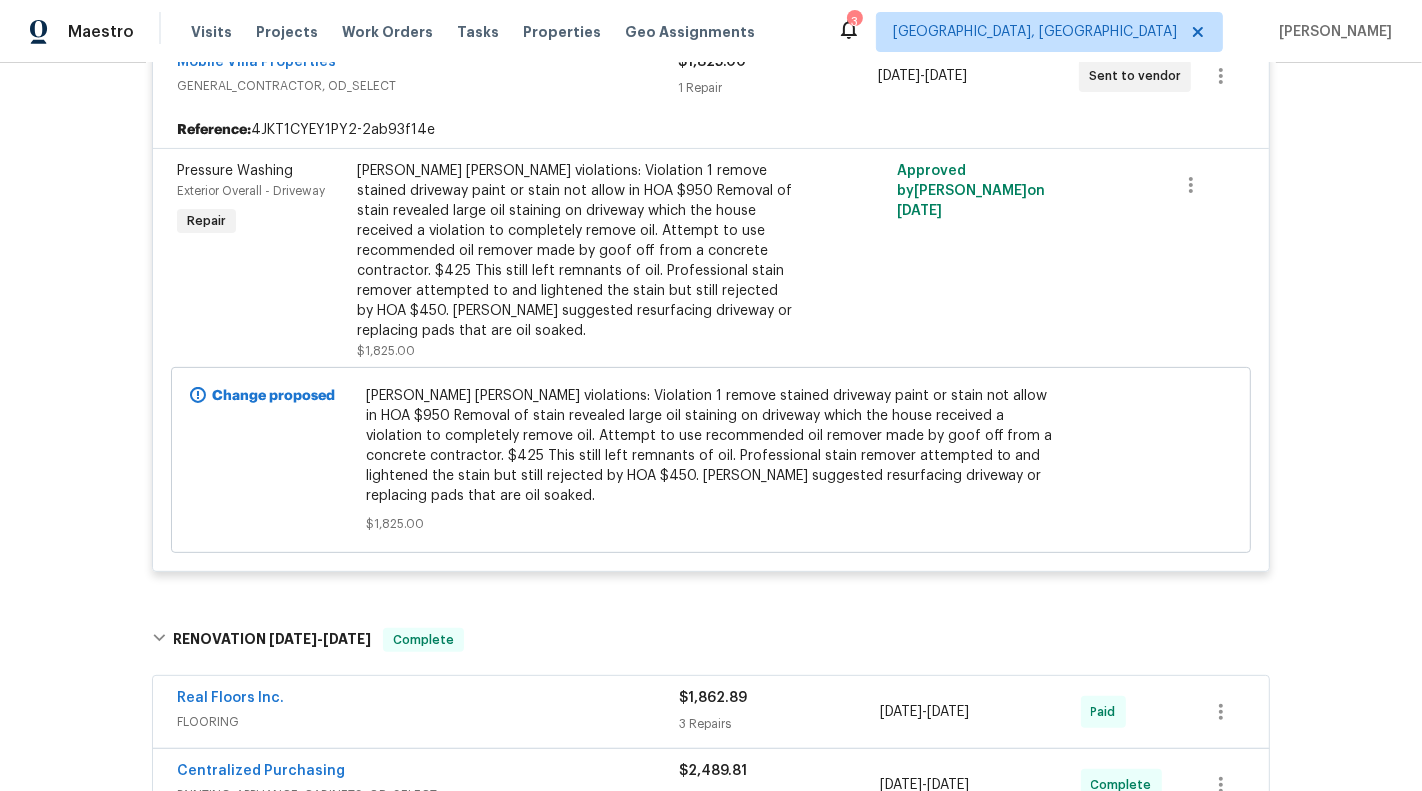 click on "[PERSON_NAME] [PERSON_NAME] violations:
Violation 1 remove stained driveway paint or stain not allow in HOA $950
Removal of stain revealed large oil staining on driveway which the house received a violation to completely remove oil. Attempt to use recommended oil remover made by goof off from a concrete contractor. $425
This still left remnants of oil.
Professional stain remover attempted to and lightened the stain but still rejected by HOA
$450.
[PERSON_NAME] suggested resurfacing driveway or replacing pads that are oil soaked." at bounding box center [576, 251] 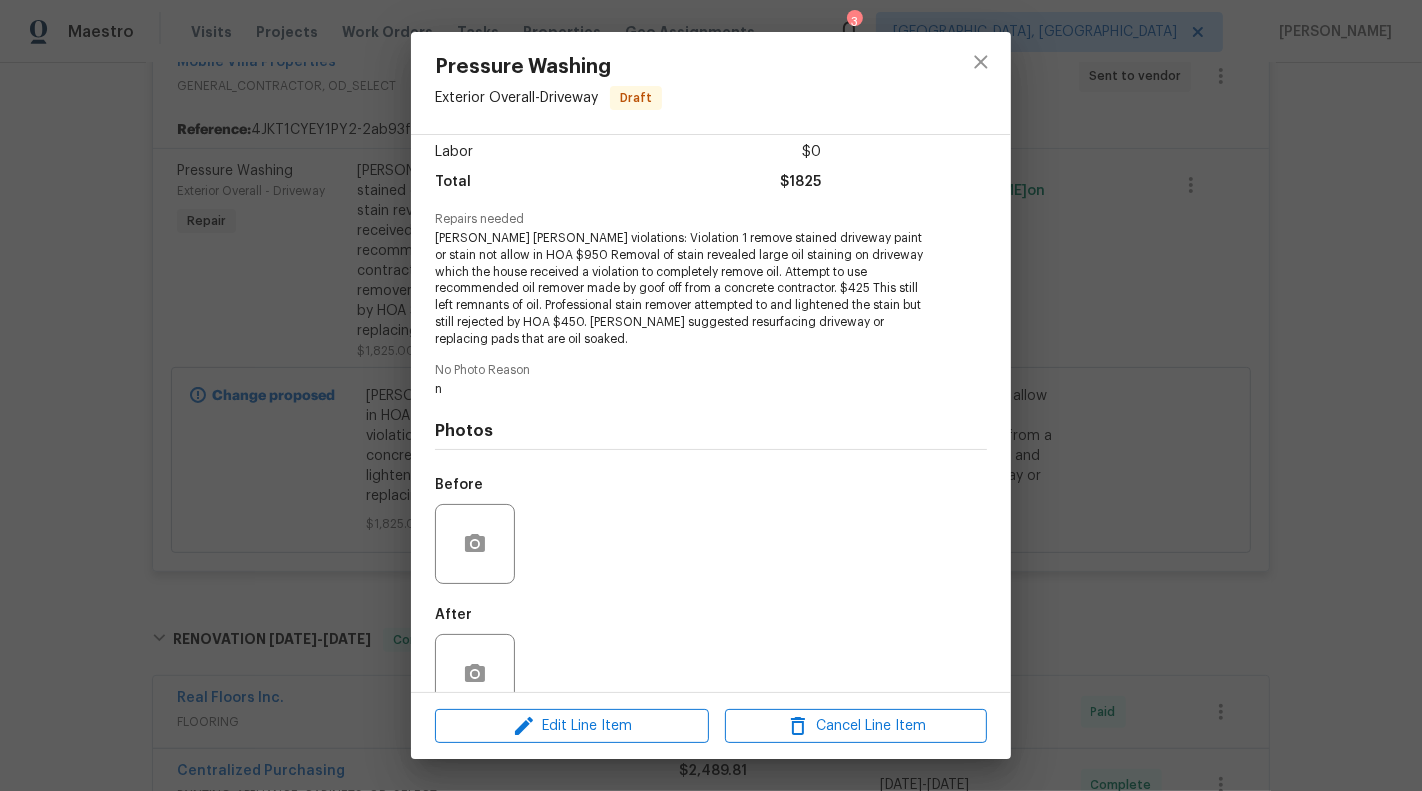 scroll, scrollTop: 163, scrollLeft: 0, axis: vertical 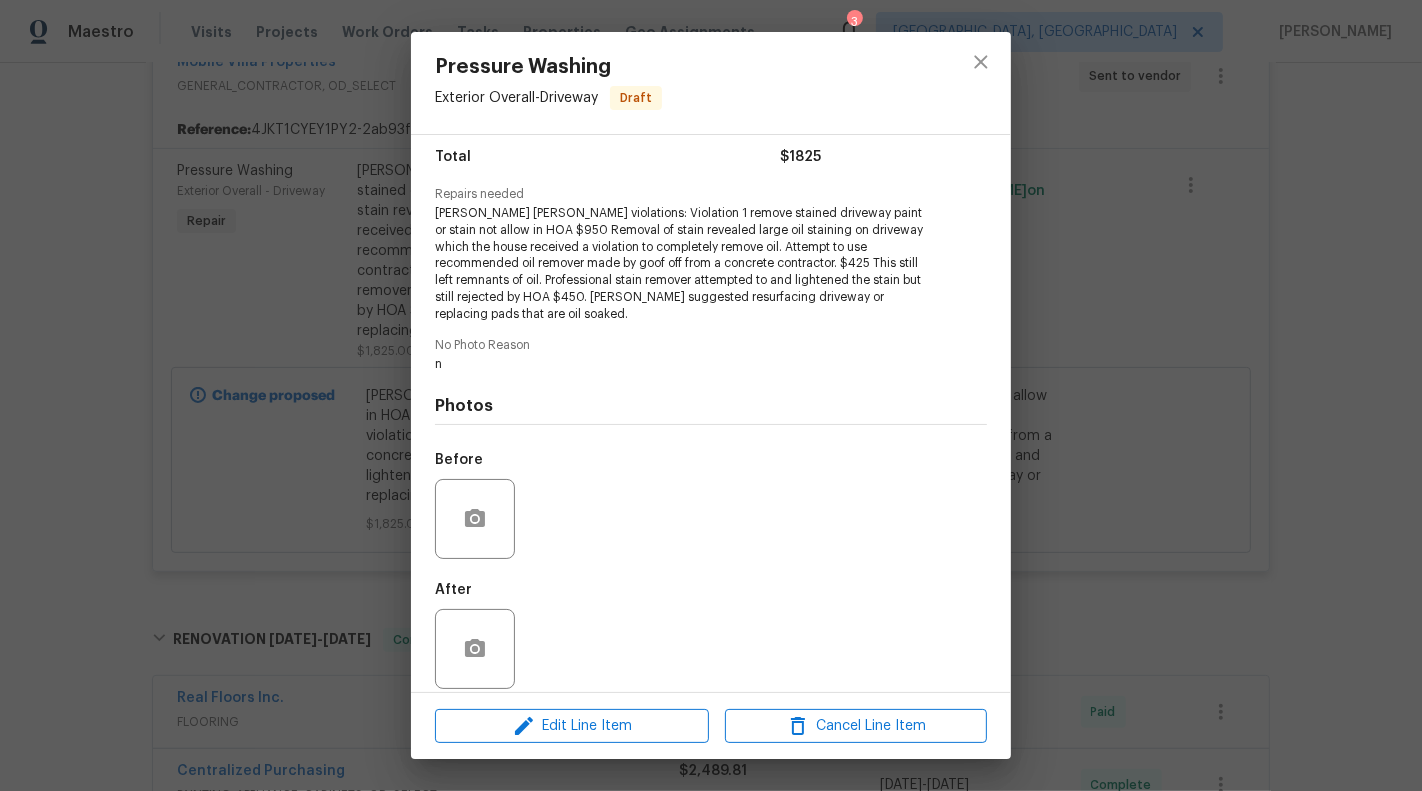 click on "Pressure Washing Exterior Overall  -  Driveway Draft Vendor Mobile Villa Properties Account Category Repairs Cost $1825 x 1 count $1825 Labor $0 Total $1825 Repairs needed [PERSON_NAME] [PERSON_NAME] violations:
Violation 1 remove stained driveway paint or stain not allow in HOA $950
Removal of stain revealed large oil staining on driveway which the house received a violation to completely remove oil. Attempt to use recommended oil remover made by goof off from a concrete contractor. $425
This still left remnants of oil.
Professional stain remover attempted to and lightened the stain but still rejected by HOA
$450.
[PERSON_NAME] suggested resurfacing driveway or replacing pads that are oil soaked. No Photo Reason n Photos Before After  Edit Line Item  Cancel Line Item" at bounding box center [711, 395] 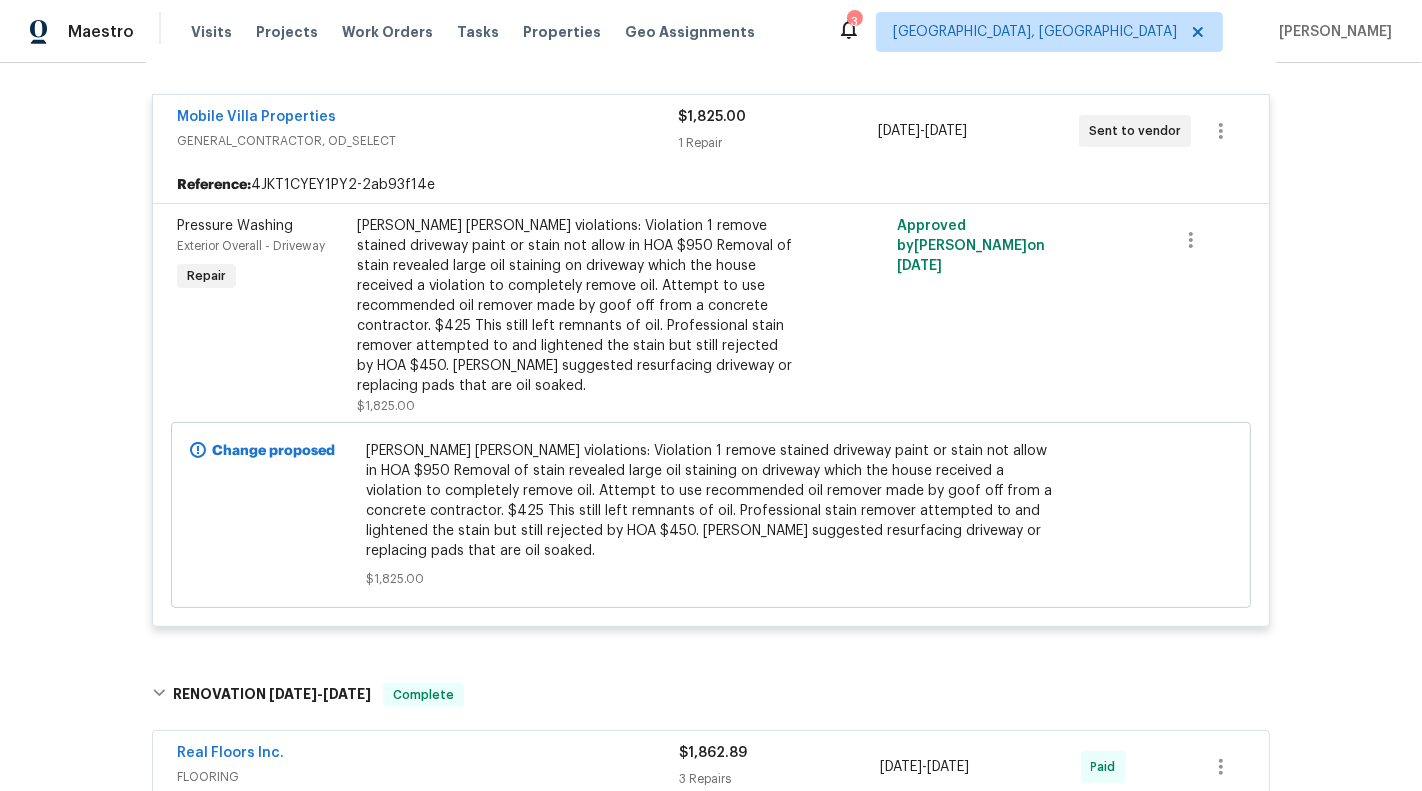 scroll, scrollTop: 387, scrollLeft: 0, axis: vertical 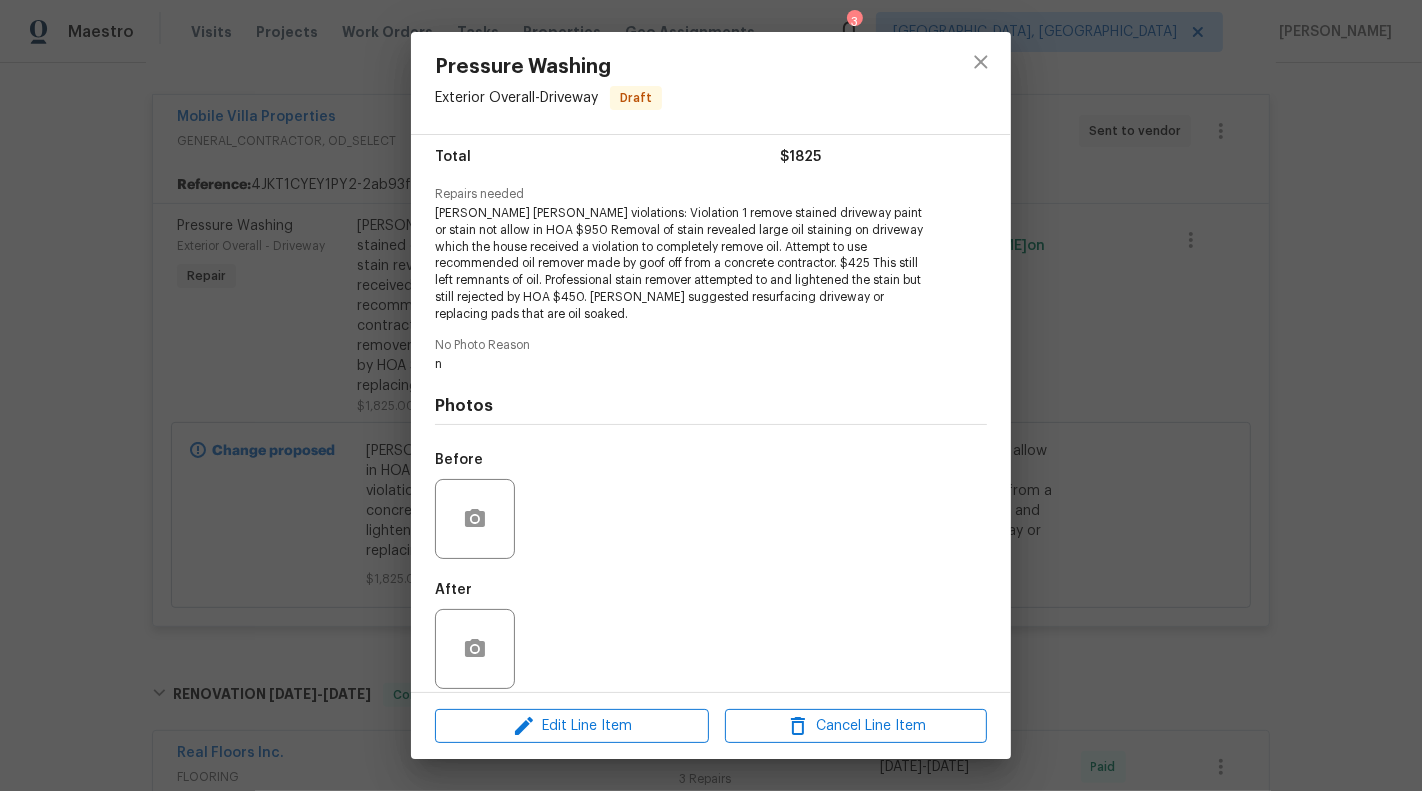 click on "Pressure Washing Exterior Overall  -  Driveway Draft Vendor Mobile Villa Properties Account Category Repairs Cost $1825 x 1 count $1825 Labor $0 Total $1825 Repairs needed [PERSON_NAME] [PERSON_NAME] violations:
Violation 1 remove stained driveway paint or stain not allow in HOA $950
Removal of stain revealed large oil staining on driveway which the house received a violation to completely remove oil. Attempt to use recommended oil remover made by goof off from a concrete contractor. $425
This still left remnants of oil.
Professional stain remover attempted to and lightened the stain but still rejected by HOA
$450.
[PERSON_NAME] suggested resurfacing driveway or replacing pads that are oil soaked. No Photo Reason n Photos Before After  Edit Line Item  Cancel Line Item" at bounding box center [711, 395] 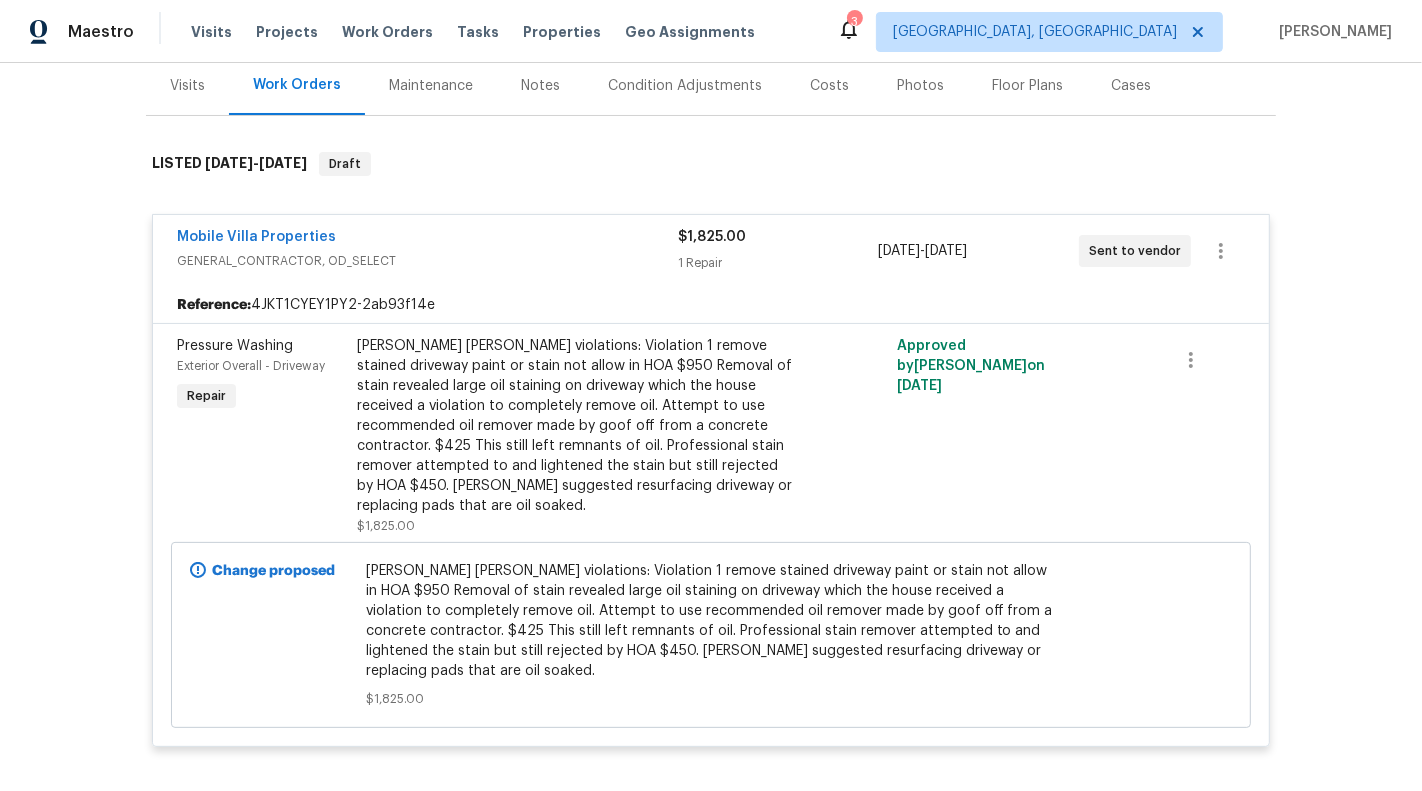 scroll, scrollTop: 95, scrollLeft: 0, axis: vertical 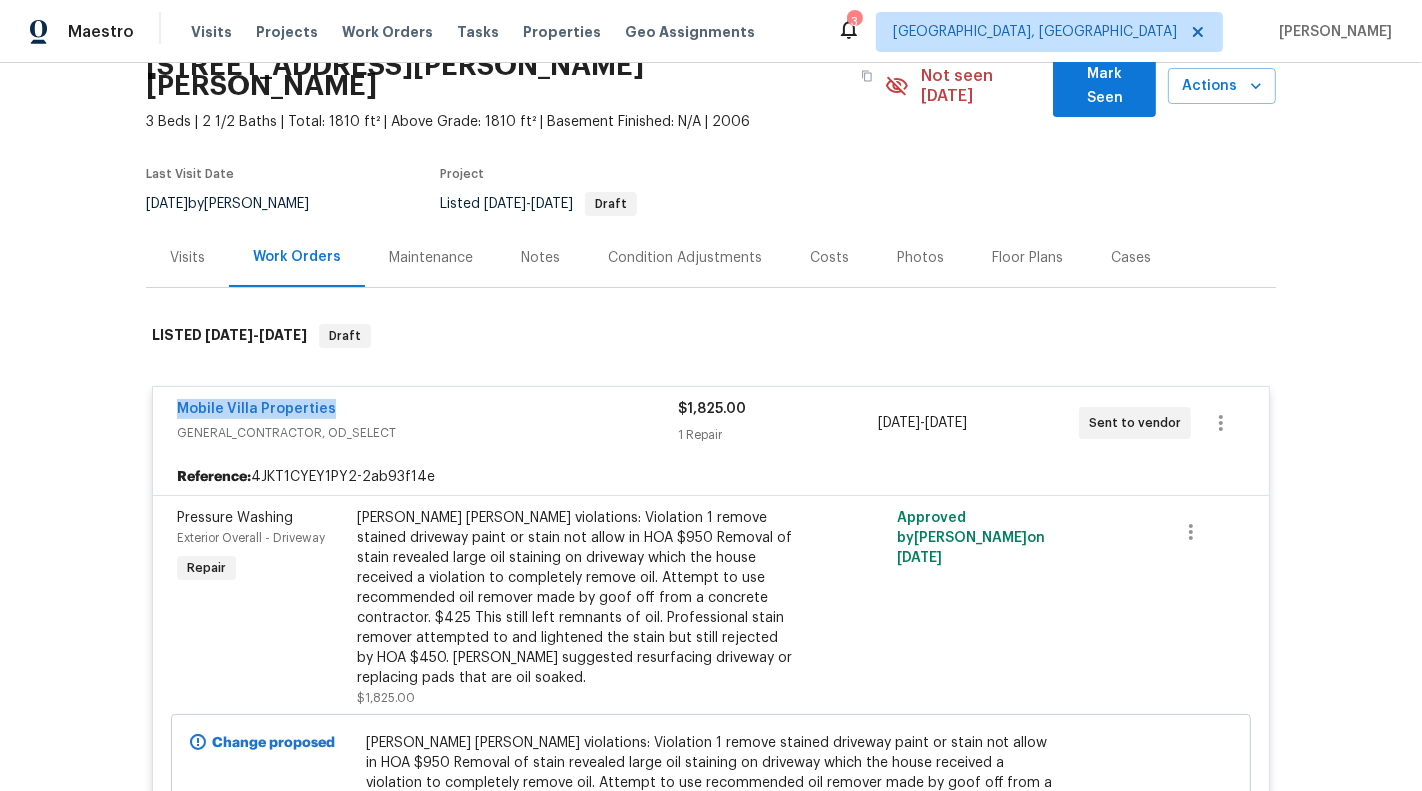 drag, startPoint x: 161, startPoint y: 391, endPoint x: 441, endPoint y: 390, distance: 280.0018 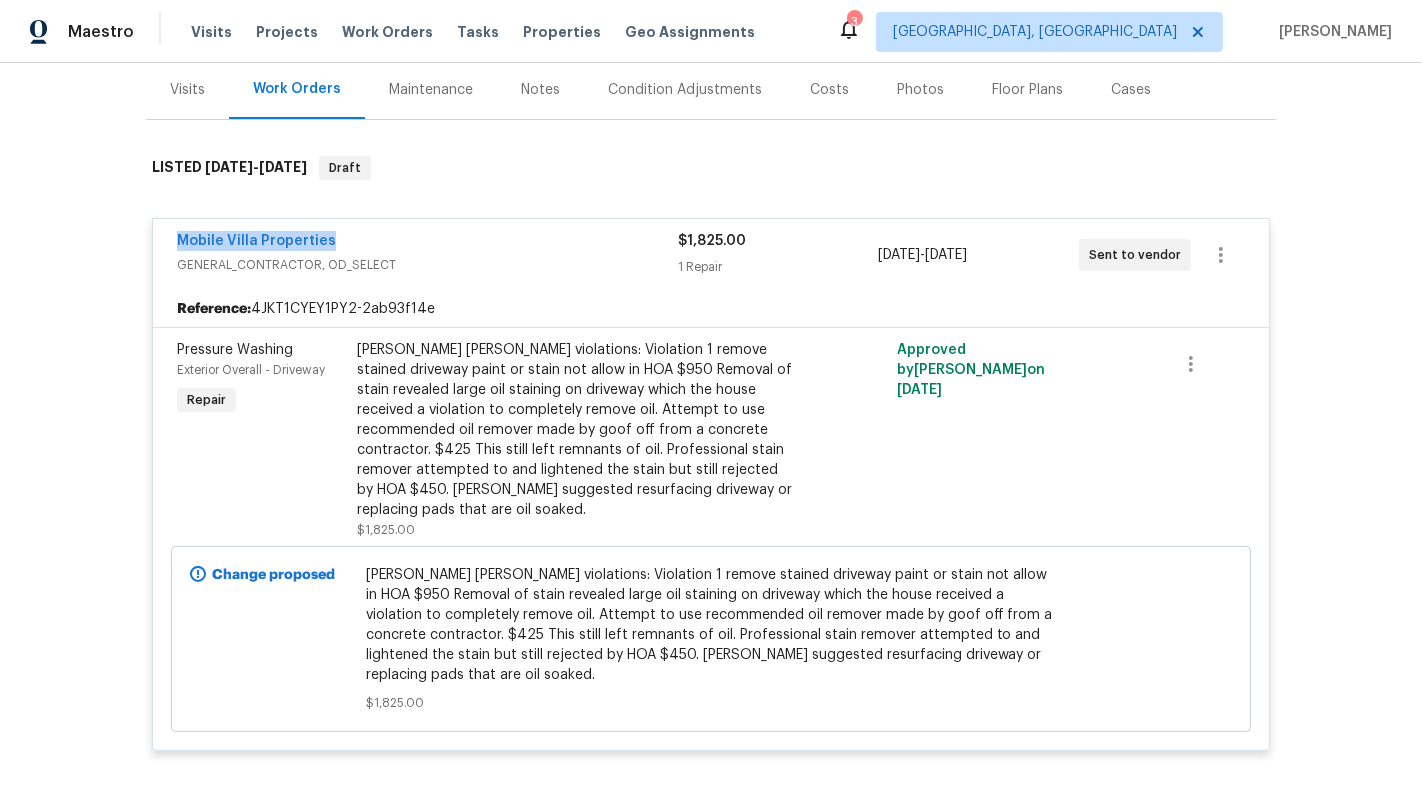 scroll, scrollTop: 0, scrollLeft: 0, axis: both 